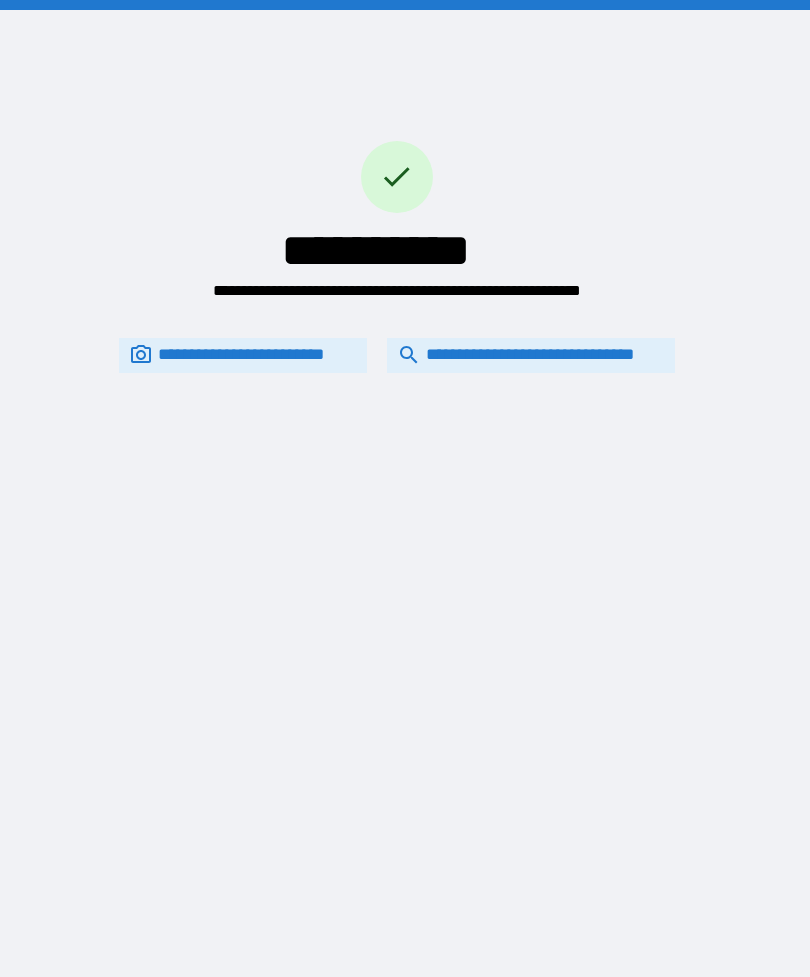 scroll, scrollTop: 0, scrollLeft: 0, axis: both 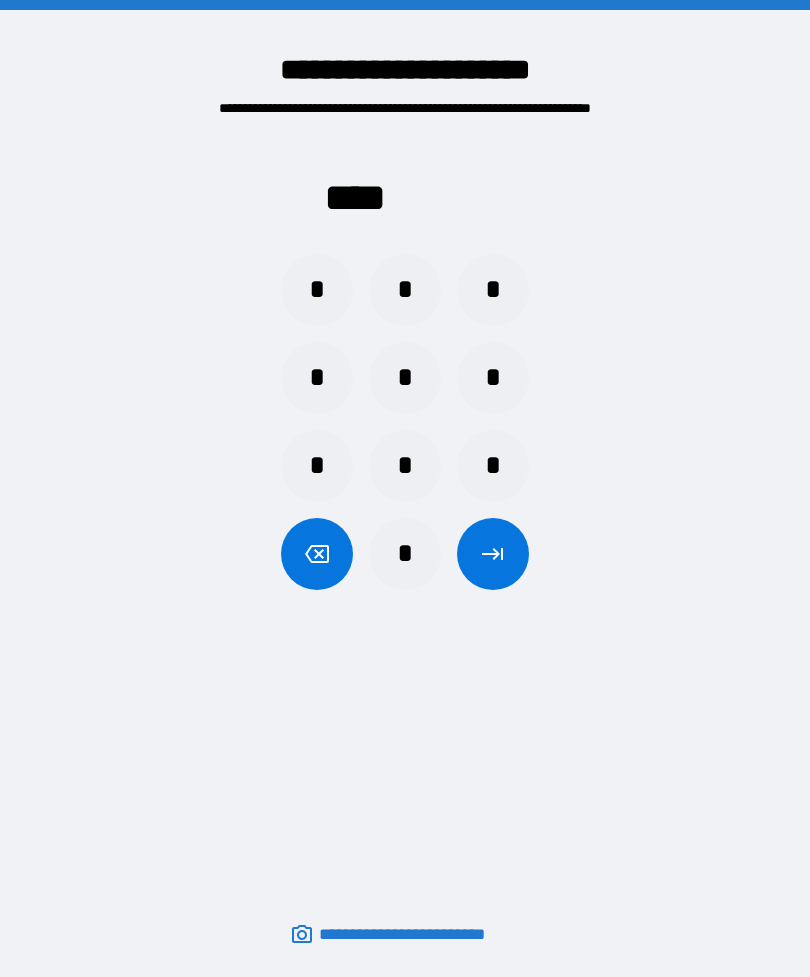 click on "*" at bounding box center [317, 290] 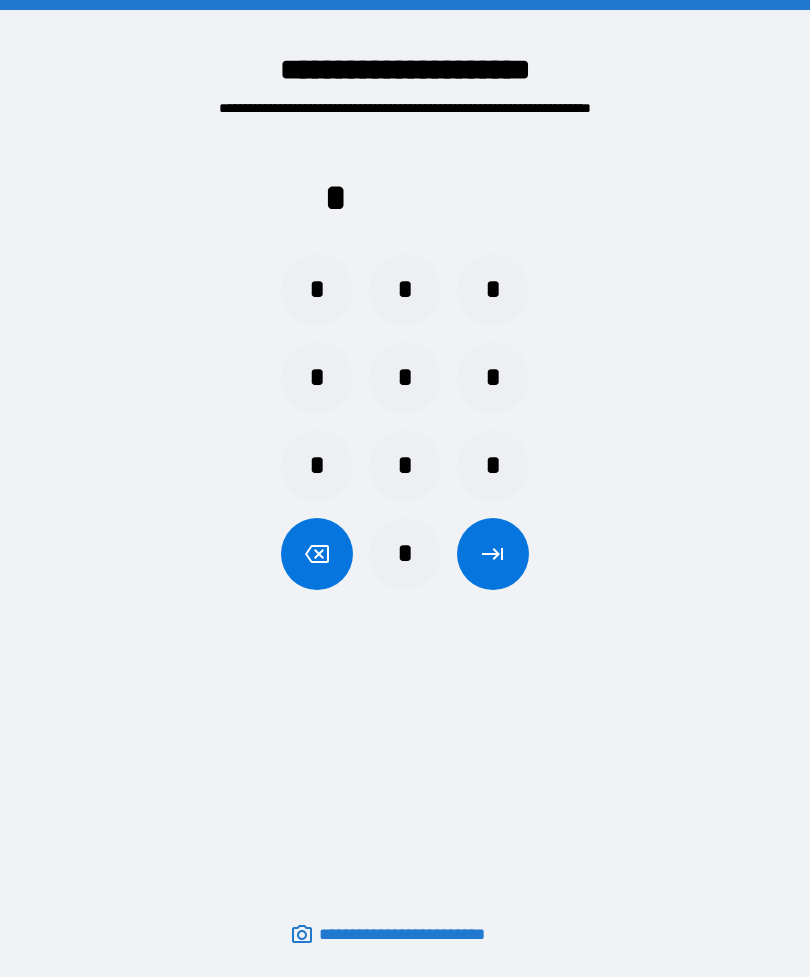 click on "*" at bounding box center (405, 466) 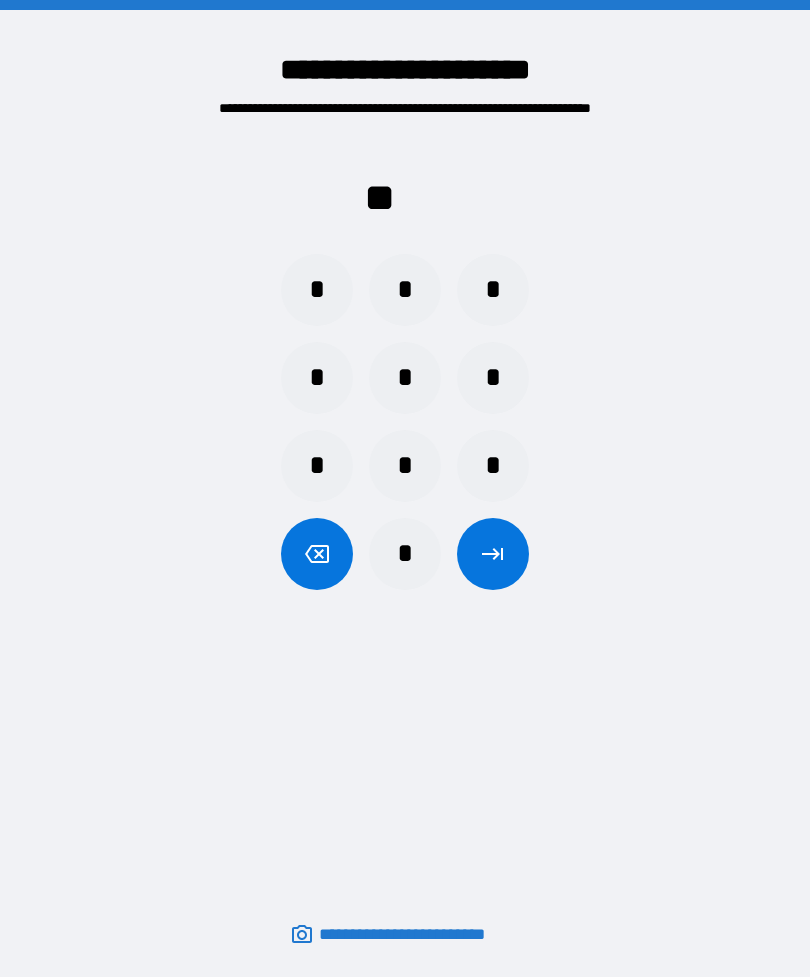 click on "*" at bounding box center (405, 554) 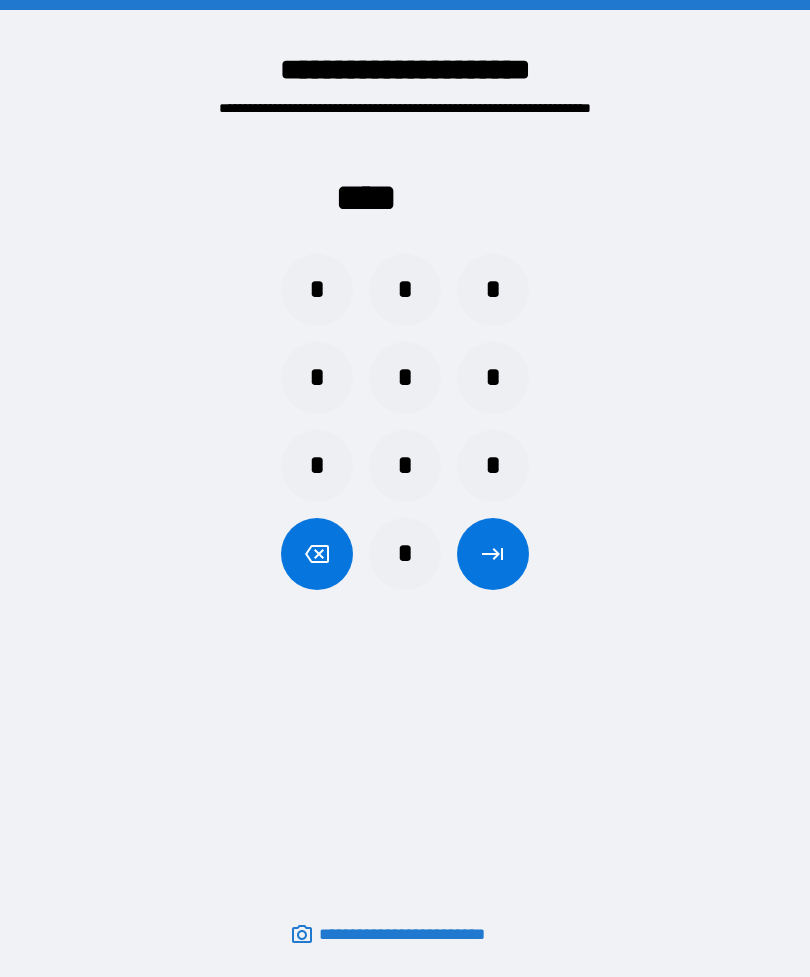 click 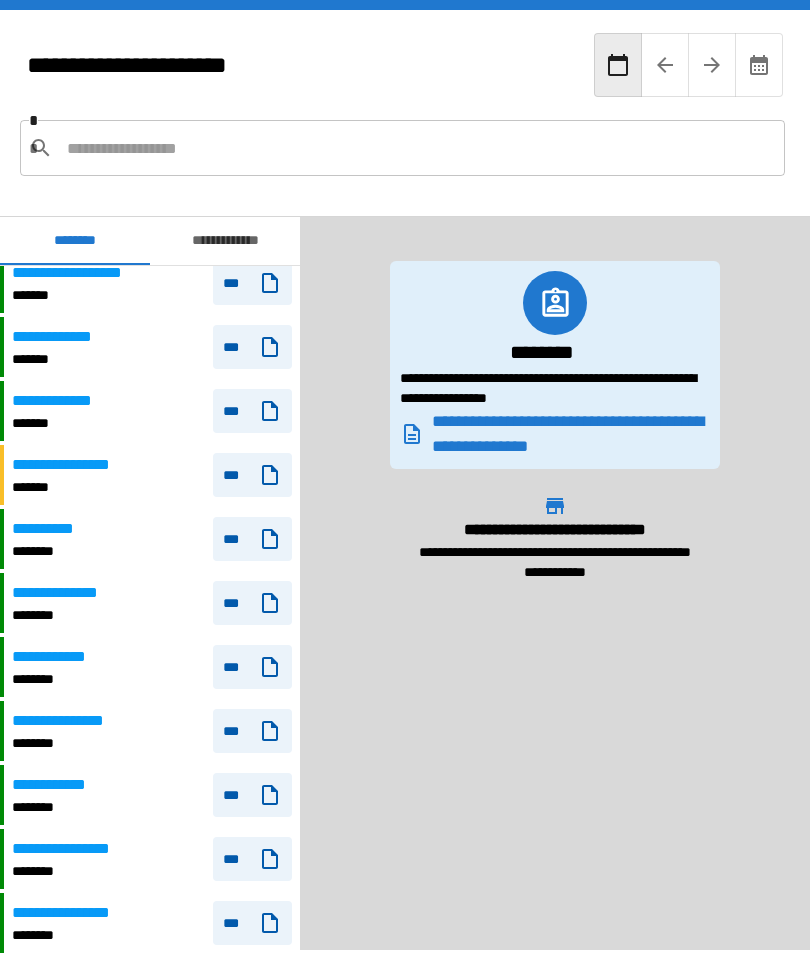 scroll, scrollTop: 327, scrollLeft: 0, axis: vertical 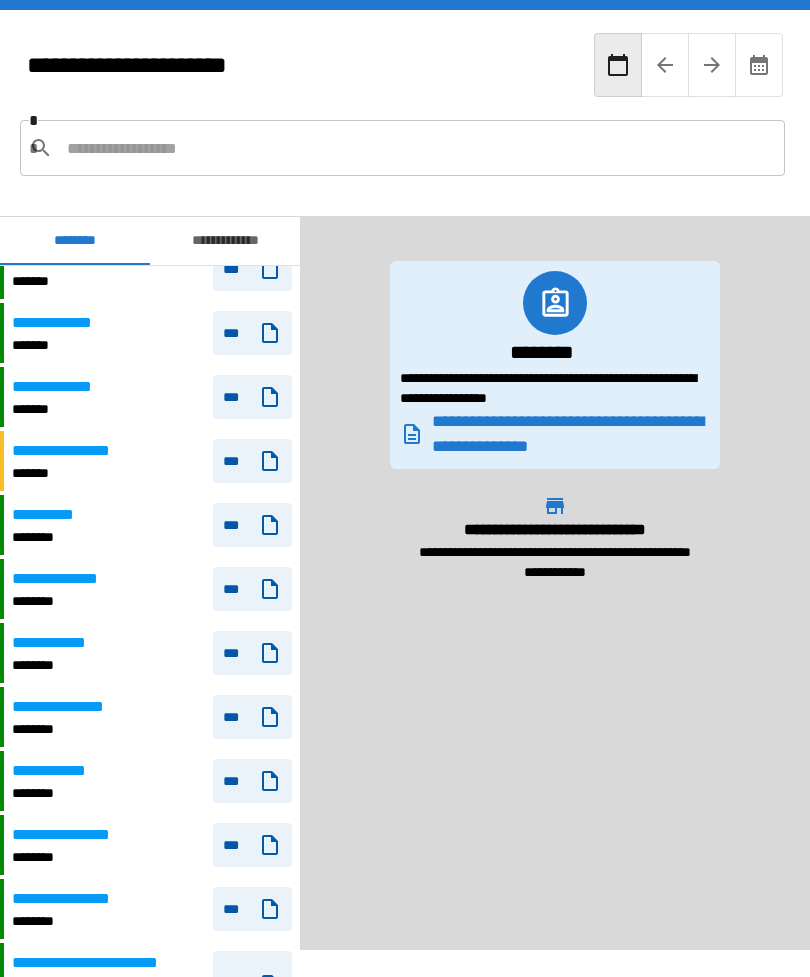 click on "**********" at bounding box center (60, 643) 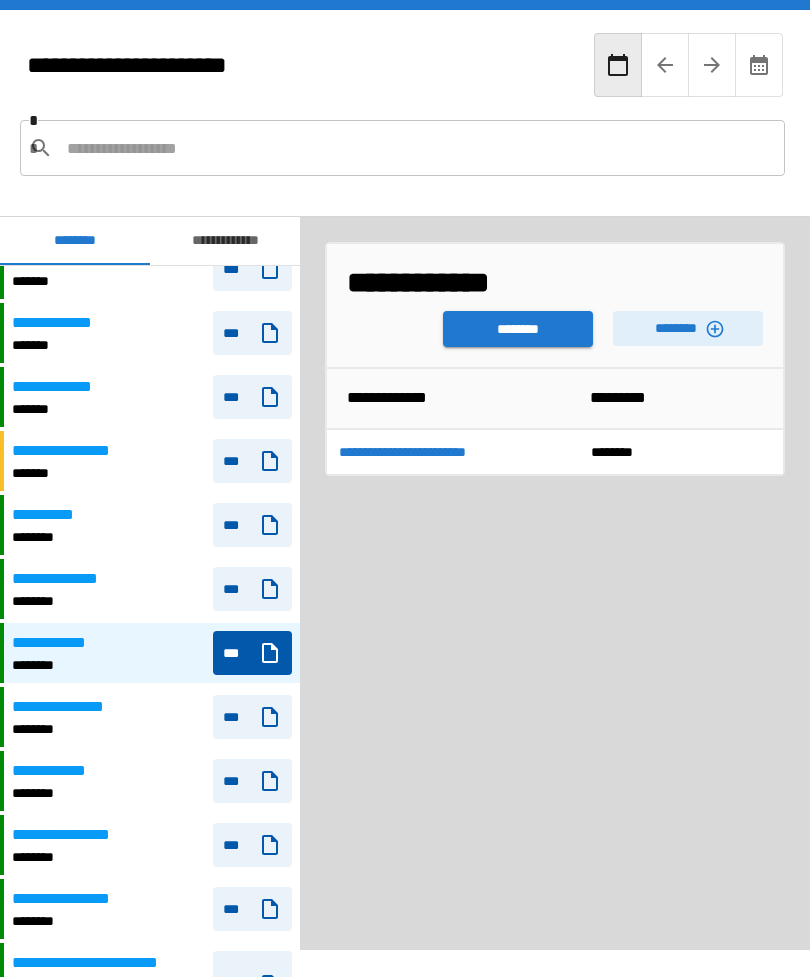 click on "********" at bounding box center [688, 328] 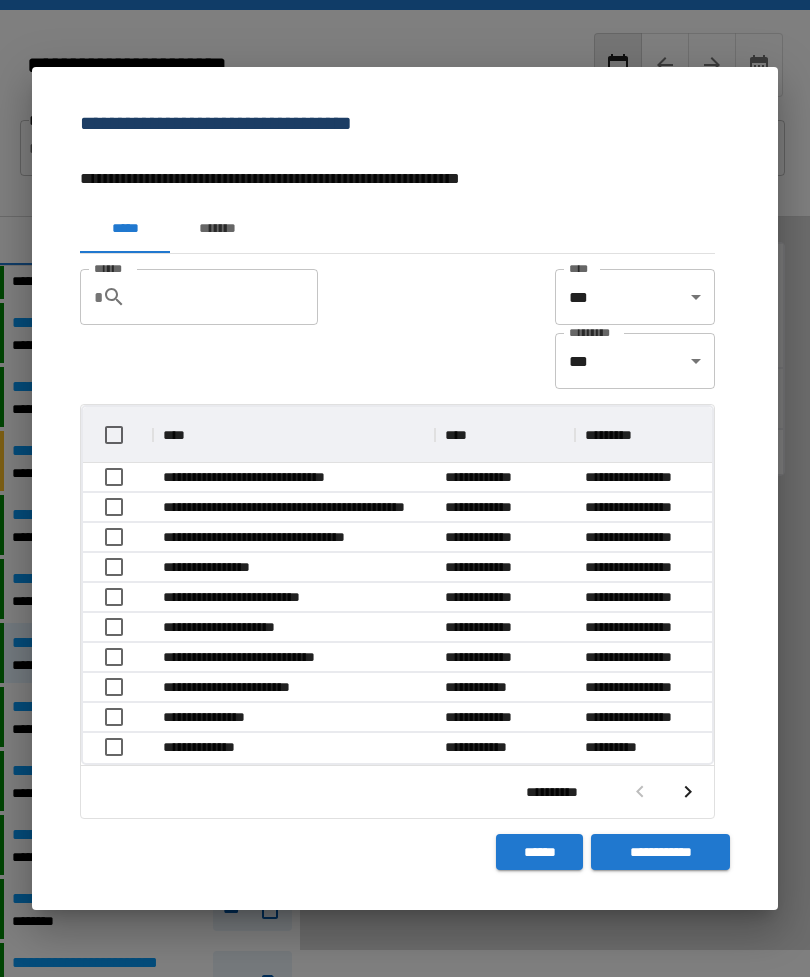 scroll, scrollTop: 356, scrollLeft: 629, axis: both 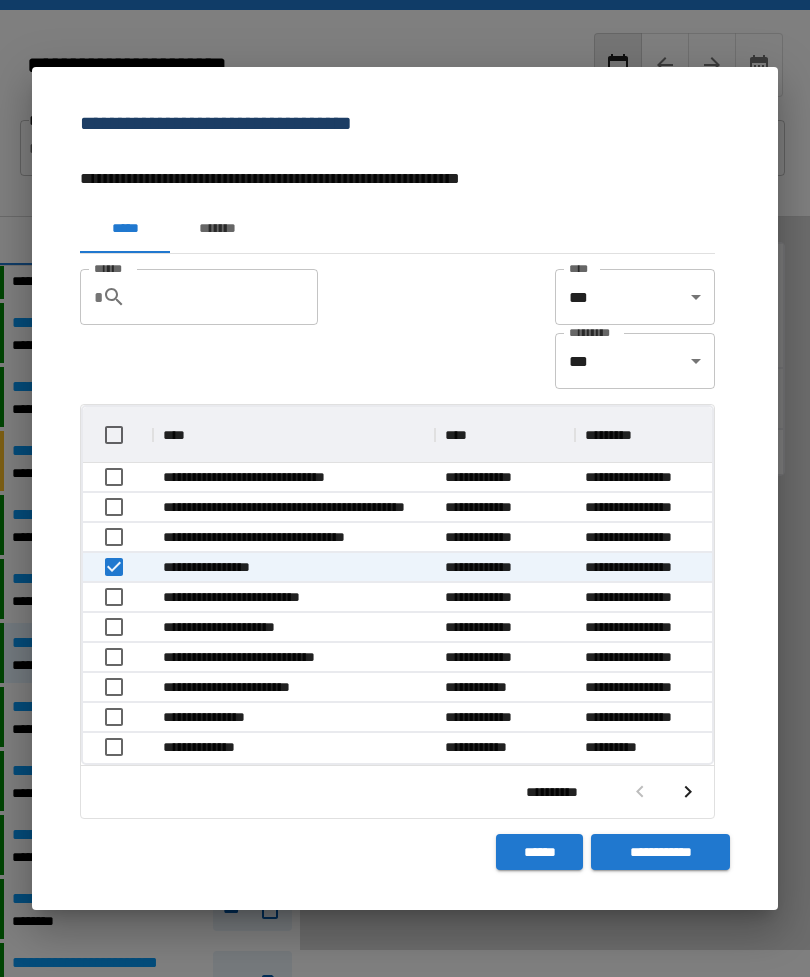 click on "**********" at bounding box center [660, 852] 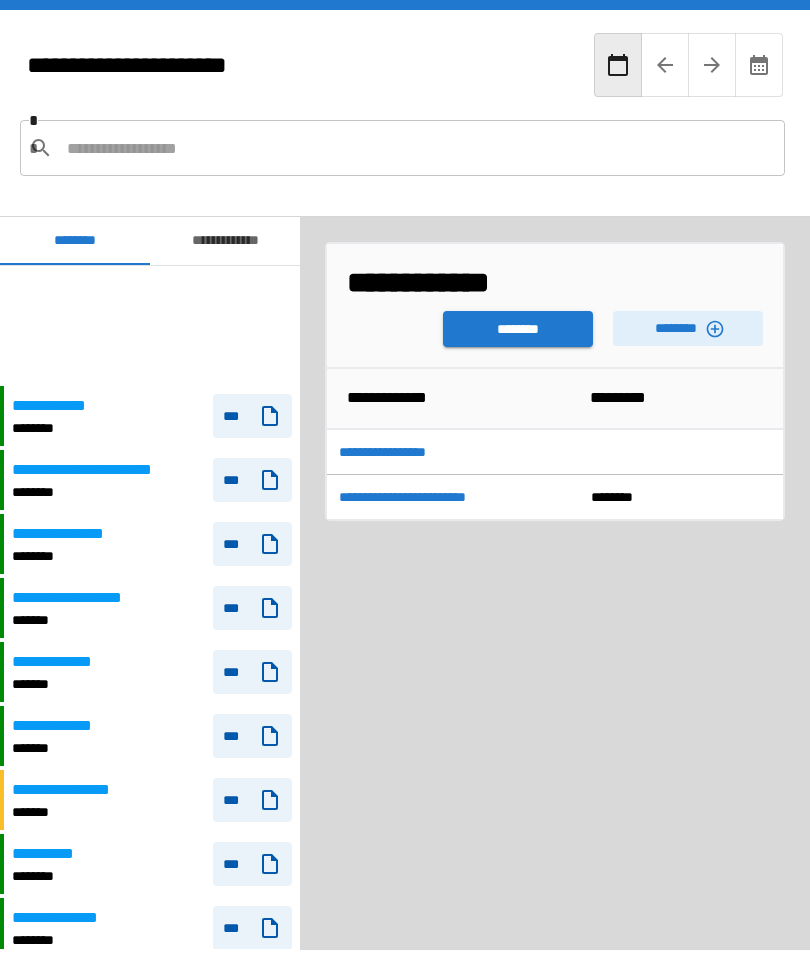 scroll, scrollTop: 120, scrollLeft: 0, axis: vertical 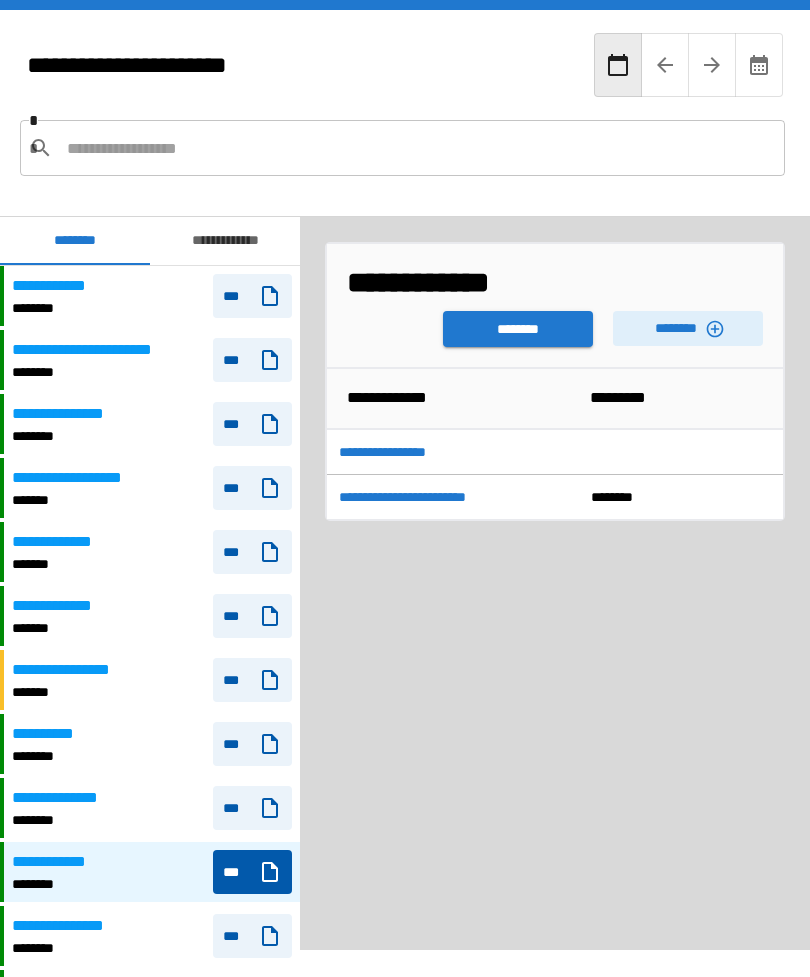 click on "********" at bounding box center [518, 329] 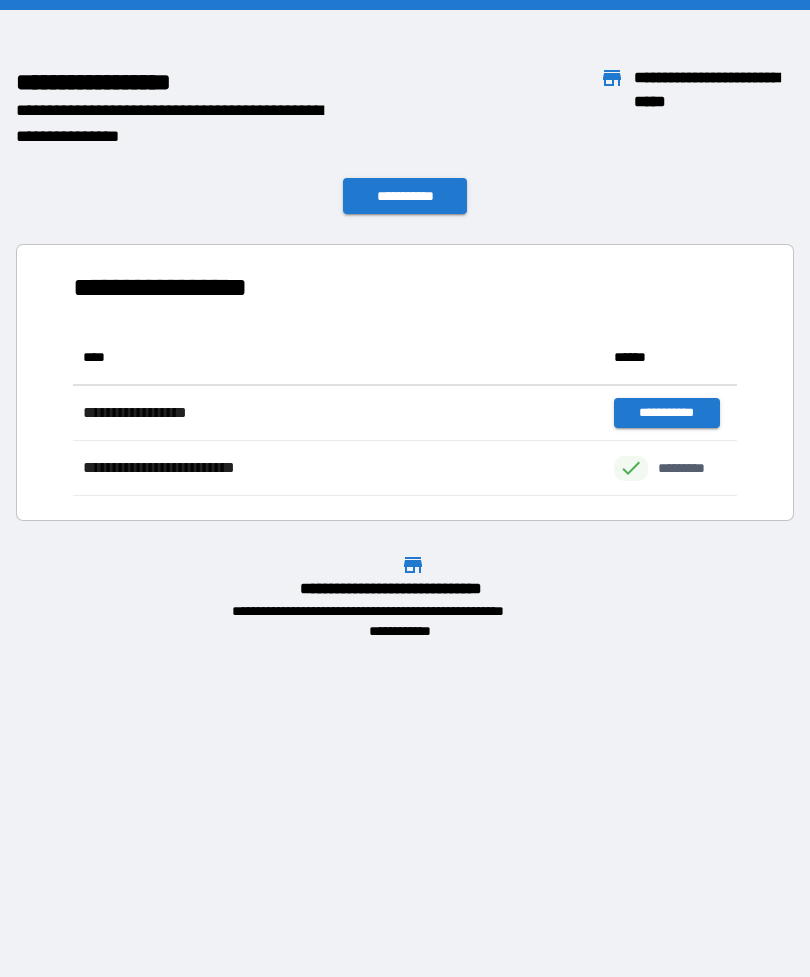 scroll, scrollTop: 1, scrollLeft: 1, axis: both 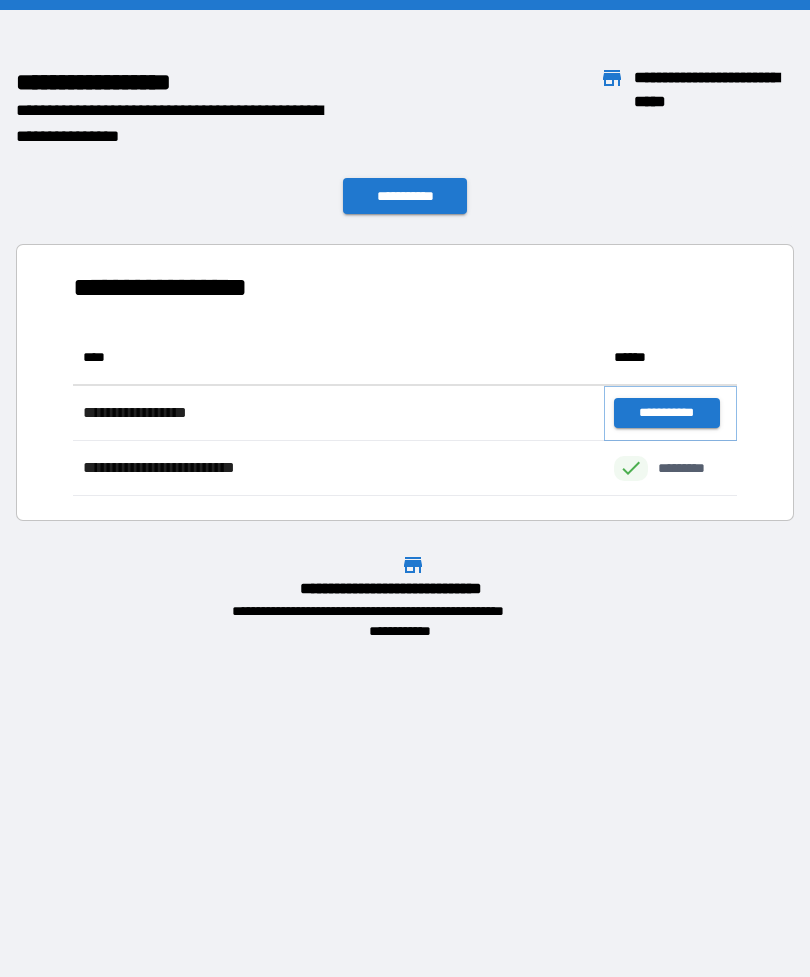 click on "**********" at bounding box center (666, 413) 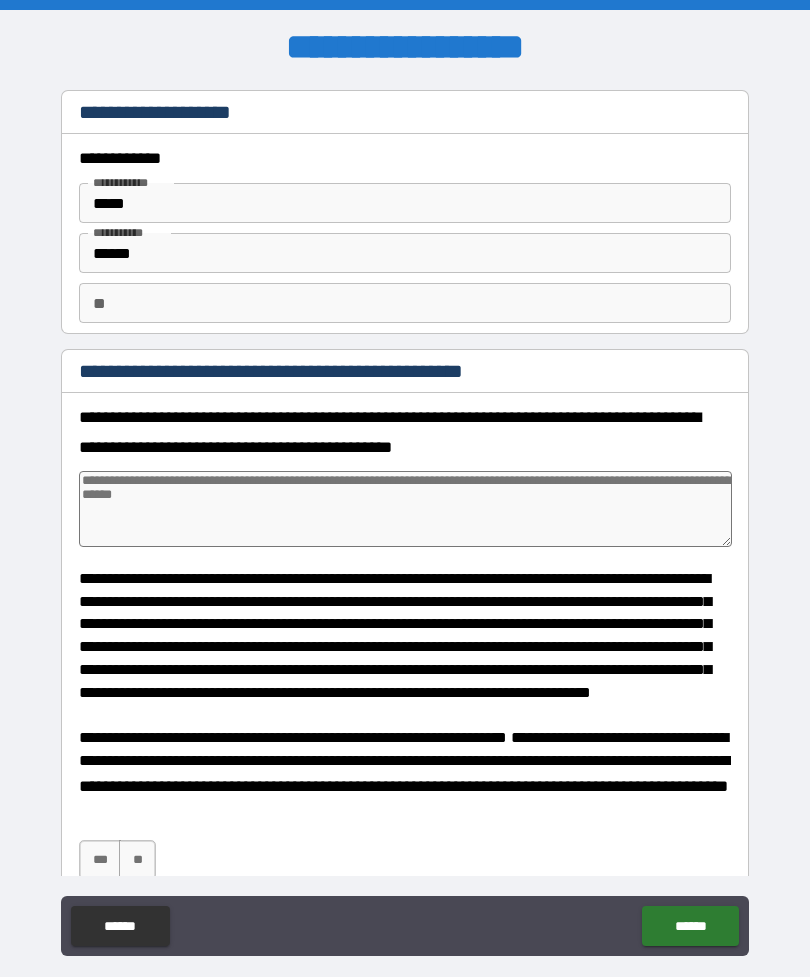 type on "*" 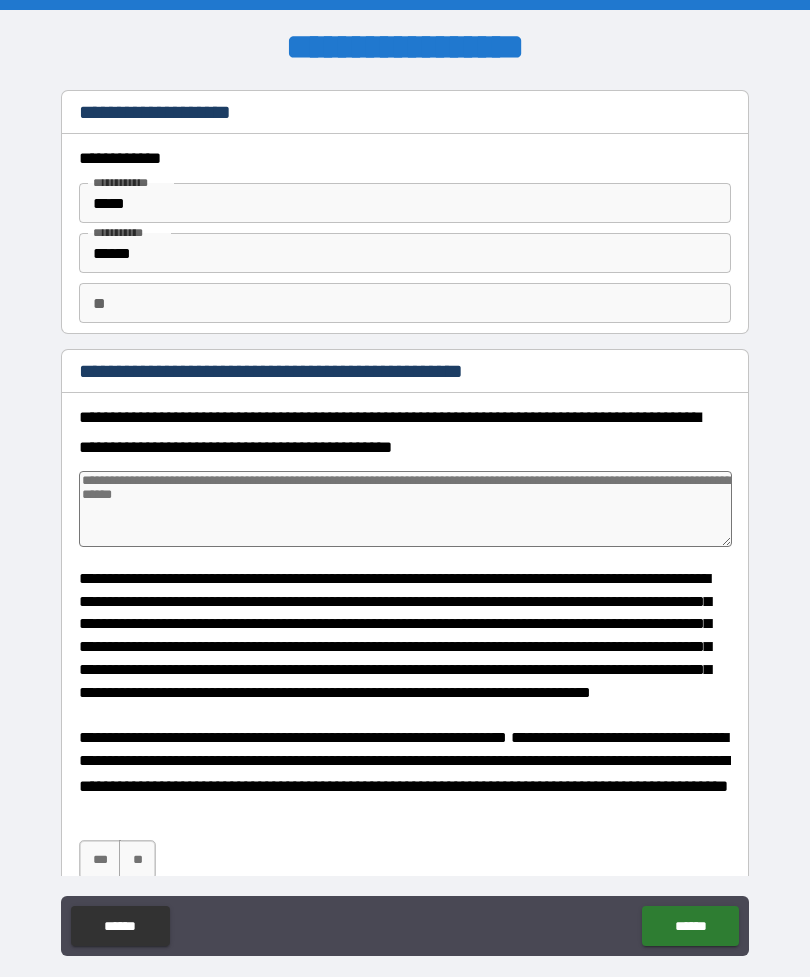 click at bounding box center (405, 509) 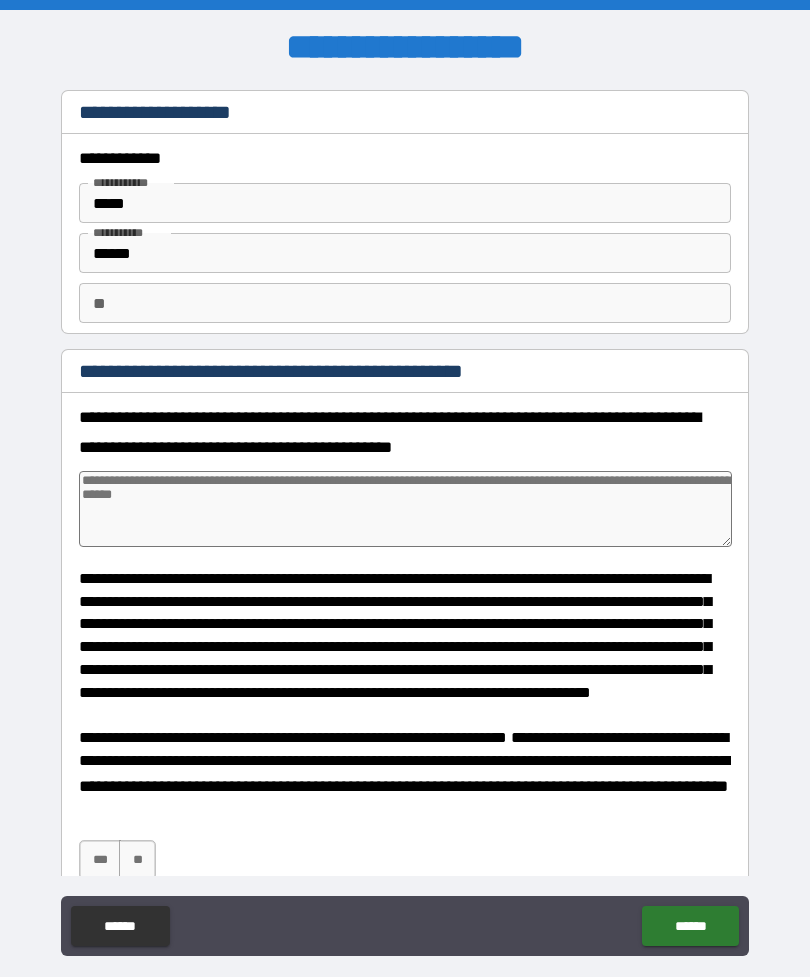 type on "*" 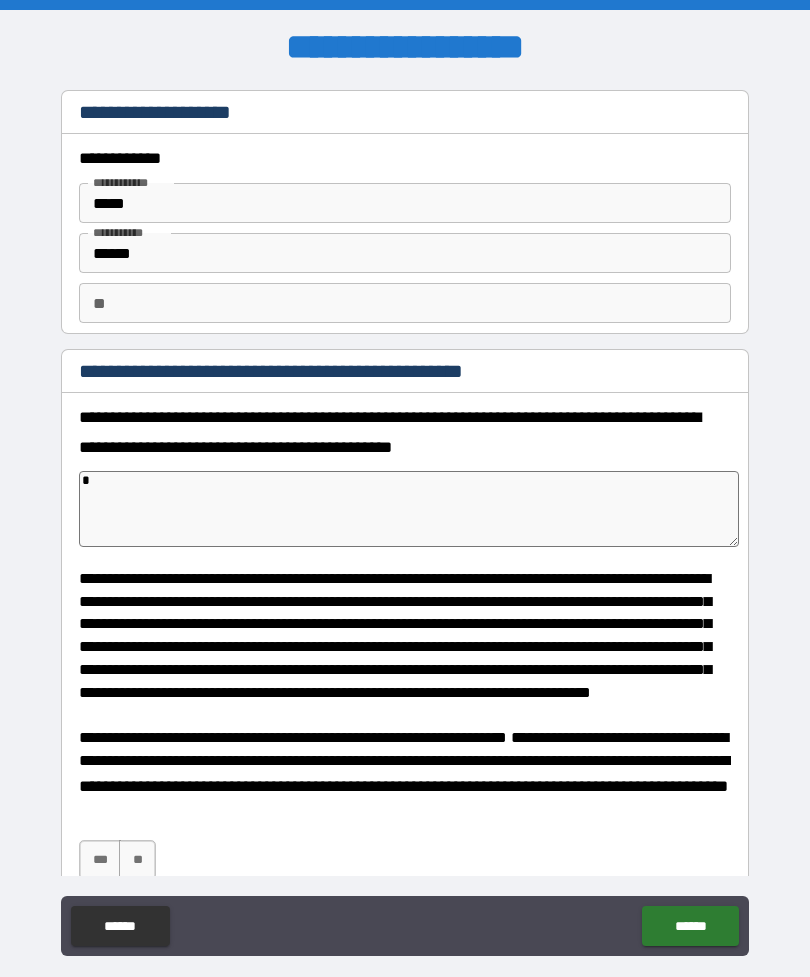 type on "*" 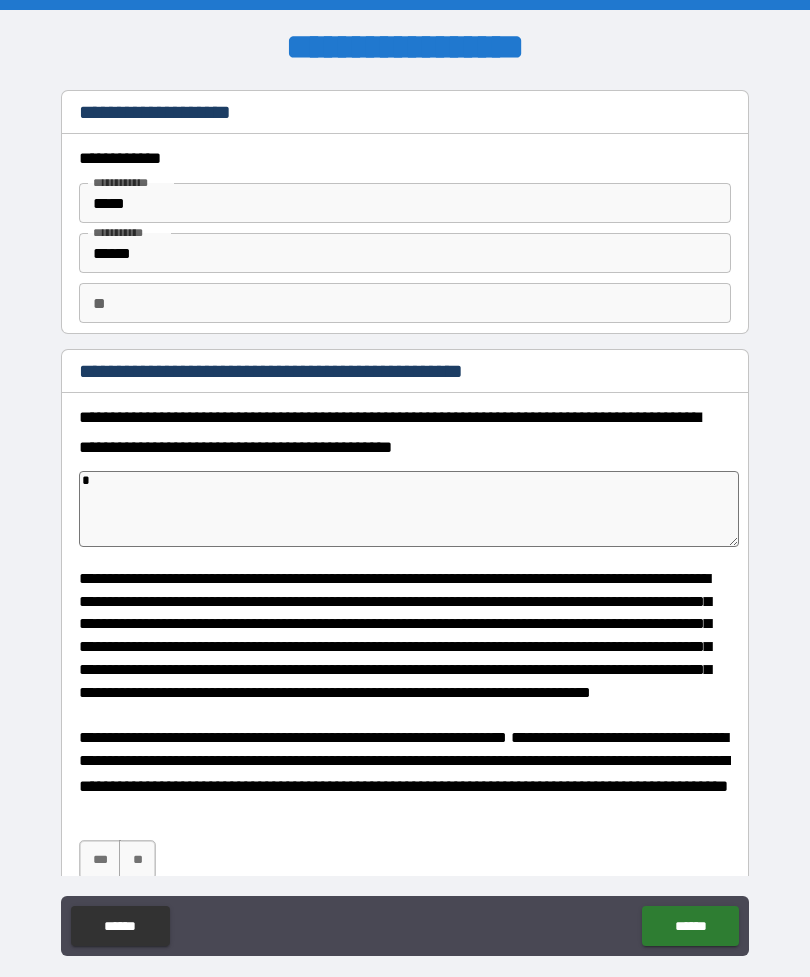 type on "**" 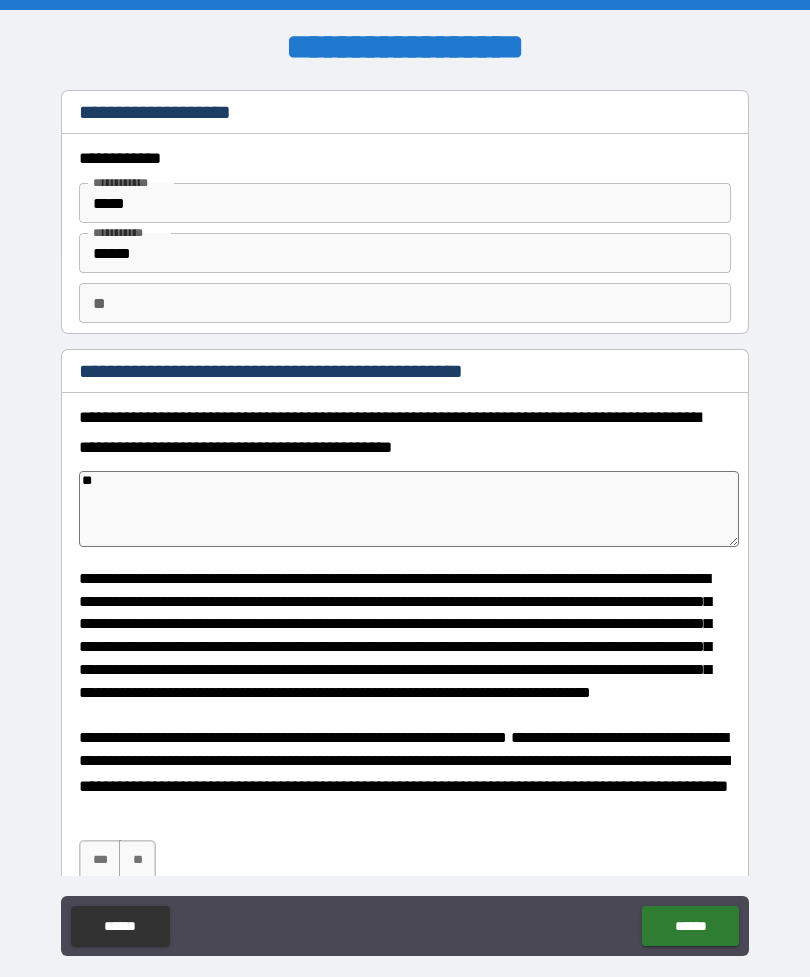 type on "*" 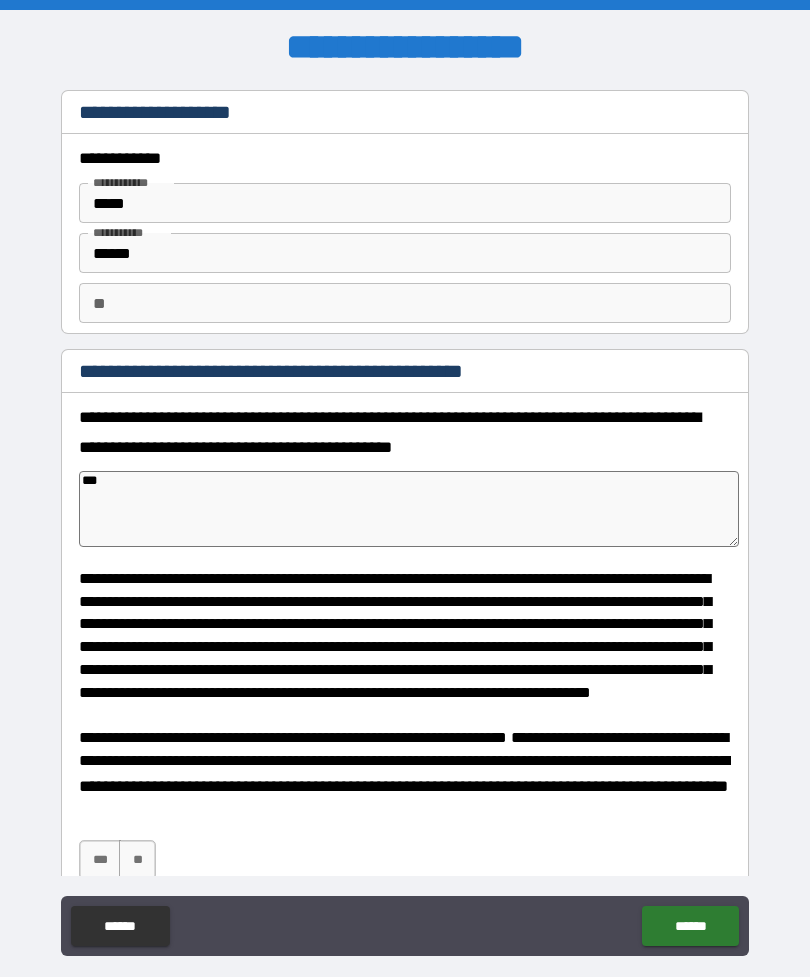 type on "*" 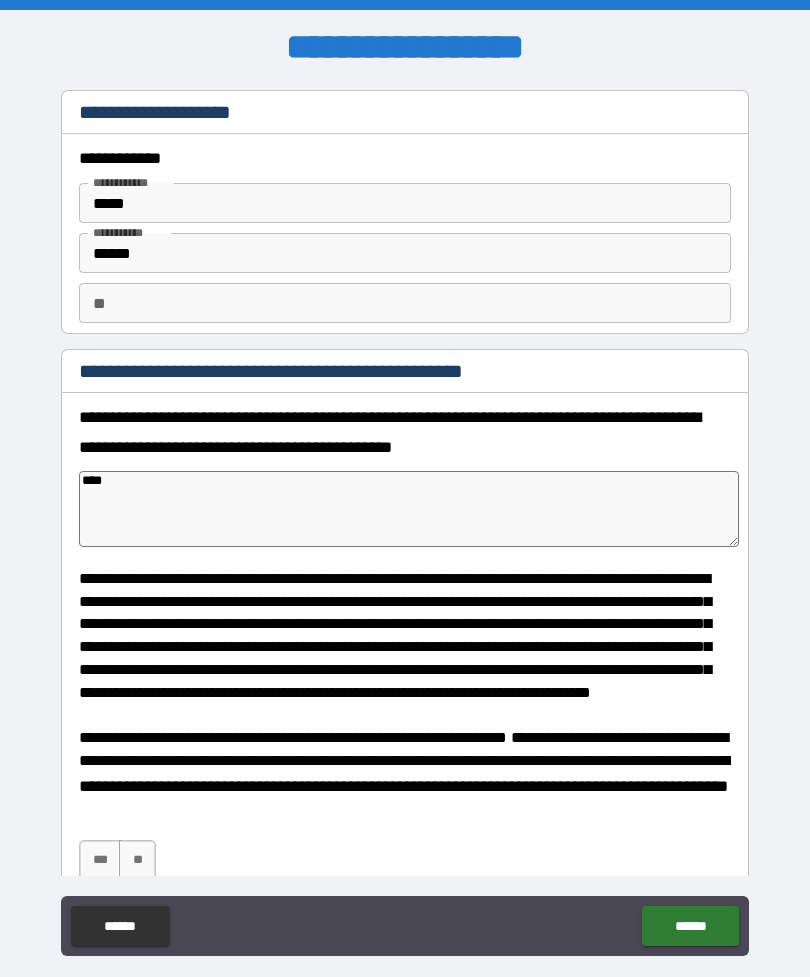 type on "*" 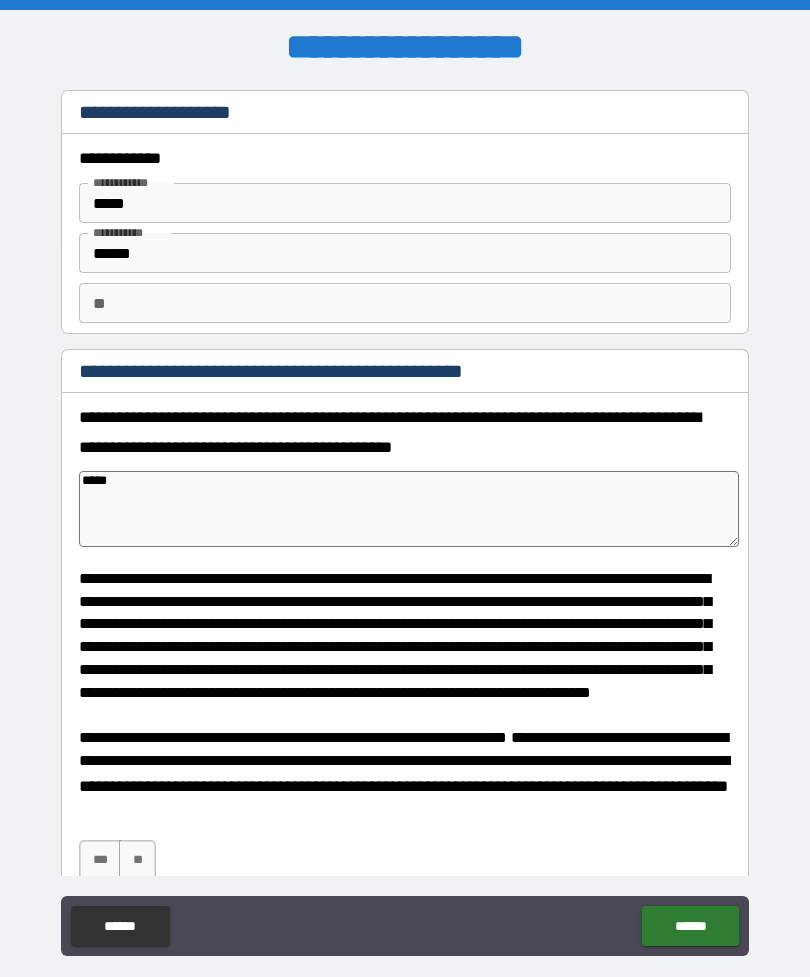 type on "*" 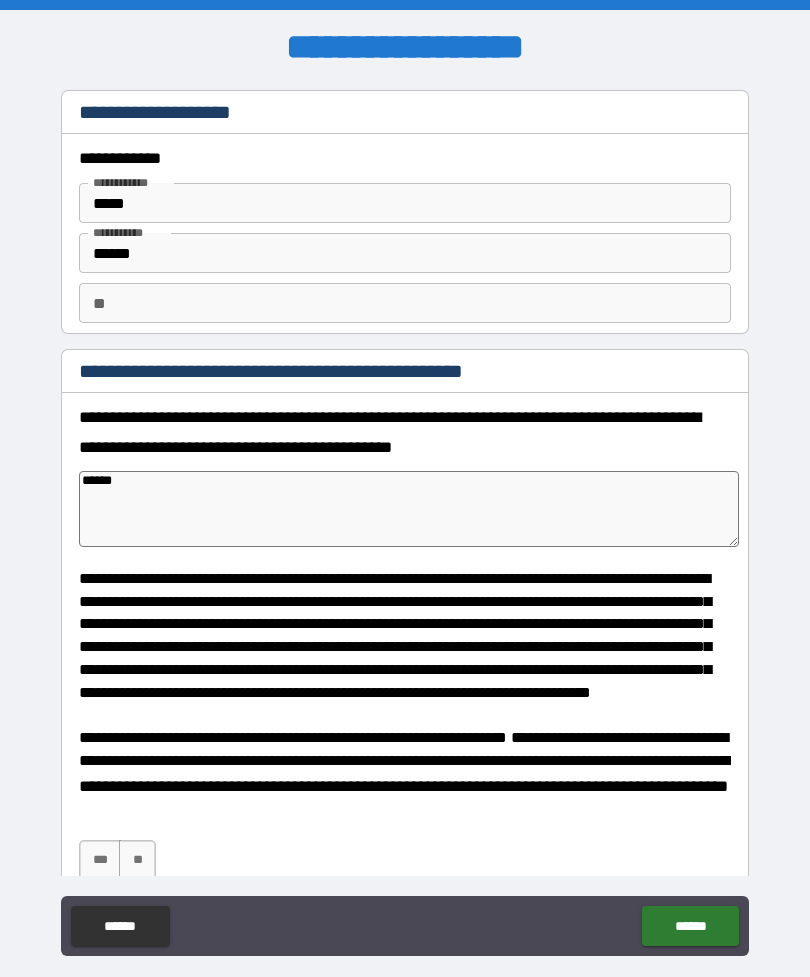 type on "*" 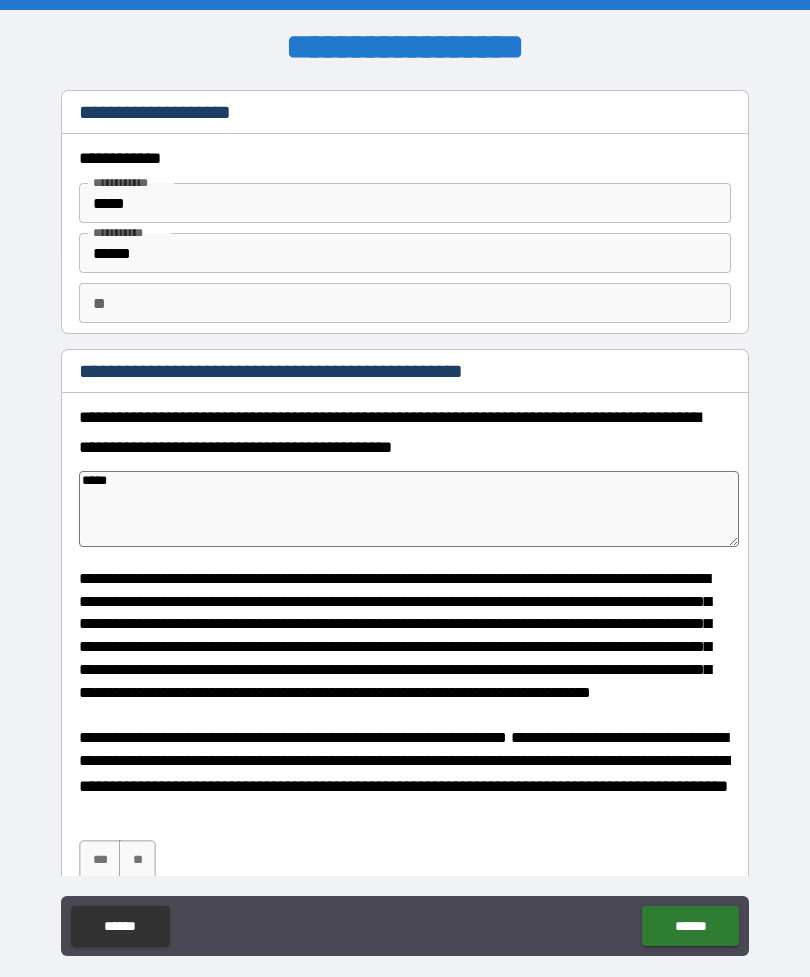 type on "*" 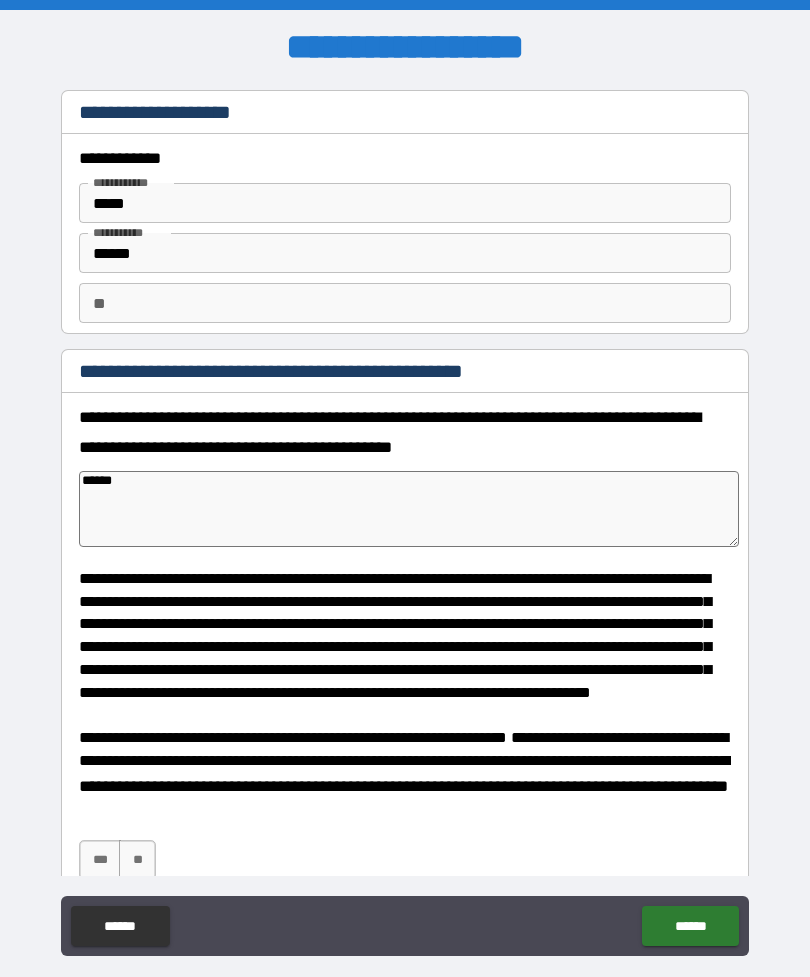 type on "*" 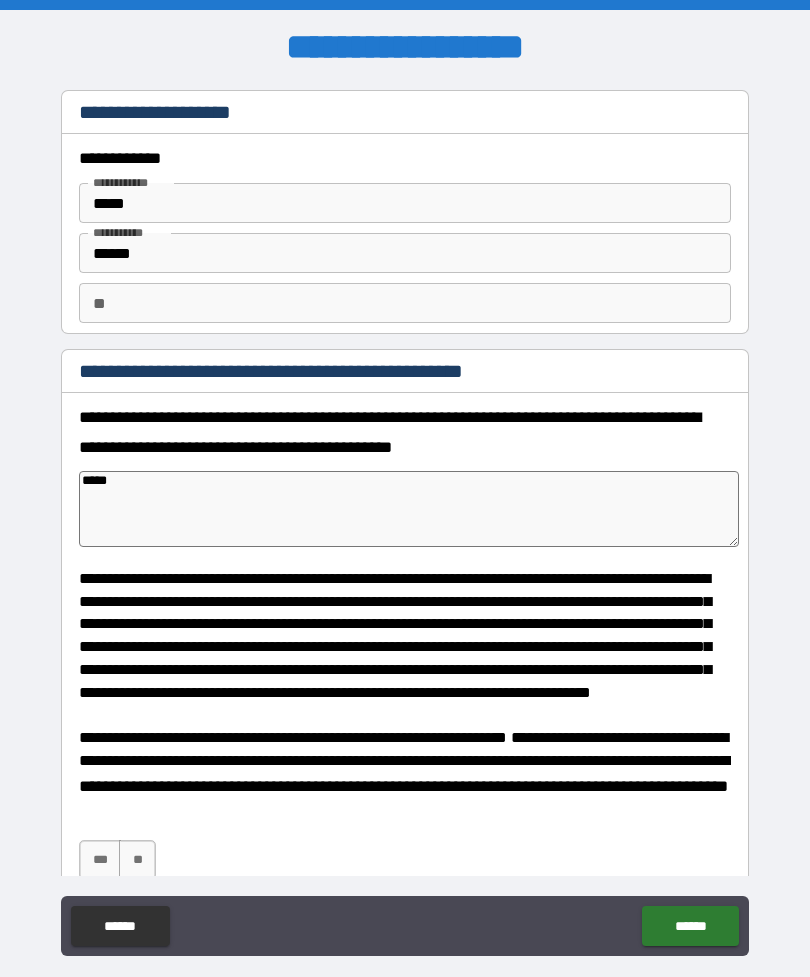 type on "*" 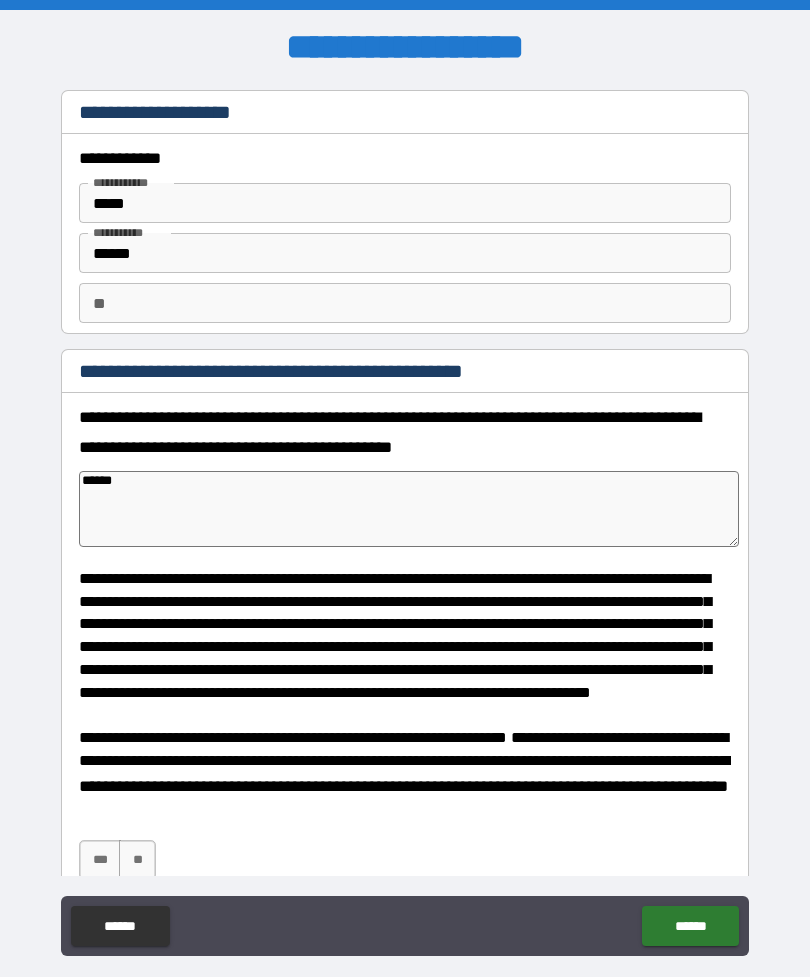 type on "*" 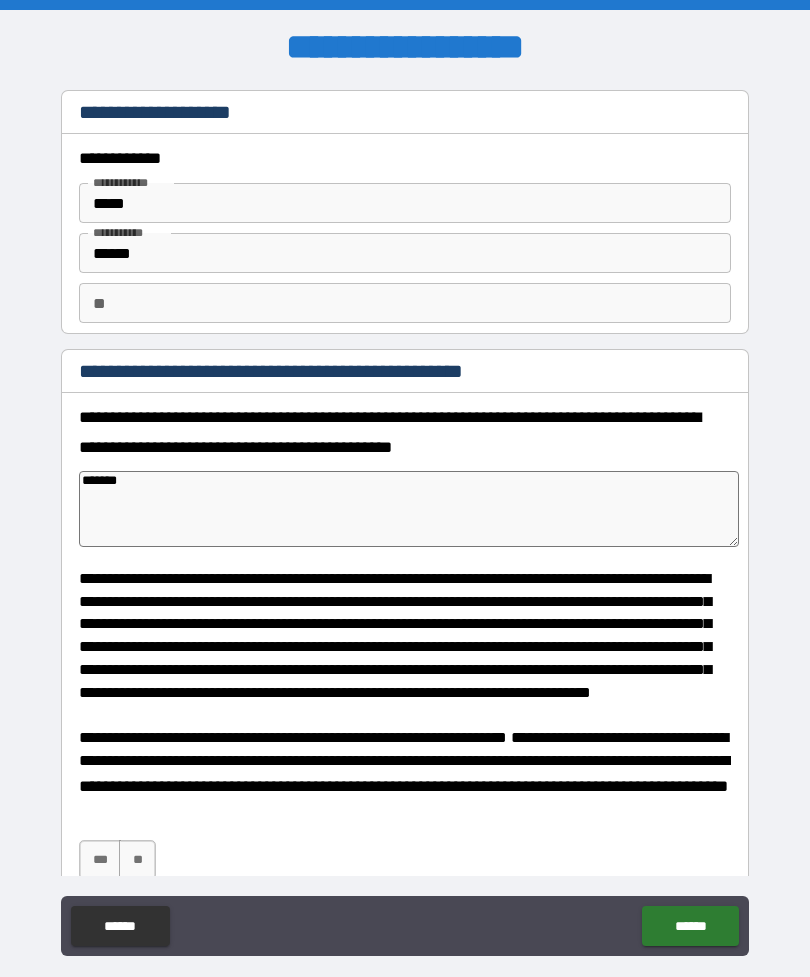 type on "*" 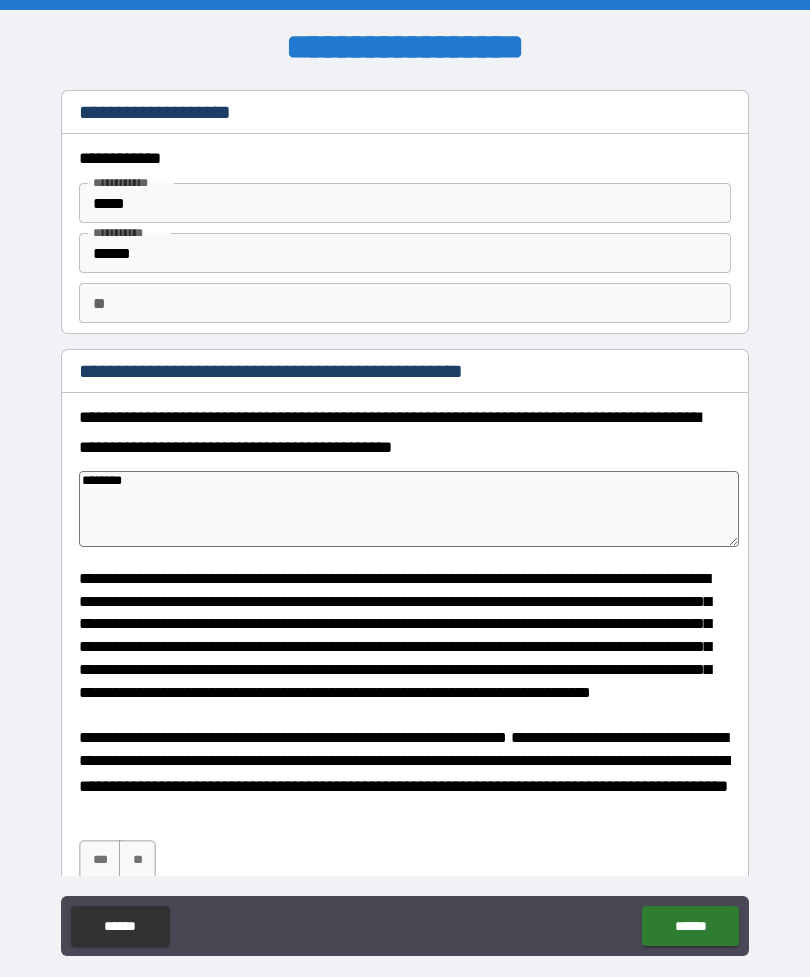 type on "*" 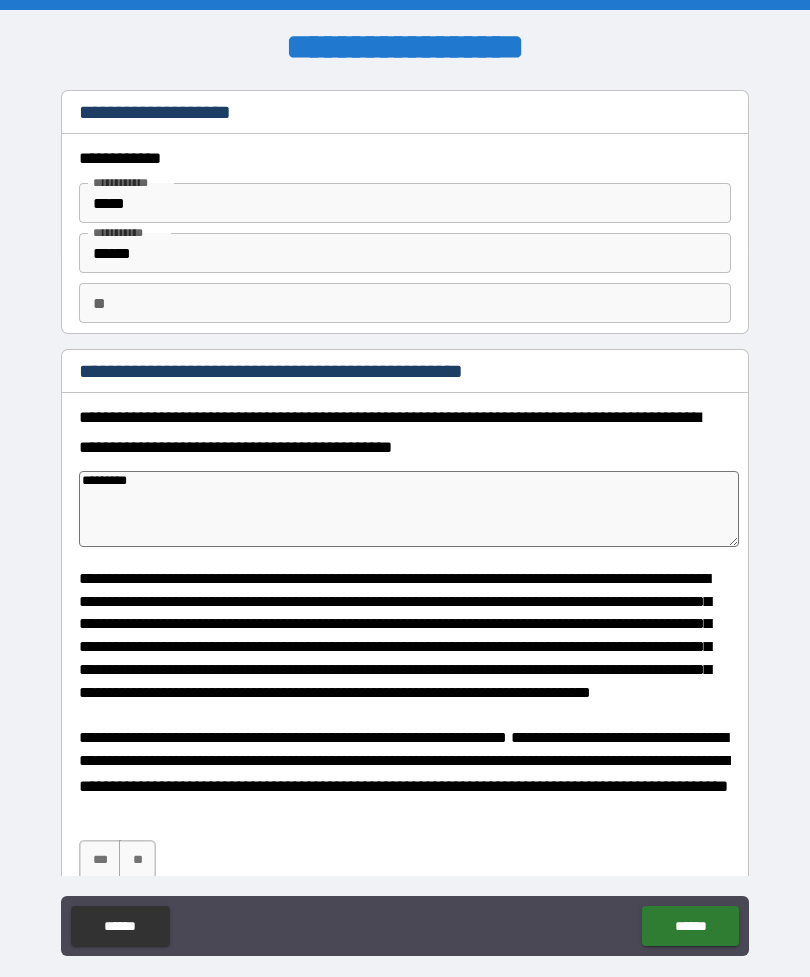 type on "*" 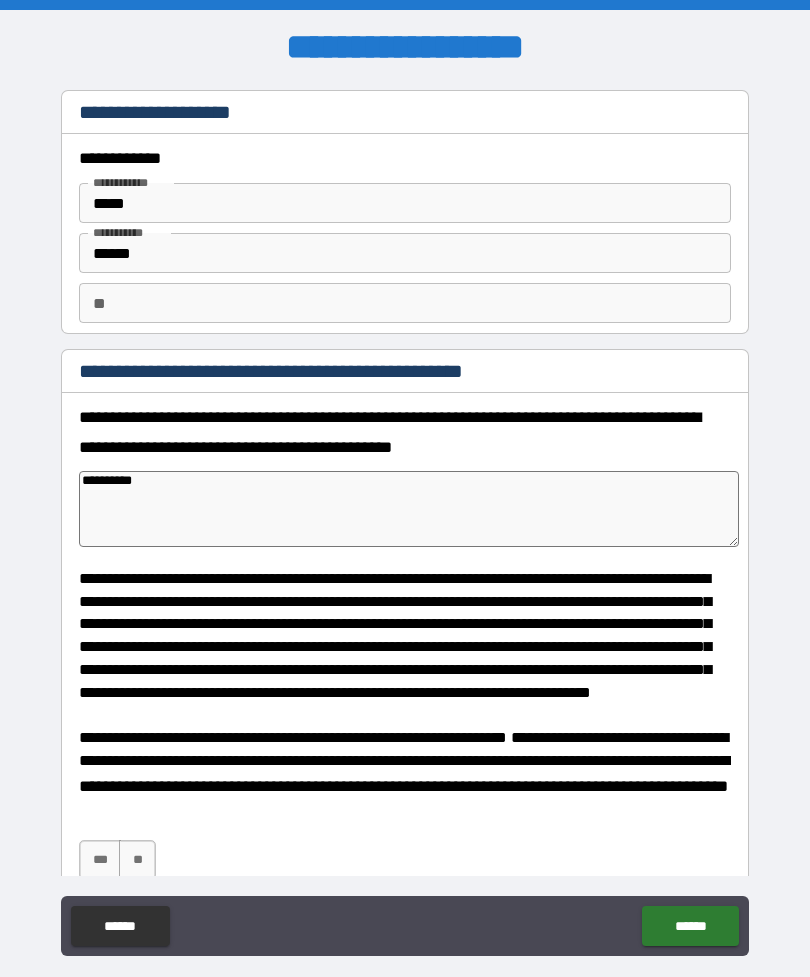 type on "*" 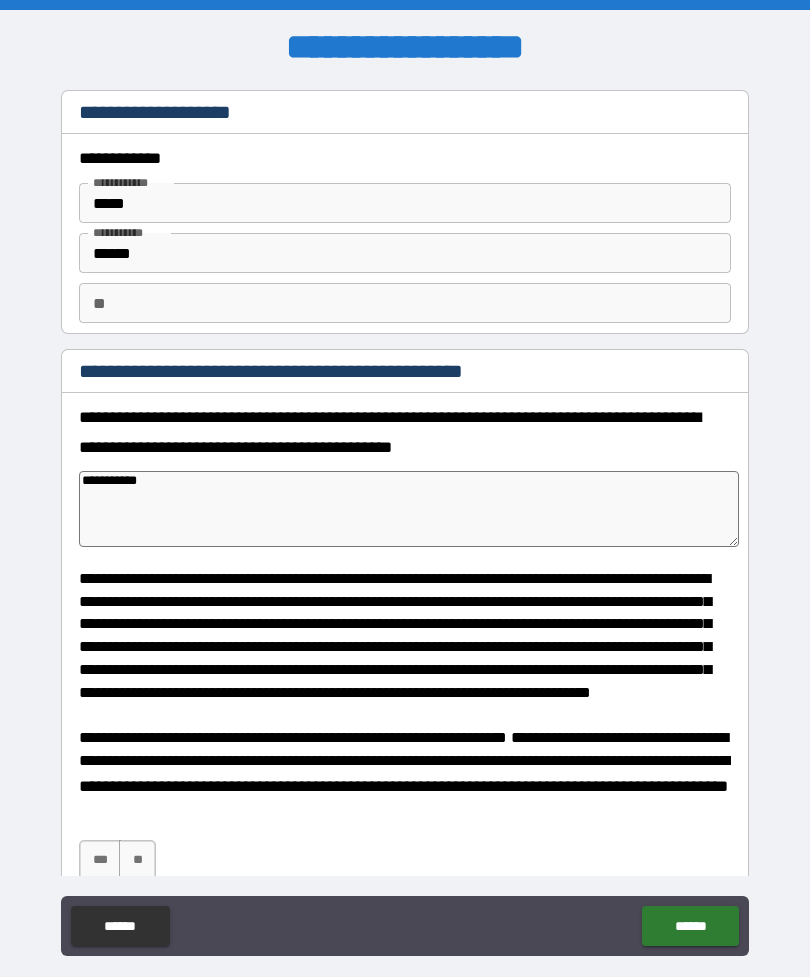 type on "**********" 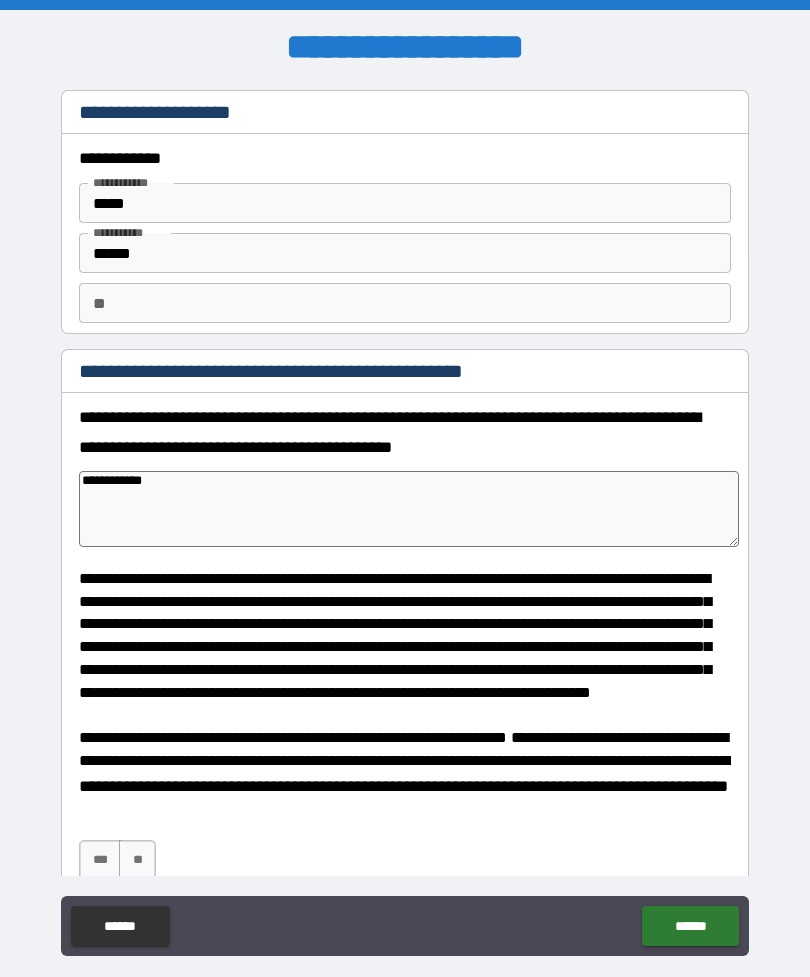 type on "*" 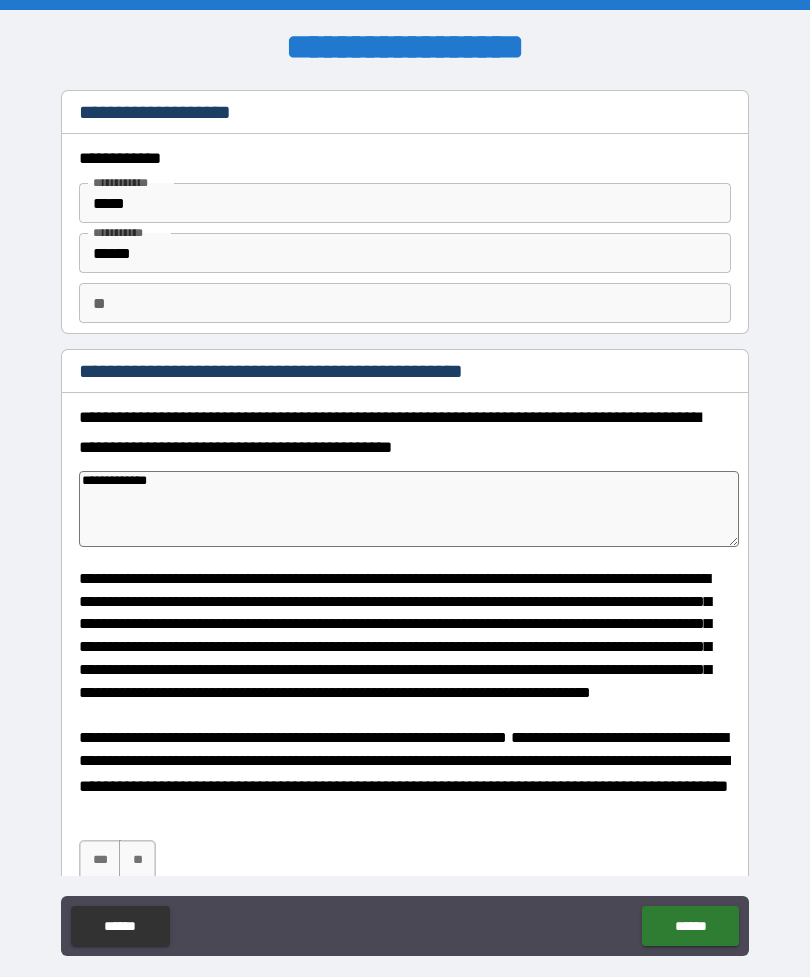 type on "*" 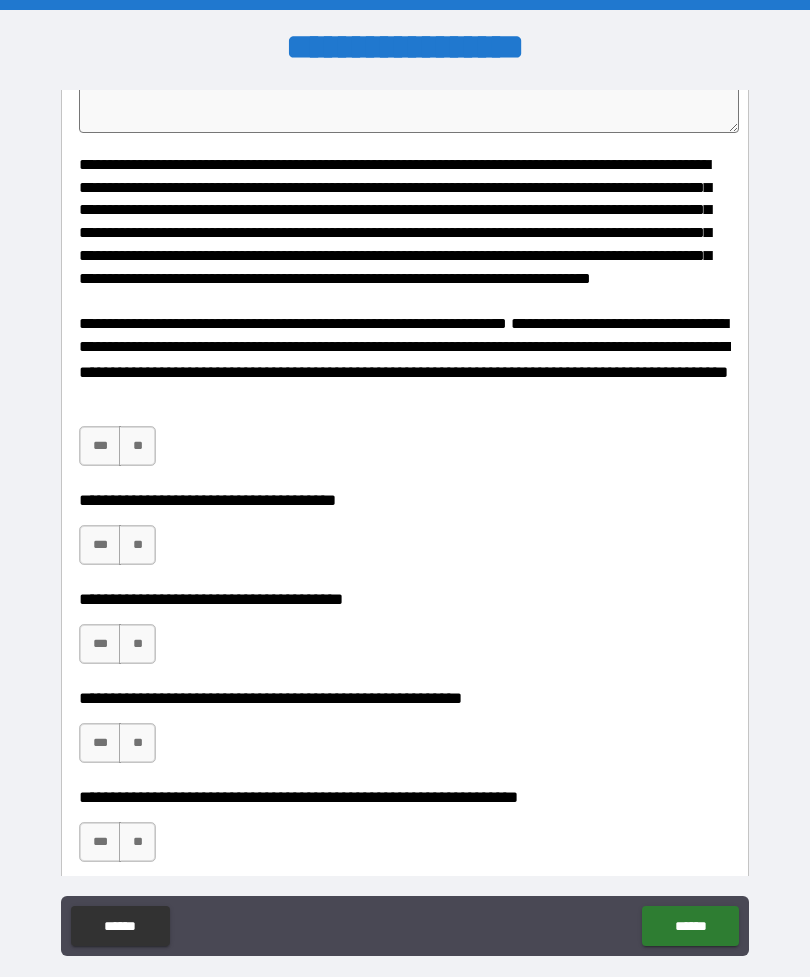 scroll, scrollTop: 419, scrollLeft: 0, axis: vertical 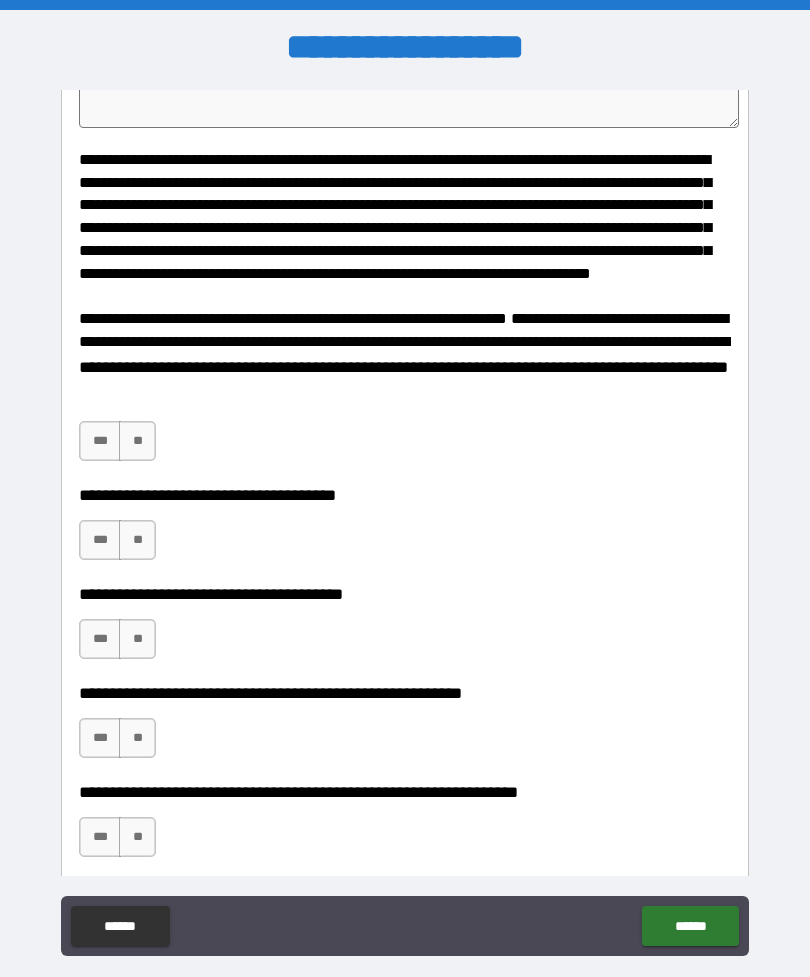 type on "**********" 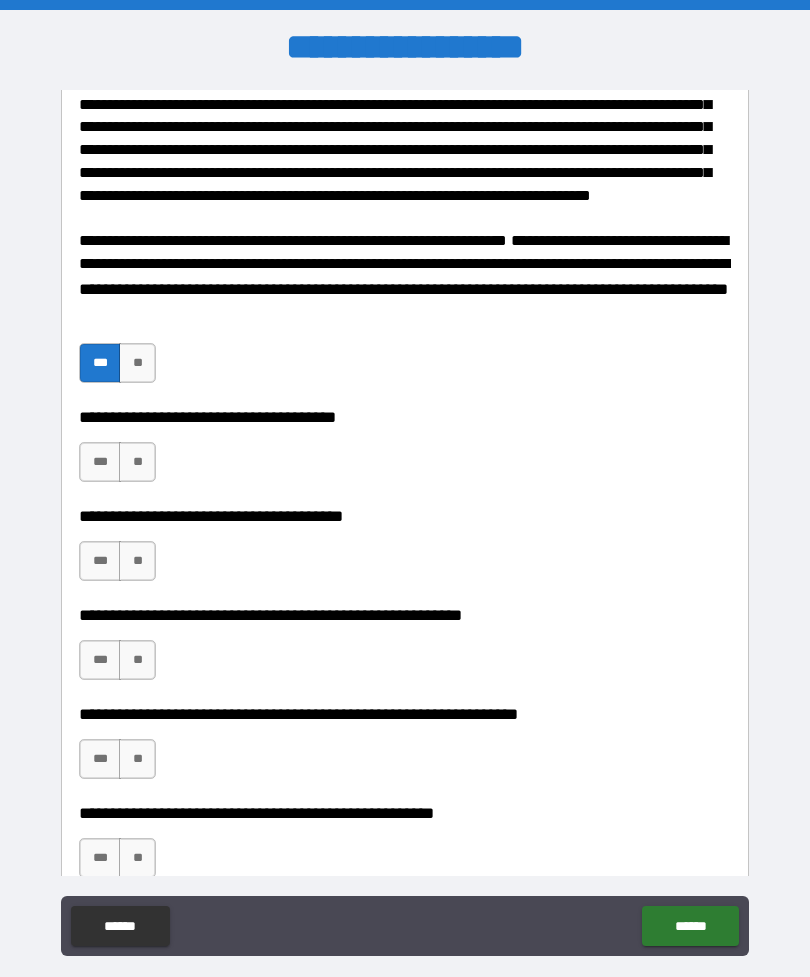 click on "***" at bounding box center [100, 462] 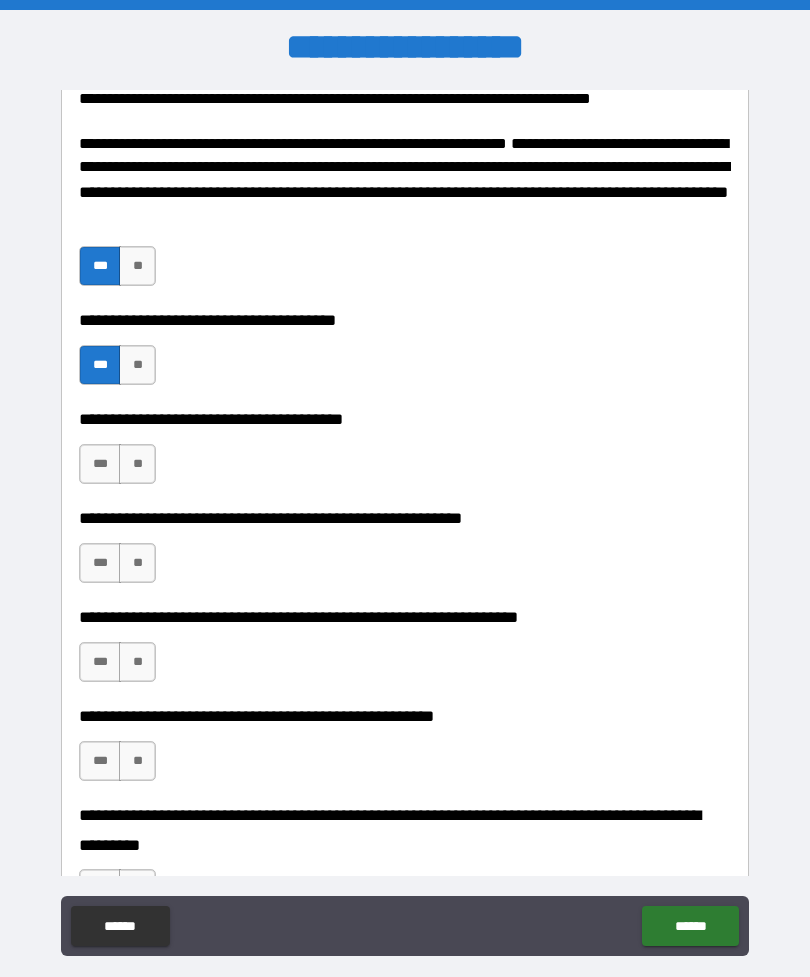click on "***" at bounding box center [100, 464] 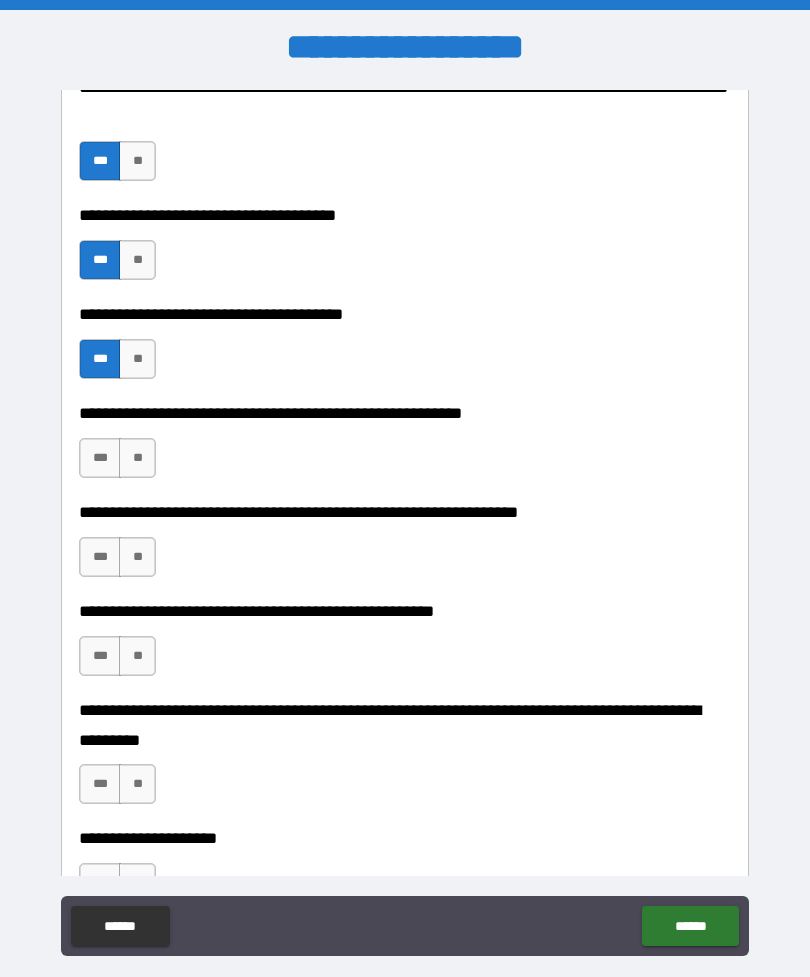 click on "***" at bounding box center (100, 458) 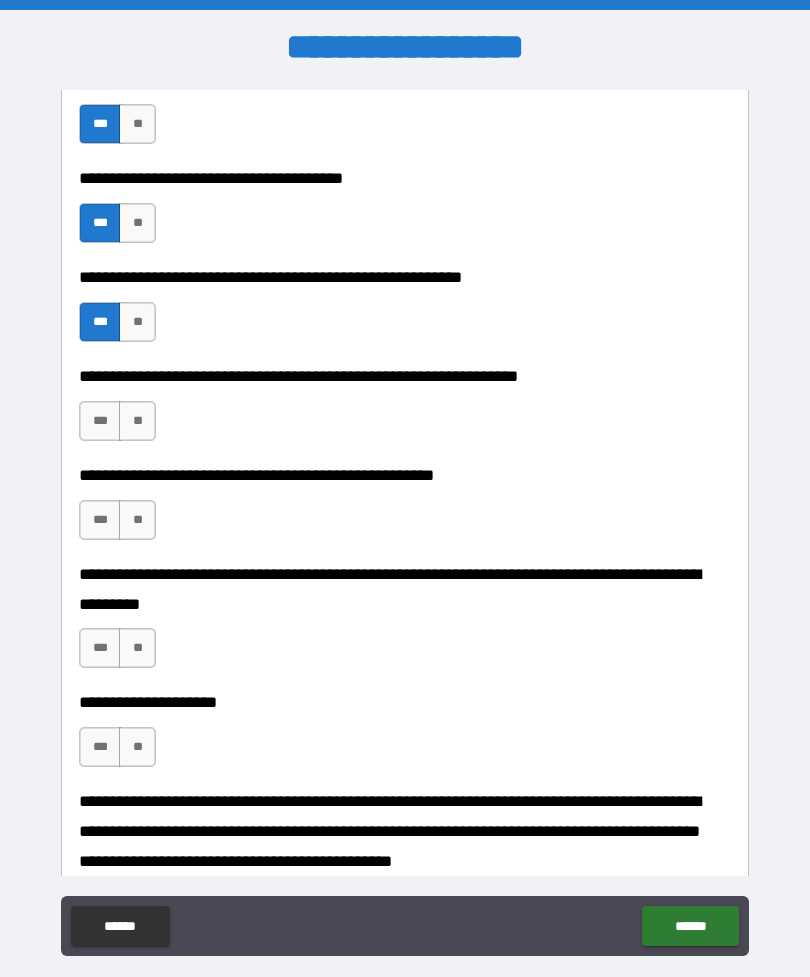 click on "***" at bounding box center [100, 421] 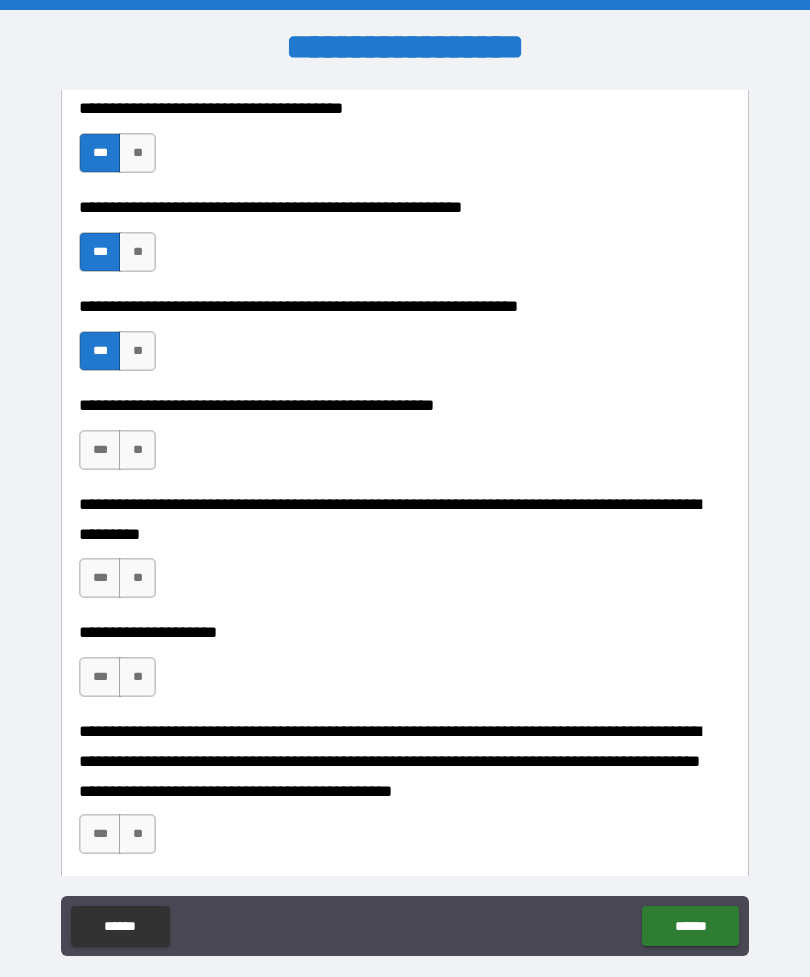 click on "***" at bounding box center [100, 450] 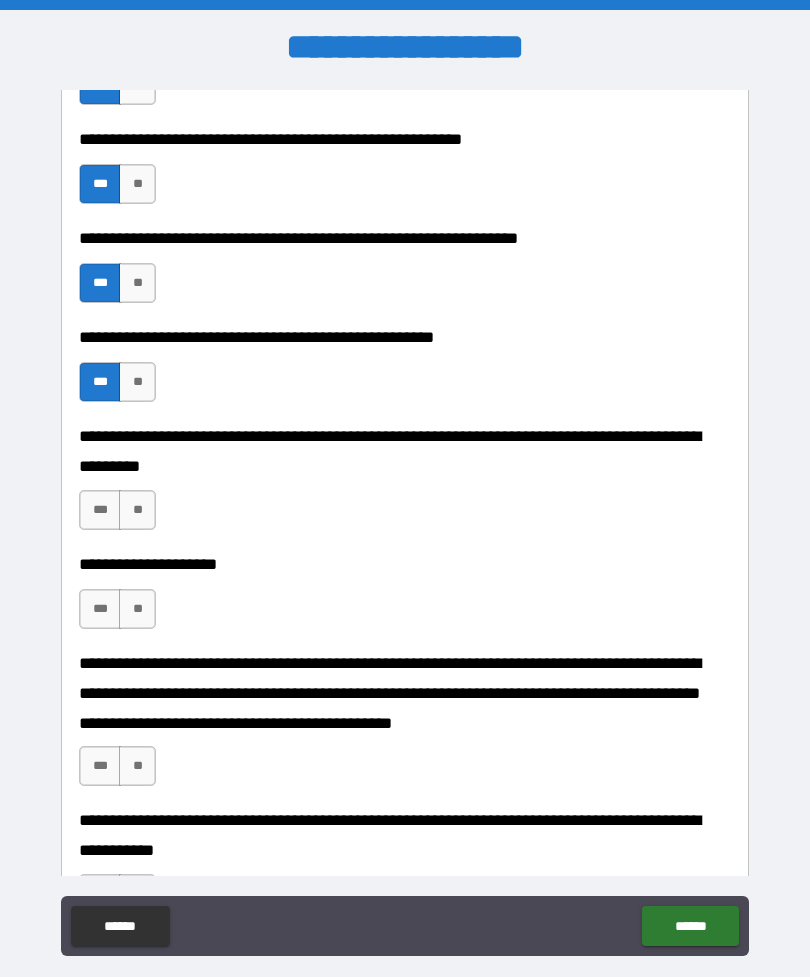 scroll, scrollTop: 976, scrollLeft: 0, axis: vertical 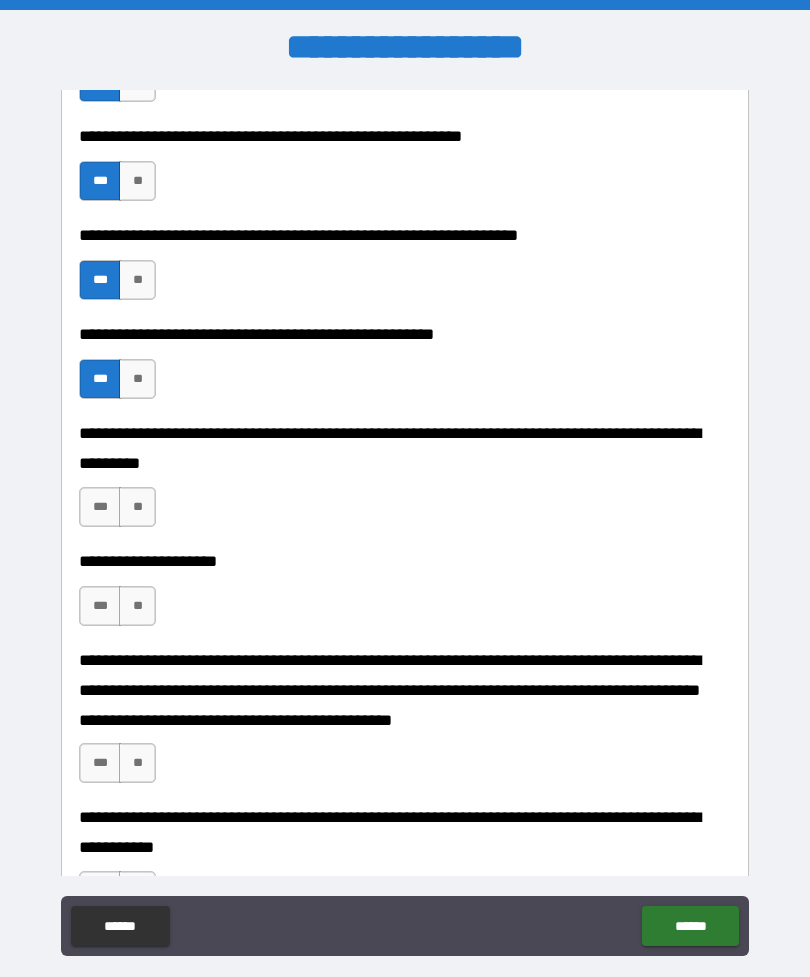 click on "***" at bounding box center [100, 507] 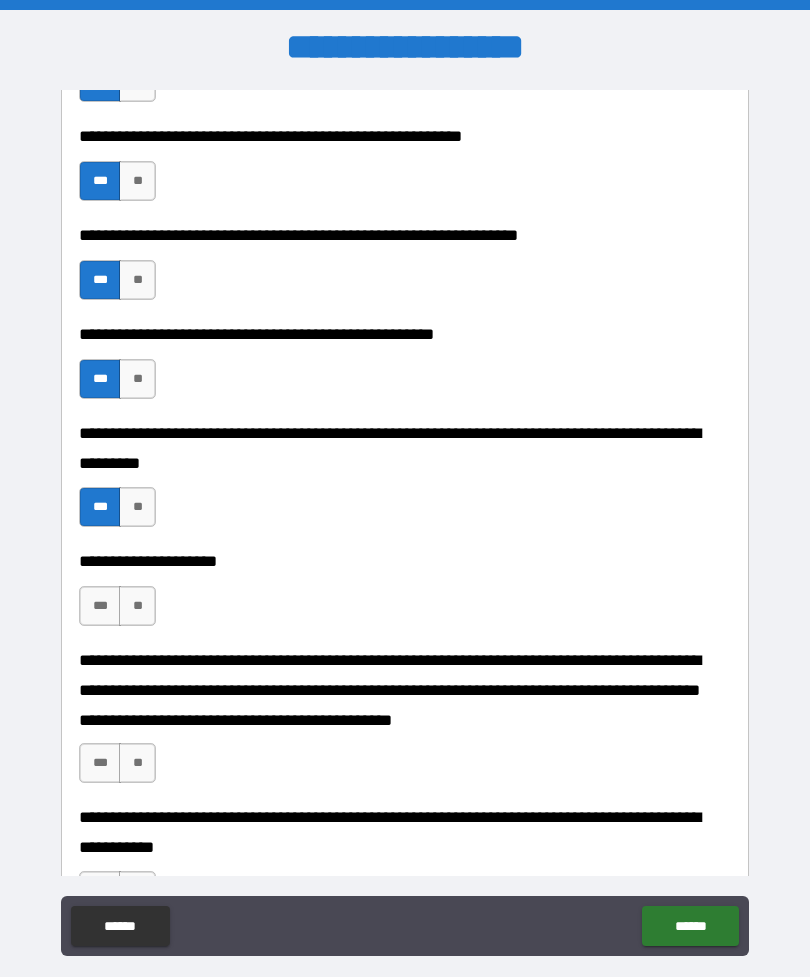 click on "***" at bounding box center (100, 606) 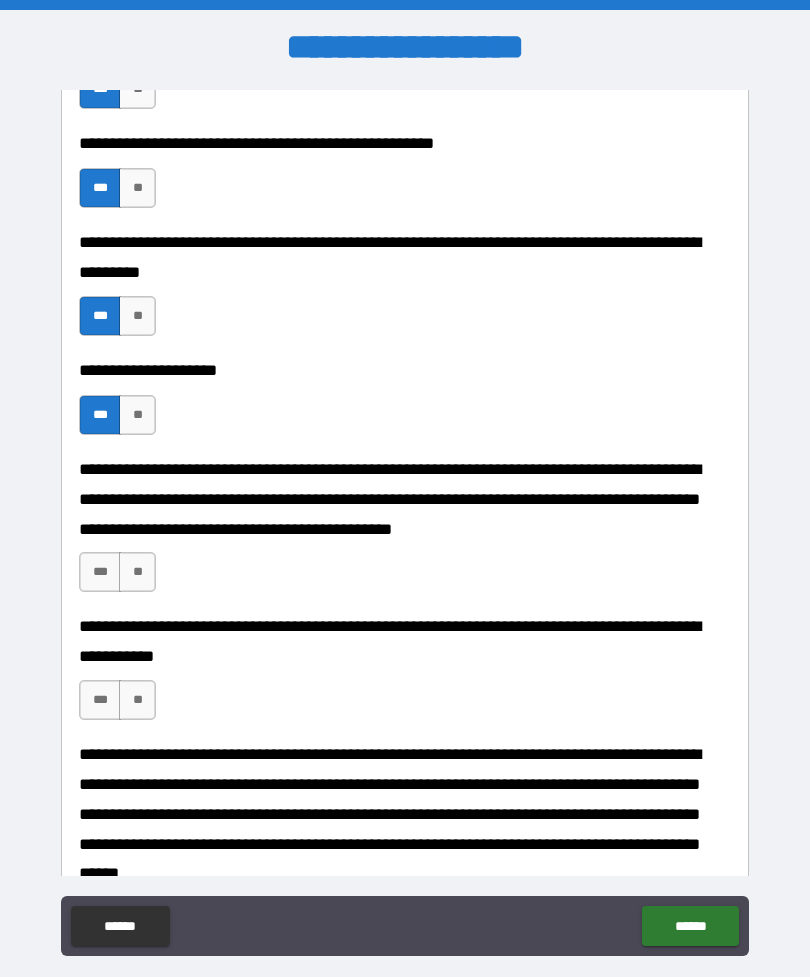 click on "***" at bounding box center [100, 572] 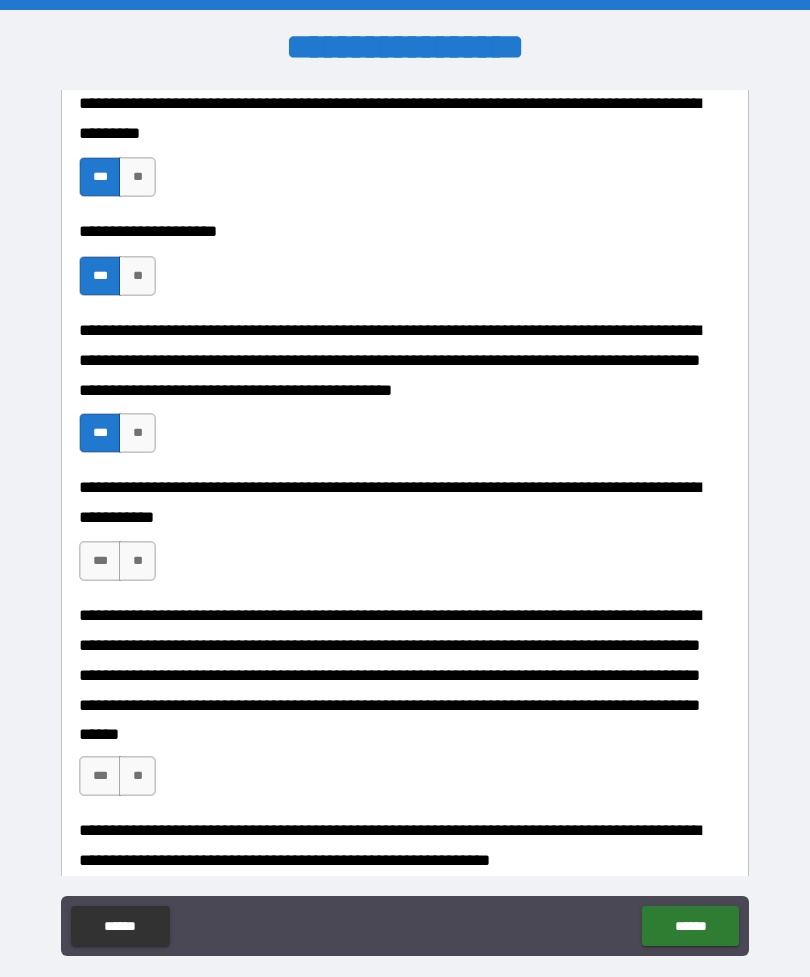 click on "***" at bounding box center (100, 561) 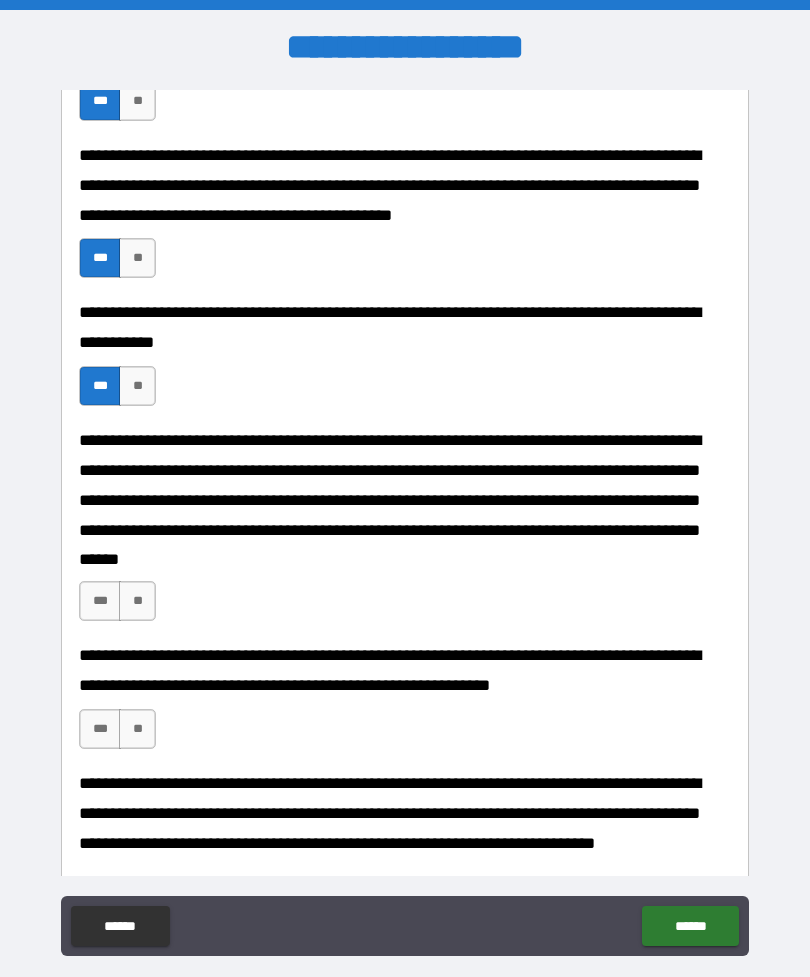 click on "***" at bounding box center (100, 601) 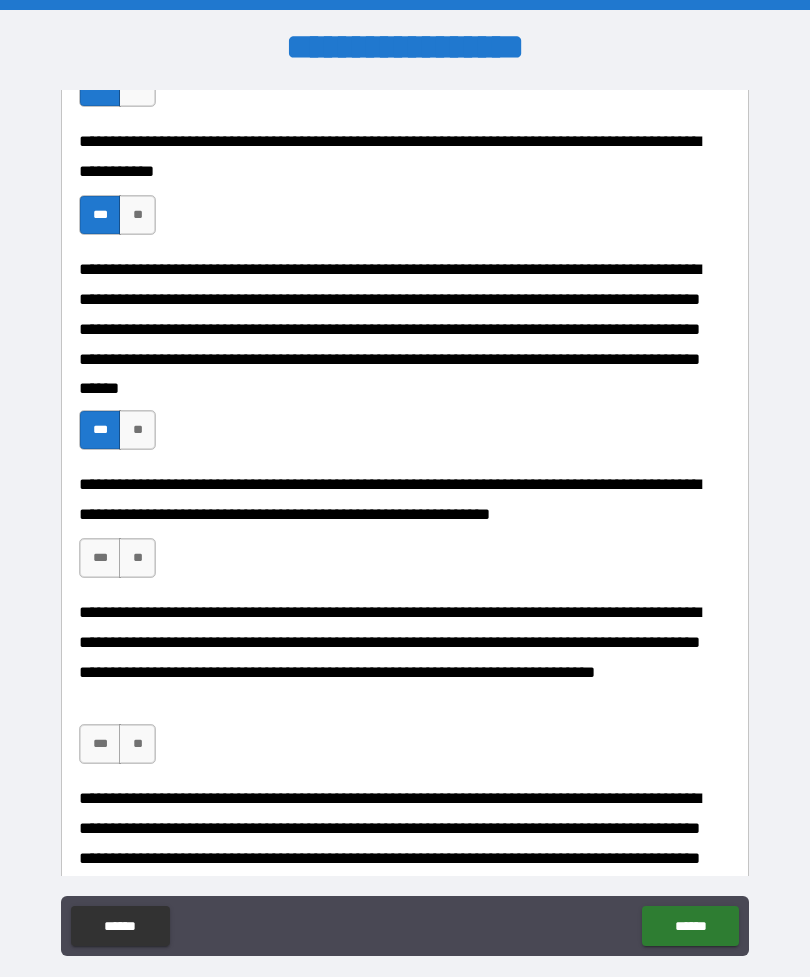 click on "***" at bounding box center (100, 558) 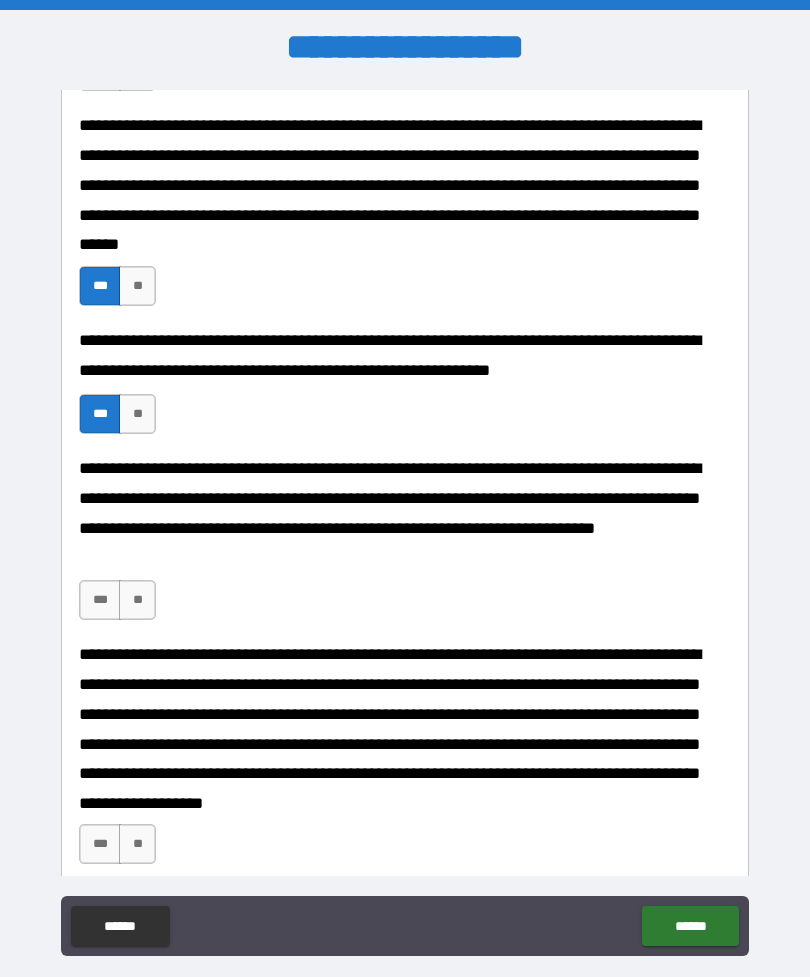 click on "***" at bounding box center (100, 600) 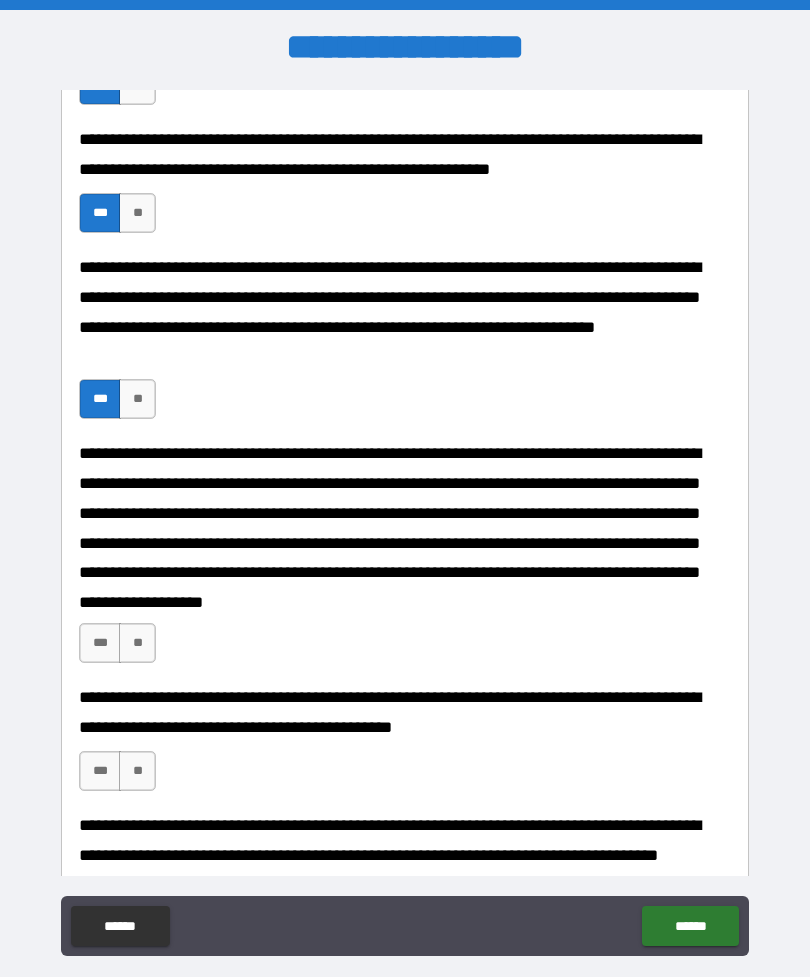 click on "***" at bounding box center (100, 643) 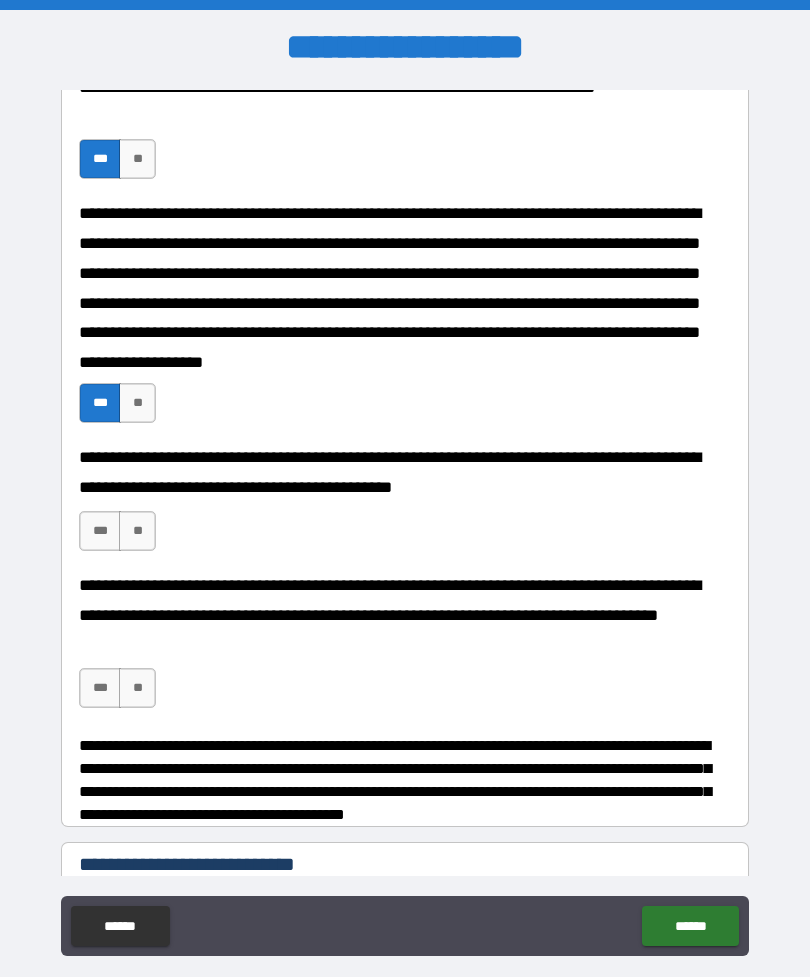 click on "***" at bounding box center (100, 531) 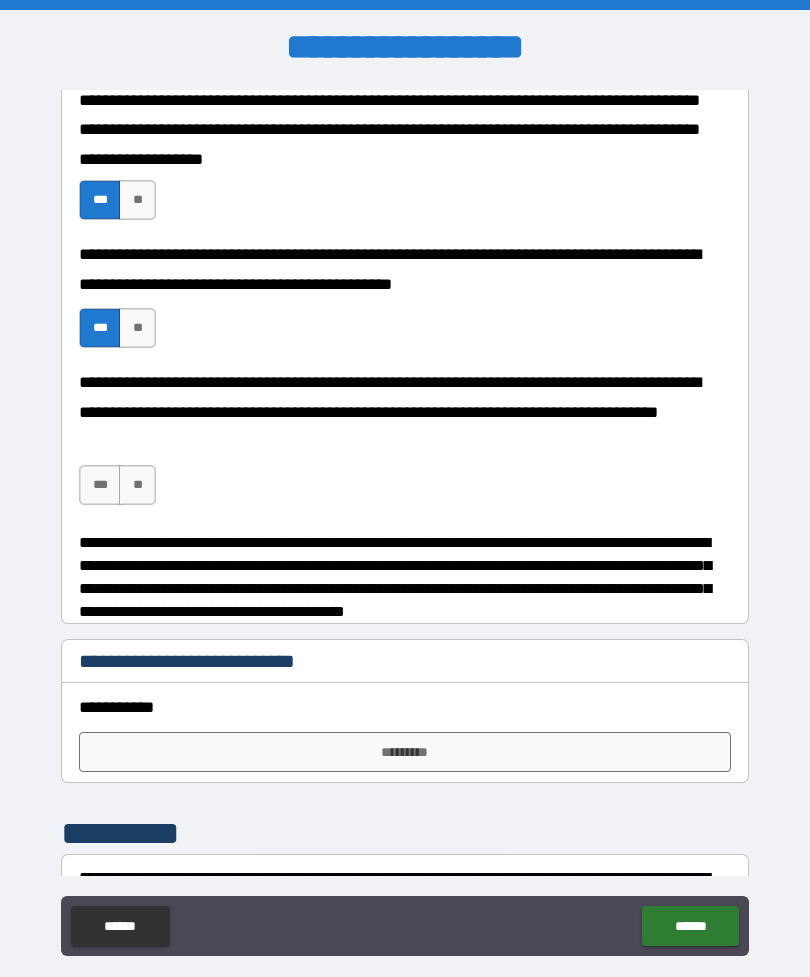 click on "***" at bounding box center (100, 485) 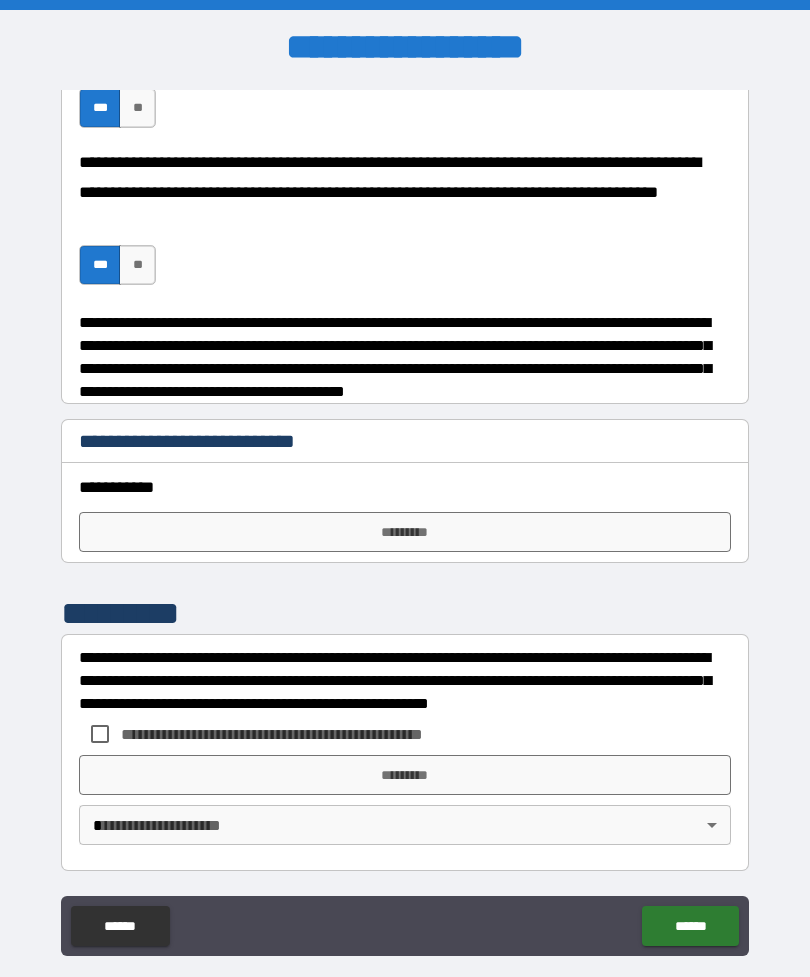 scroll, scrollTop: 2739, scrollLeft: 0, axis: vertical 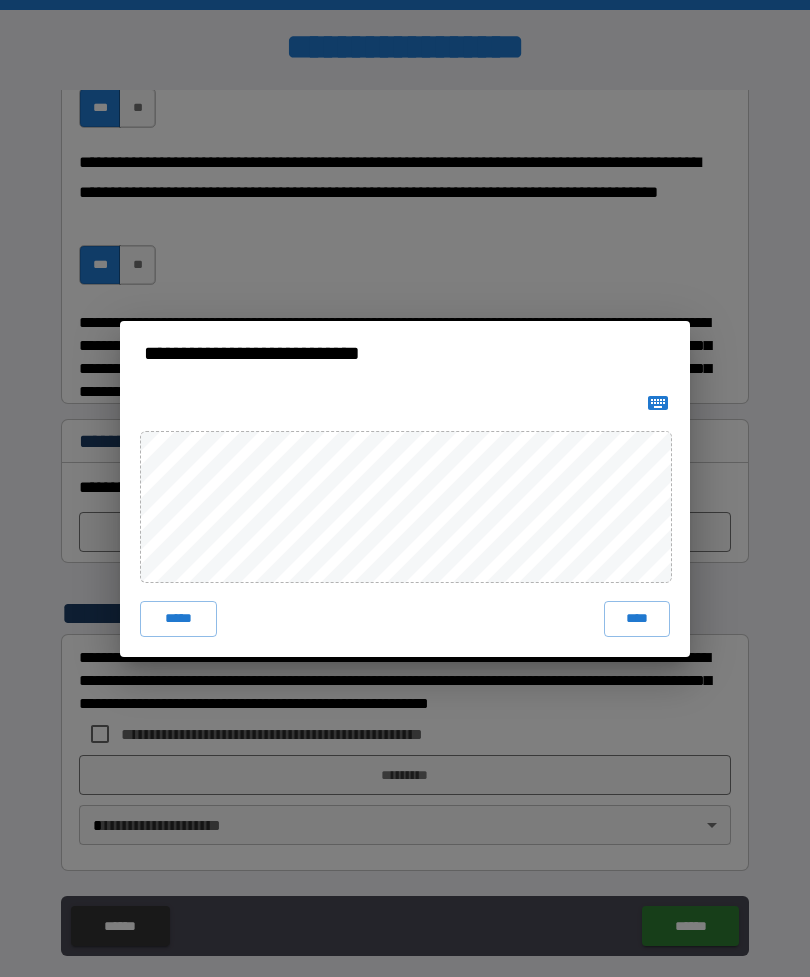click on "**********" at bounding box center [405, 488] 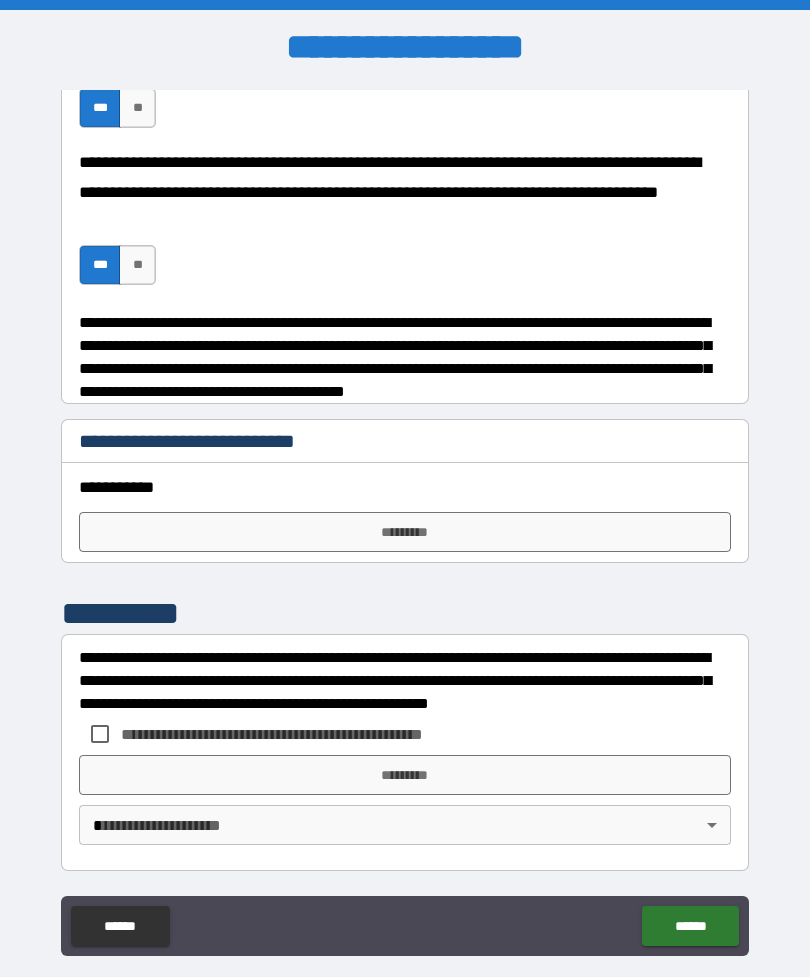 click on "*********" at bounding box center (405, 532) 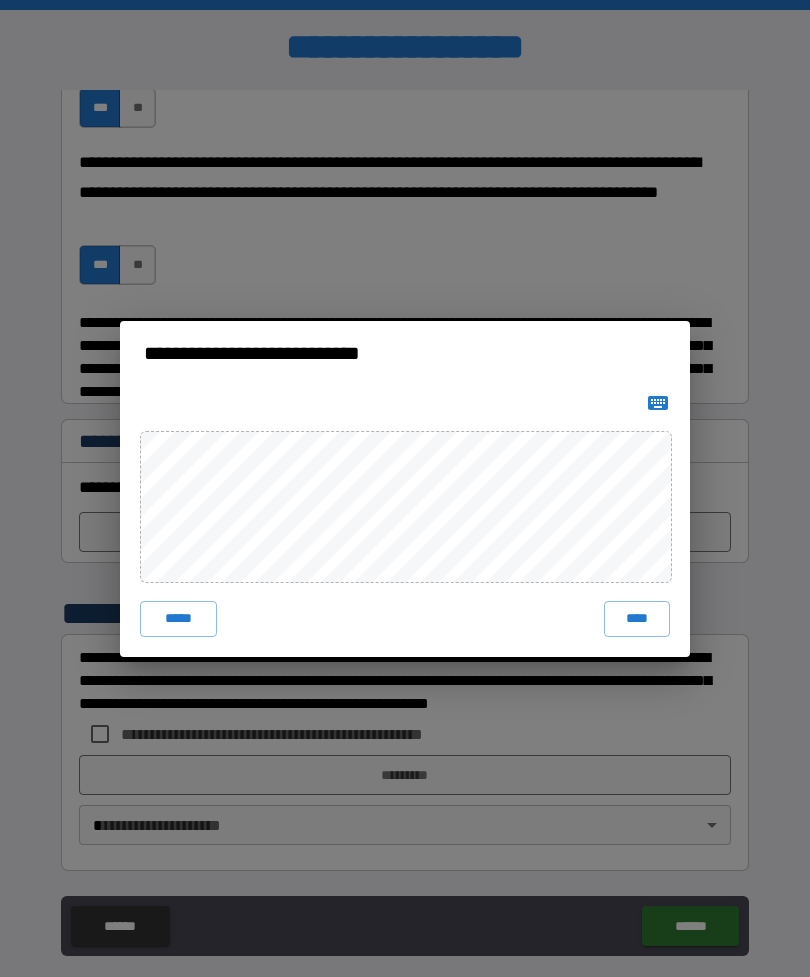 click on "****" at bounding box center [637, 619] 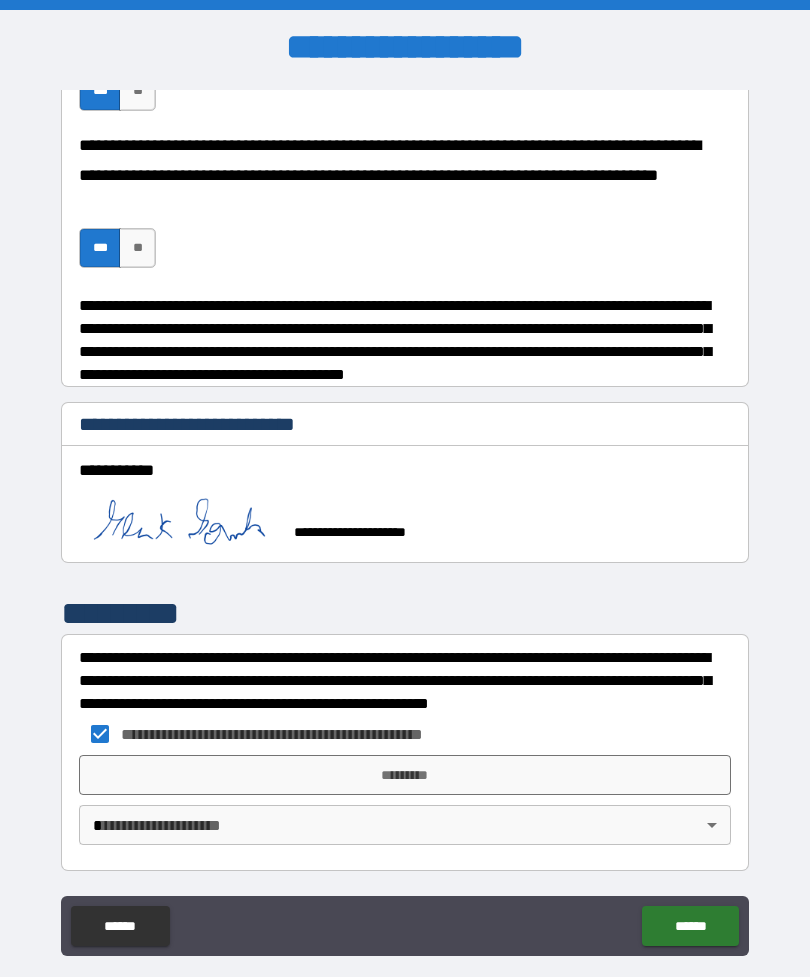 scroll, scrollTop: 2756, scrollLeft: 0, axis: vertical 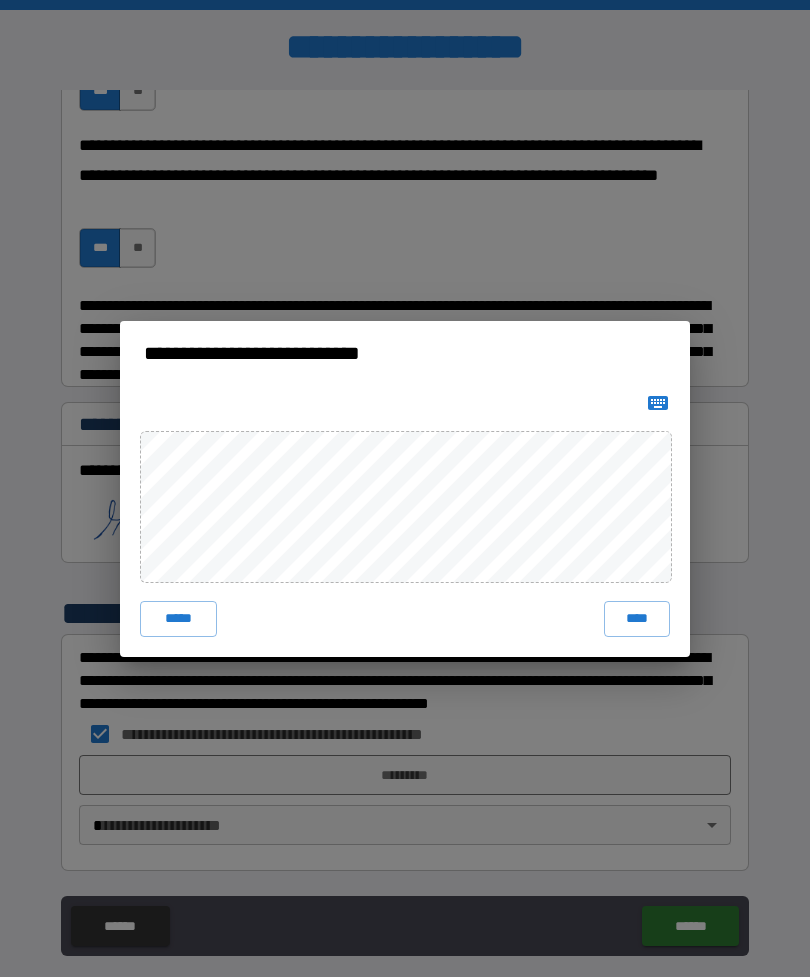 click on "****" at bounding box center [637, 619] 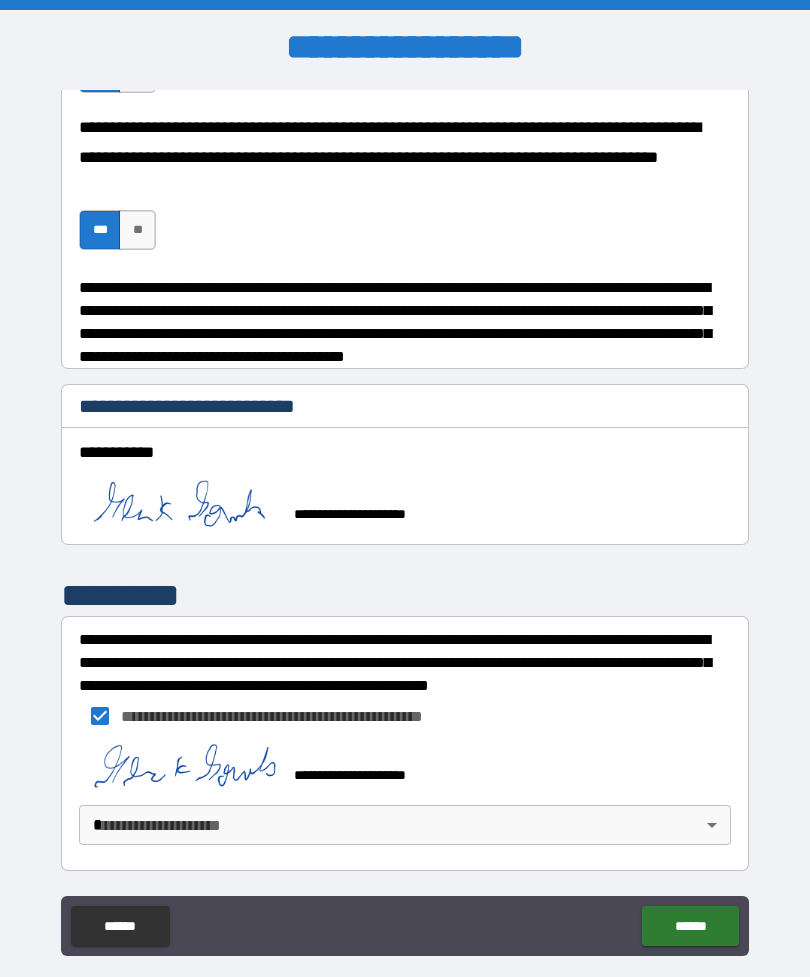 scroll, scrollTop: 2746, scrollLeft: 0, axis: vertical 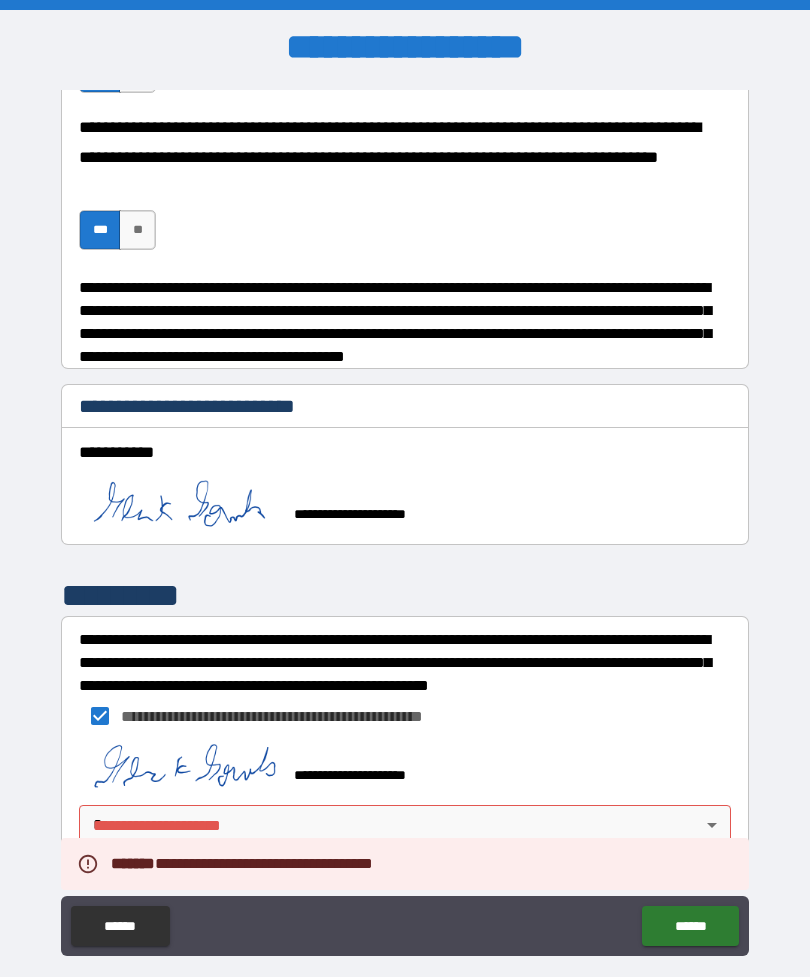 click on "**********" at bounding box center (405, 520) 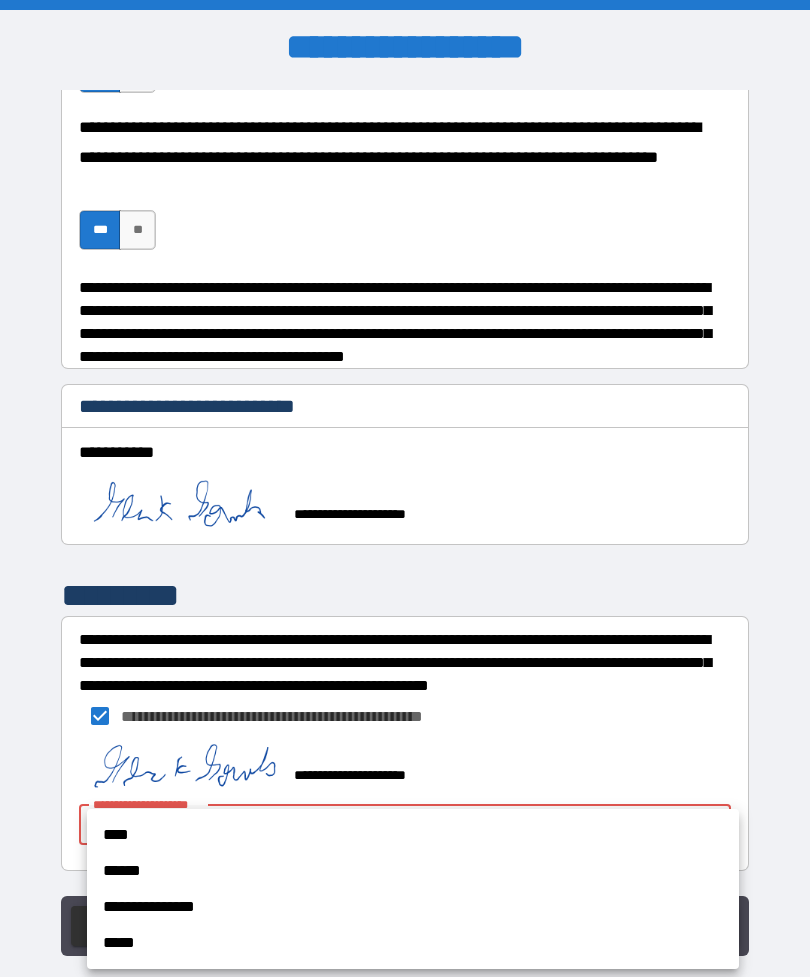 click on "****" at bounding box center (413, 835) 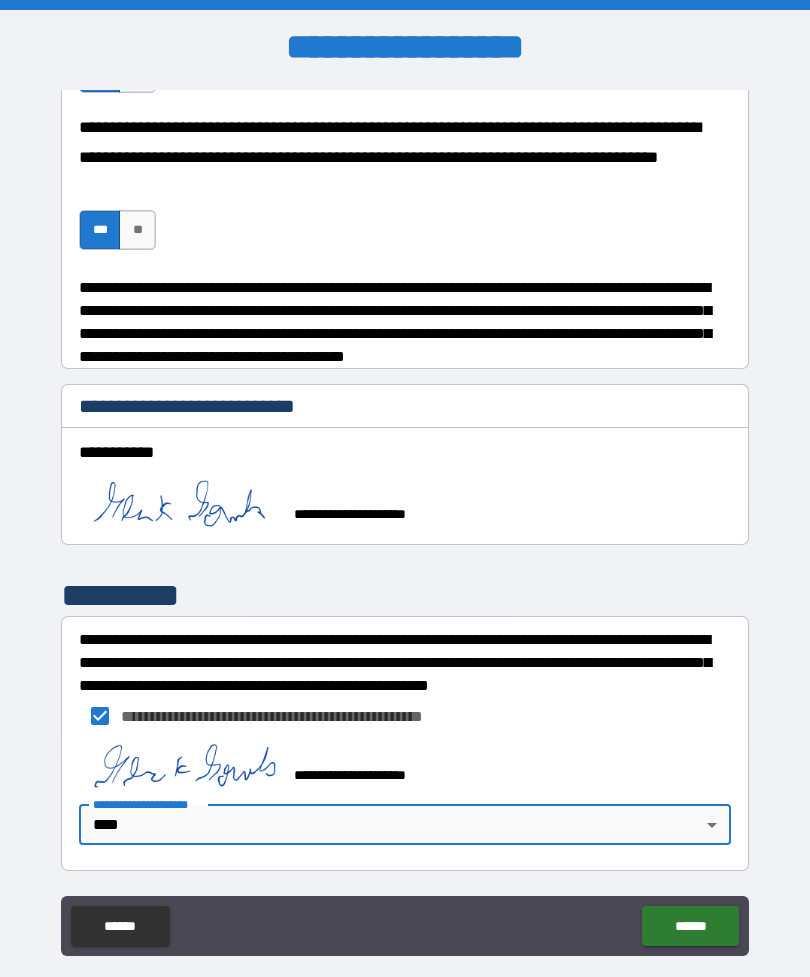 type on "*" 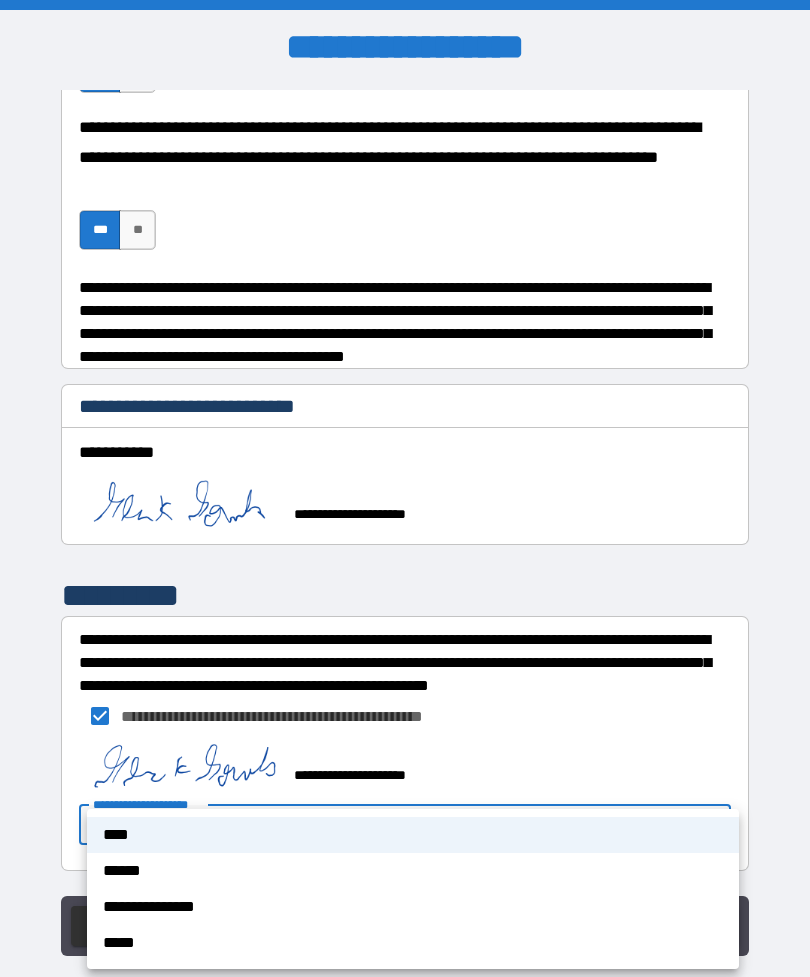 click on "****" at bounding box center [413, 835] 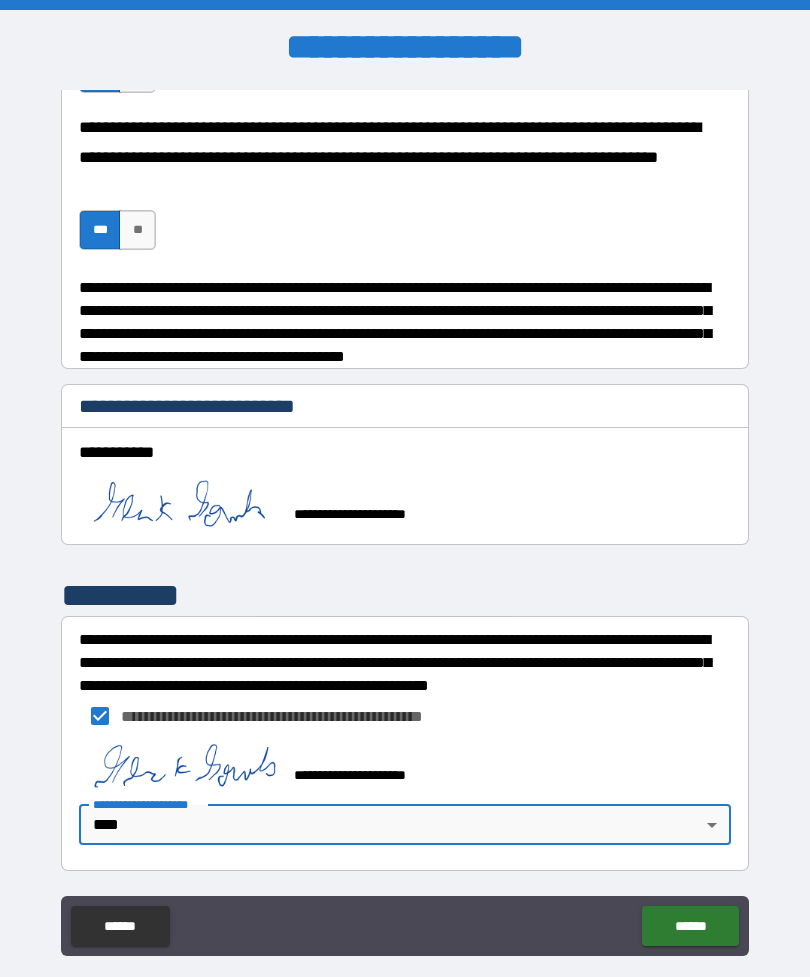 click on "******" at bounding box center (690, 926) 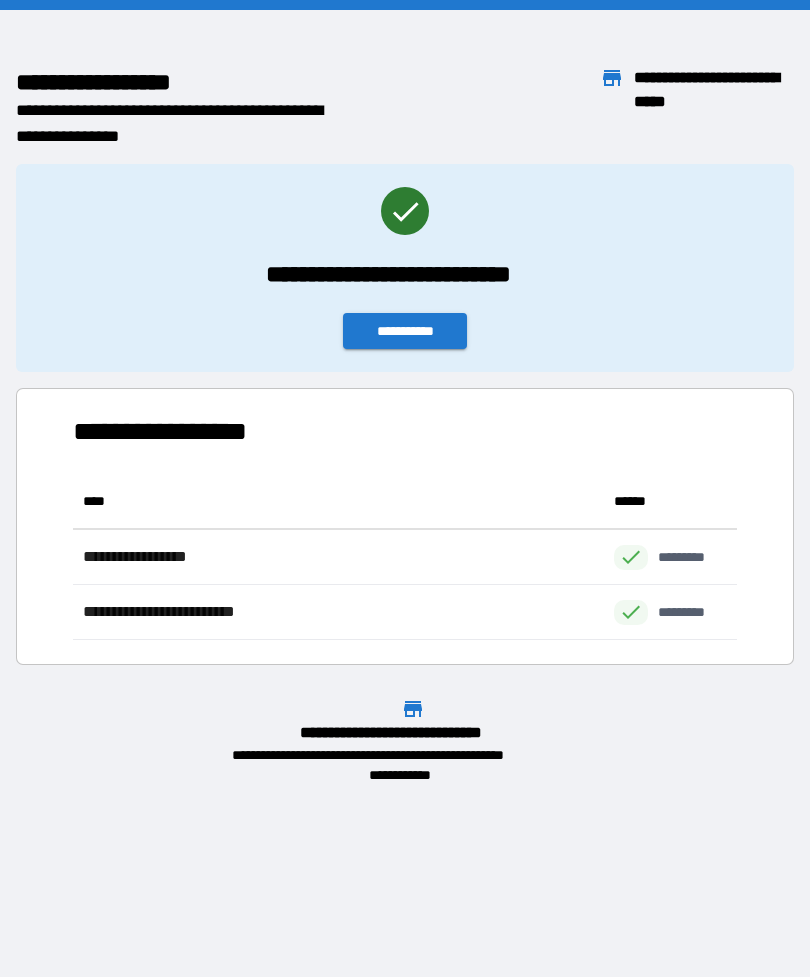 scroll, scrollTop: 1, scrollLeft: 1, axis: both 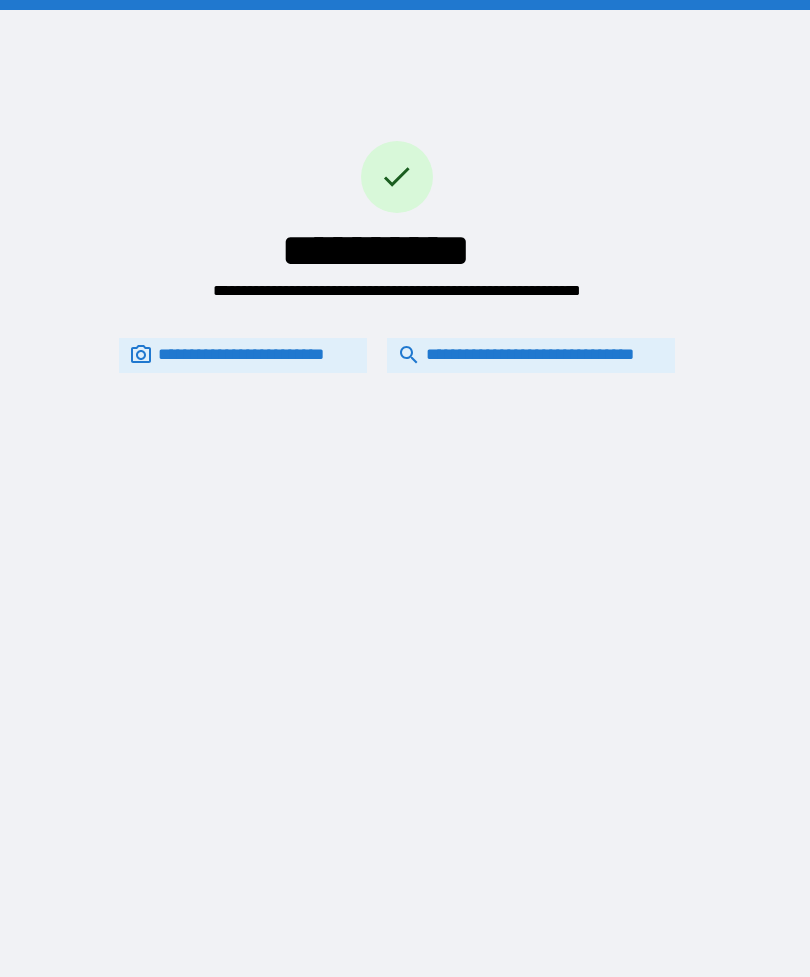 click on "**********" at bounding box center [531, 355] 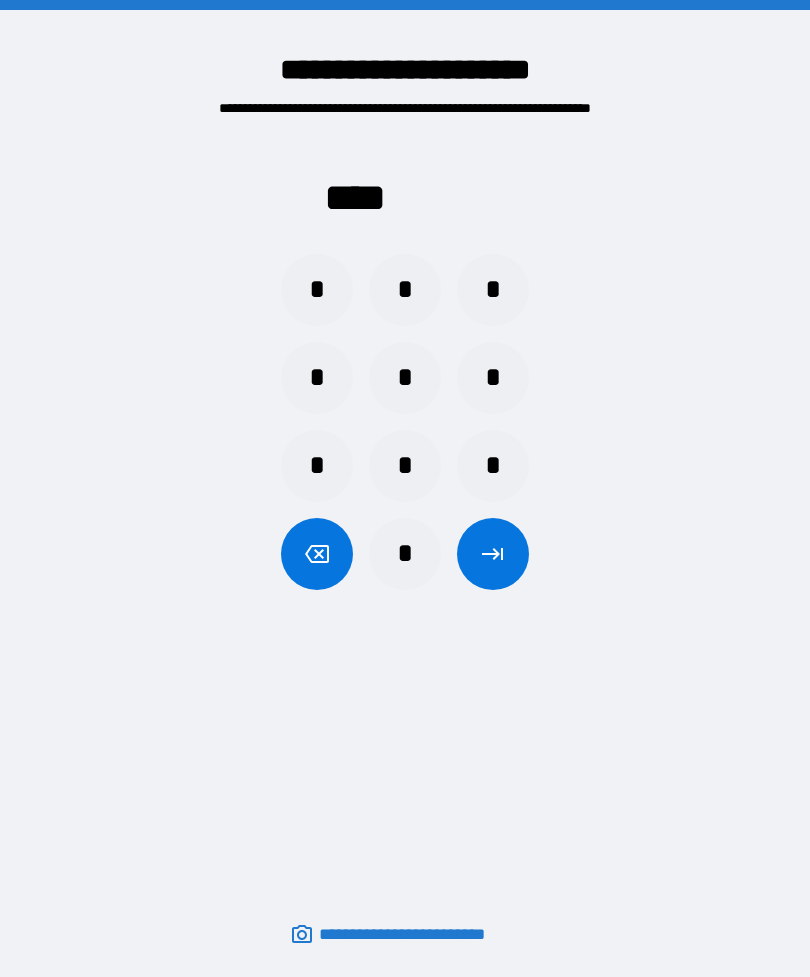 click on "*" at bounding box center [317, 290] 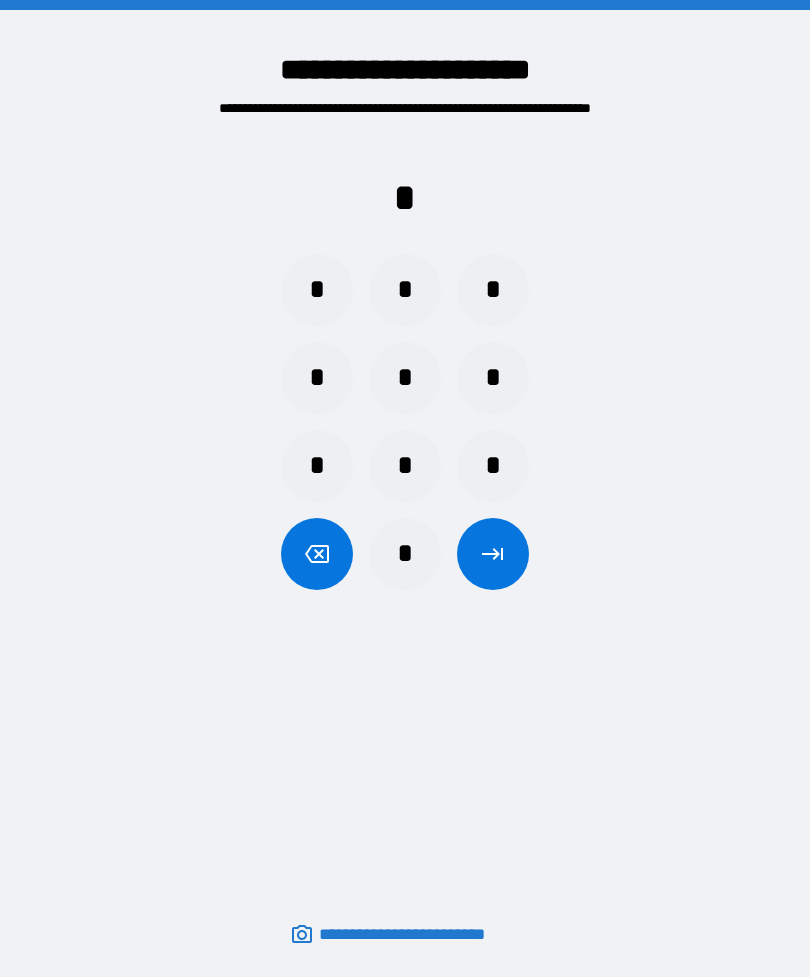 click on "*" at bounding box center [405, 466] 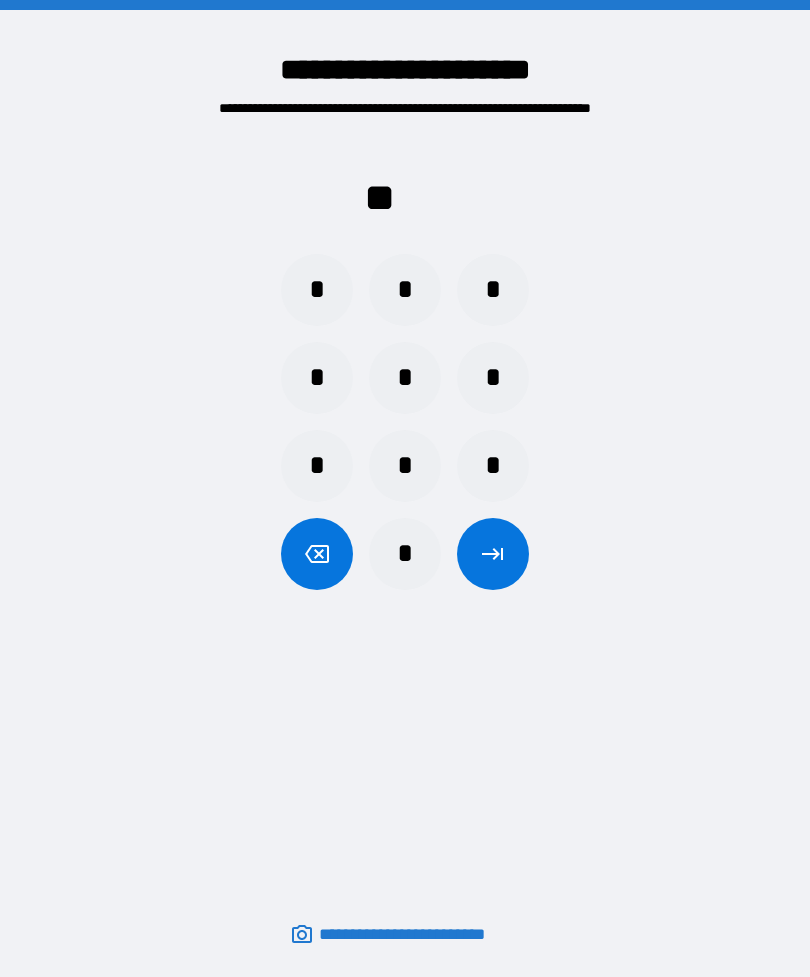 click on "*" at bounding box center (405, 554) 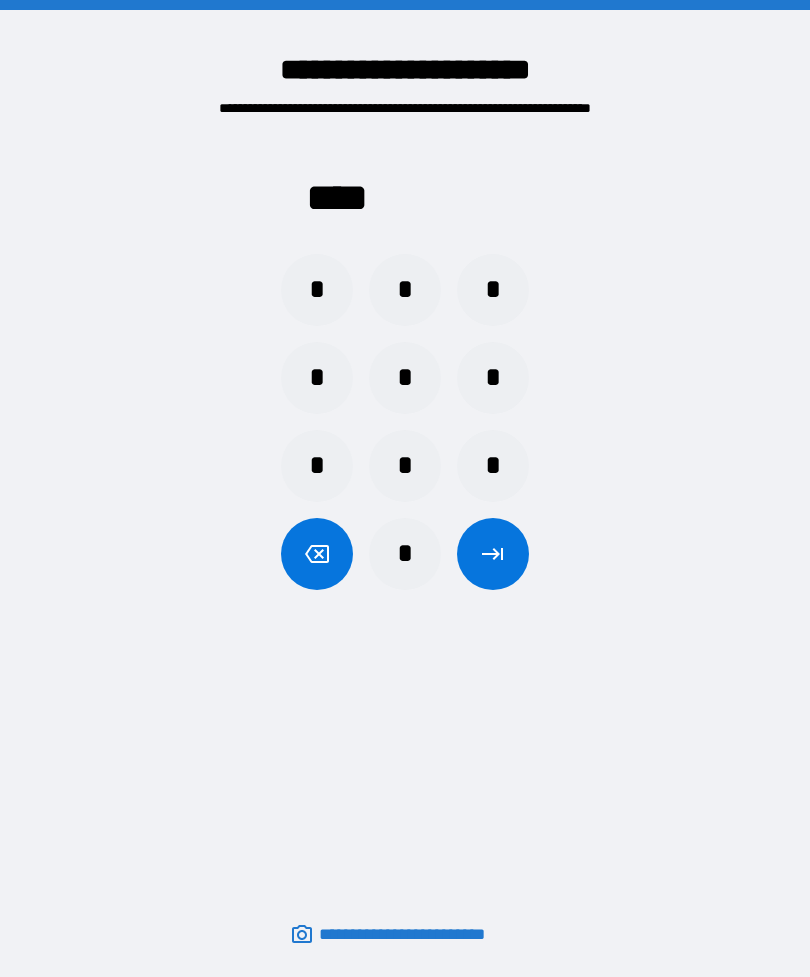 click at bounding box center (493, 554) 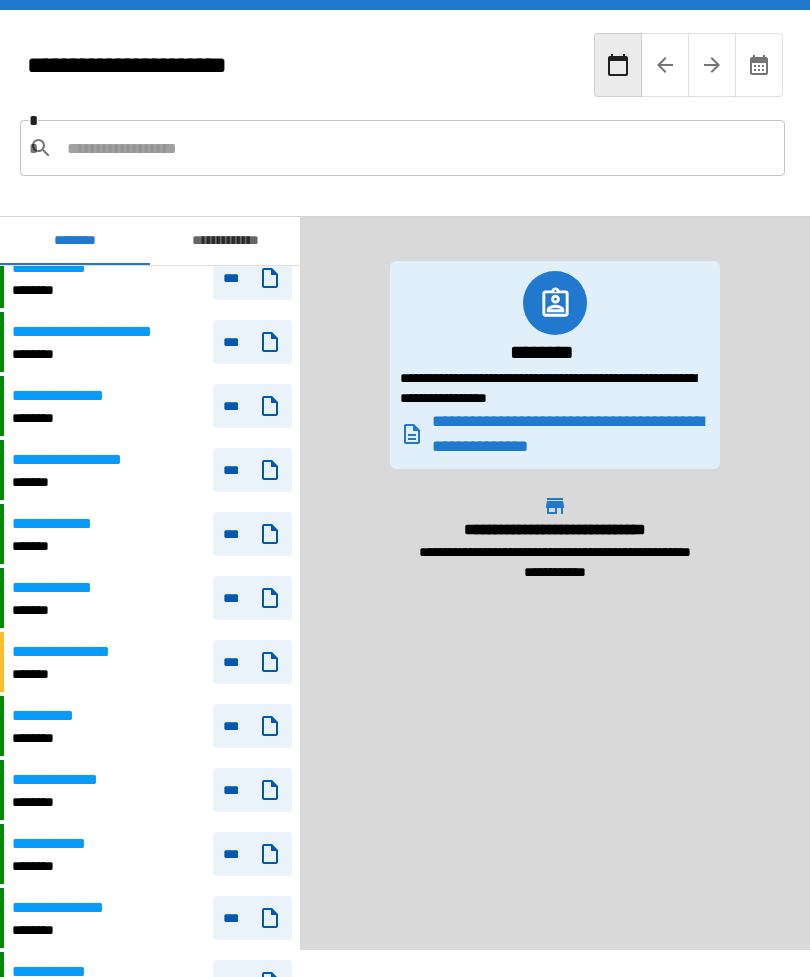 scroll, scrollTop: 135, scrollLeft: 0, axis: vertical 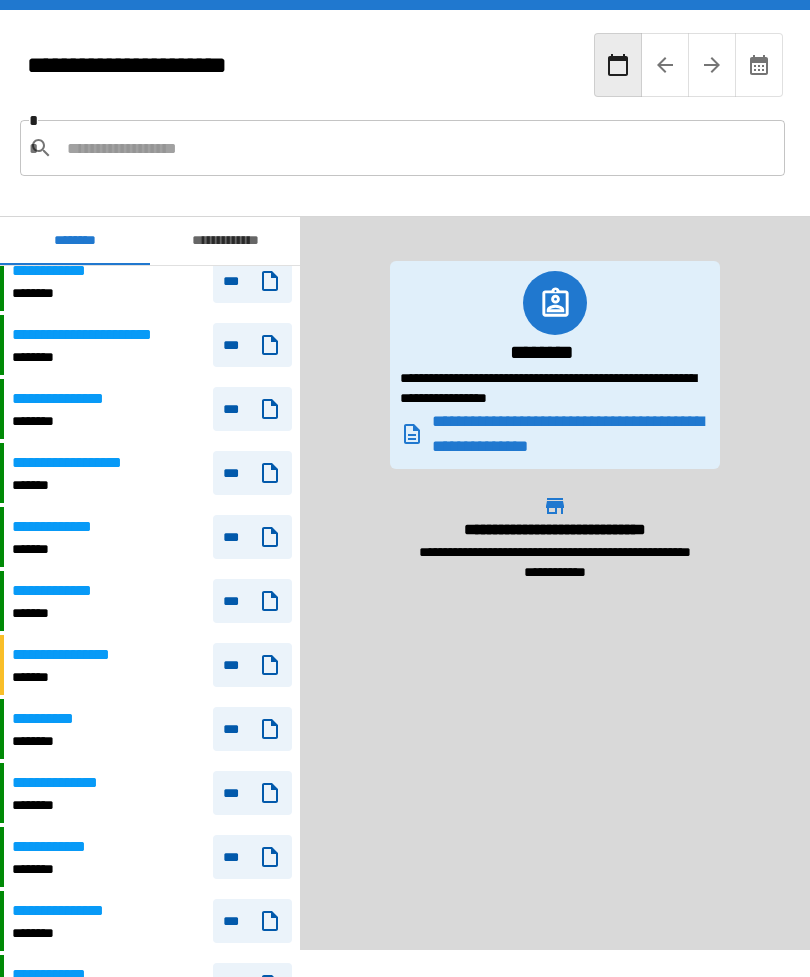 click on "**********" at bounding box center (84, 463) 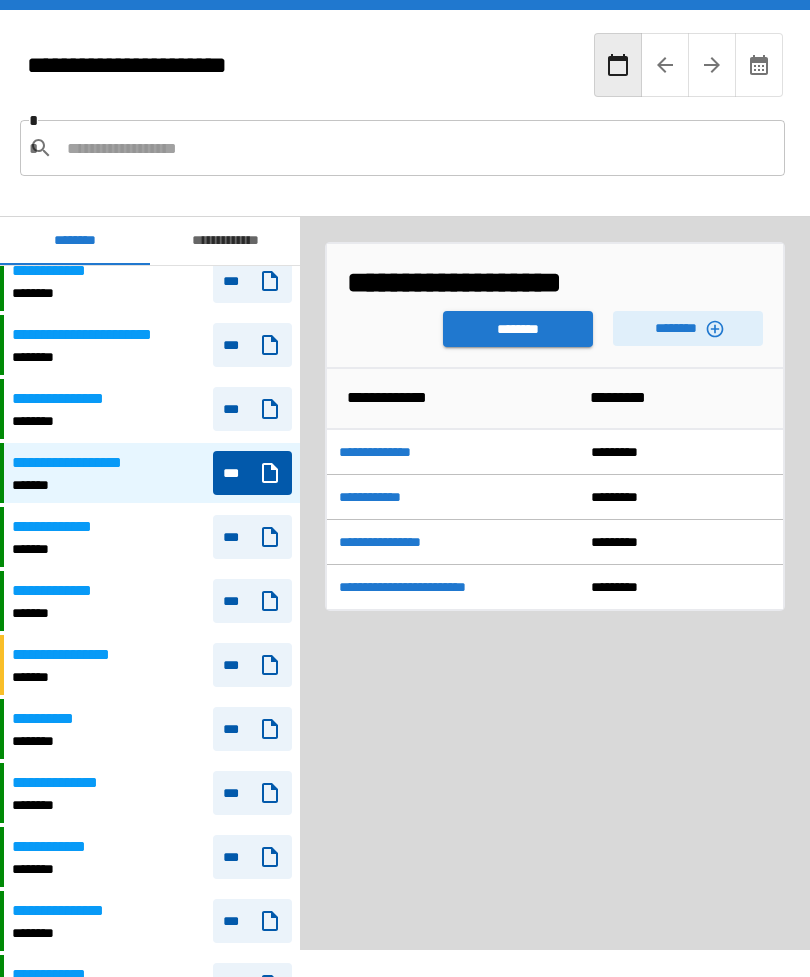 click on "********" at bounding box center (688, 328) 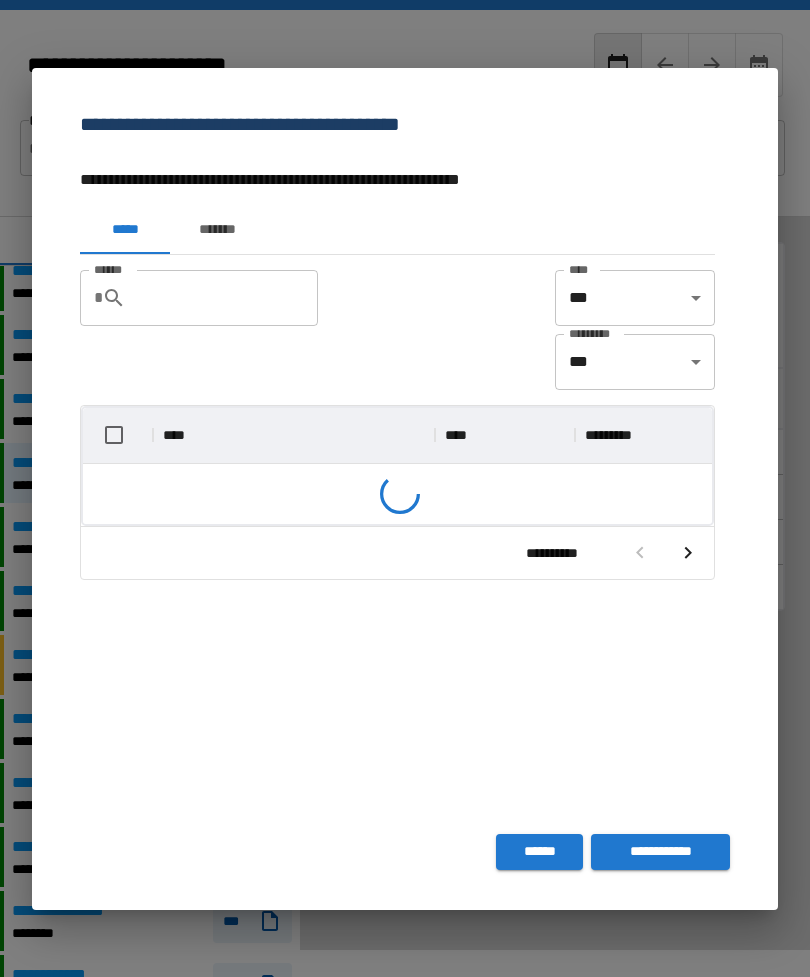 scroll, scrollTop: 1, scrollLeft: 1, axis: both 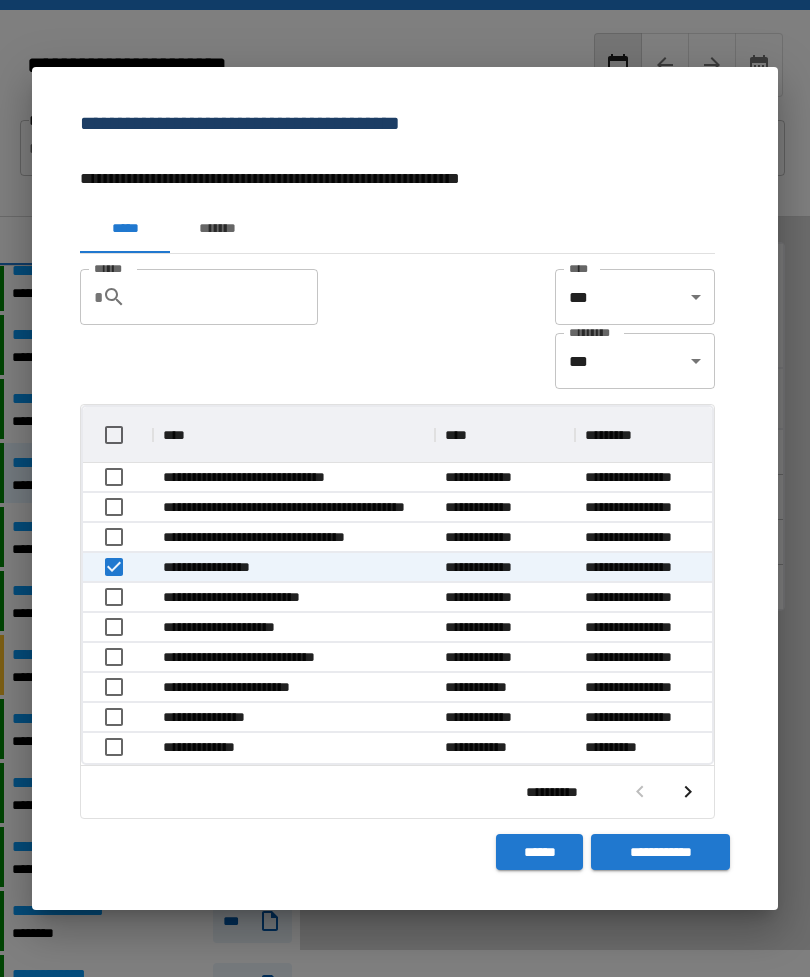 click on "**********" at bounding box center (660, 852) 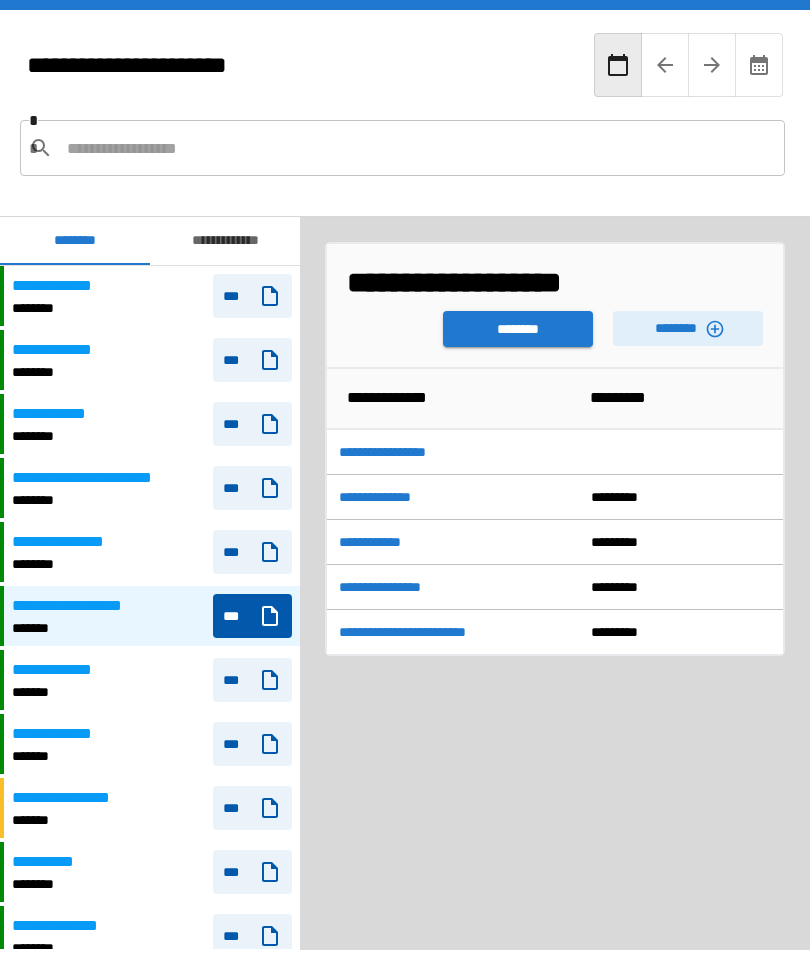 scroll, scrollTop: 180, scrollLeft: 0, axis: vertical 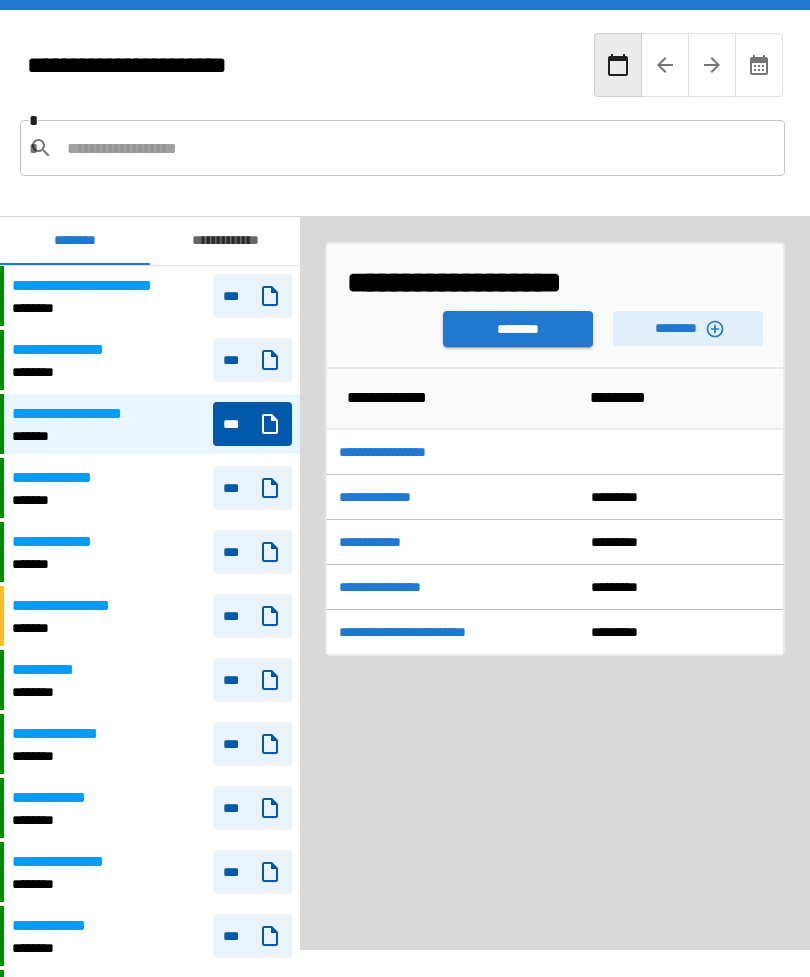 click on "********" at bounding box center [518, 329] 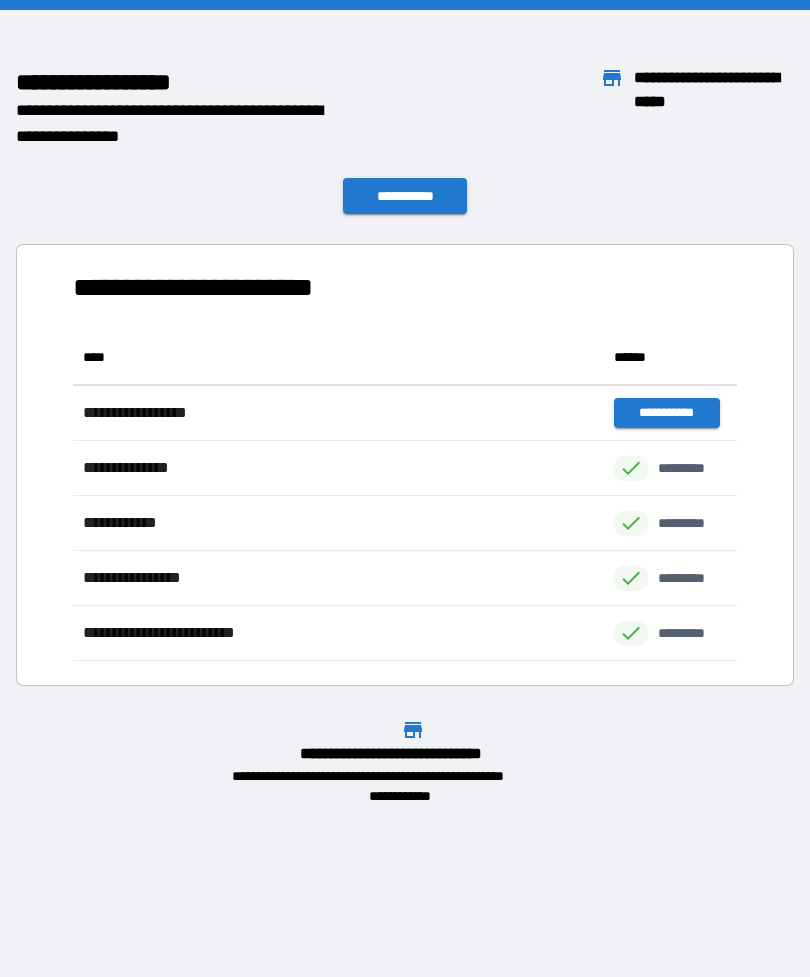 scroll, scrollTop: 1, scrollLeft: 1, axis: both 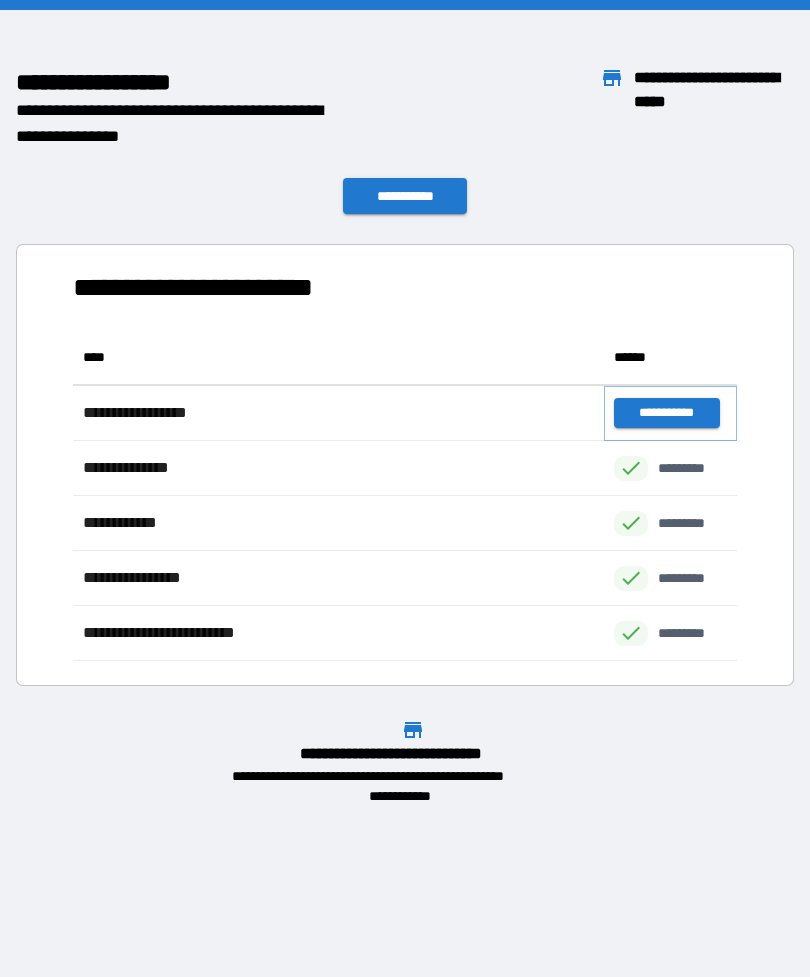 click on "**********" at bounding box center (666, 413) 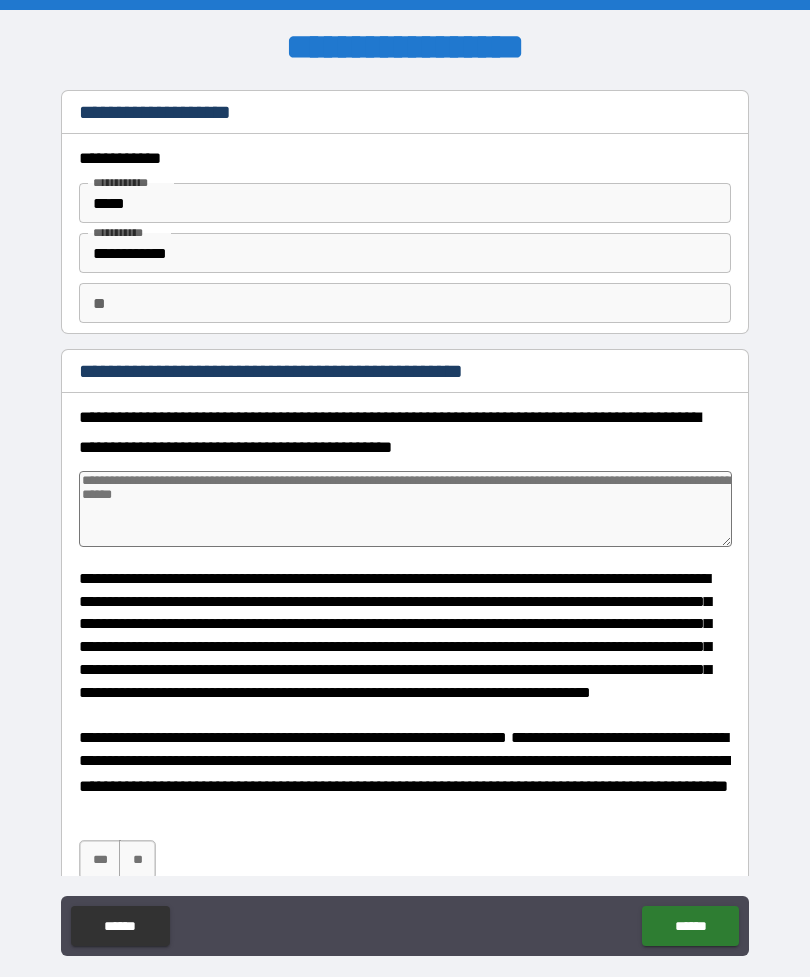 type on "*" 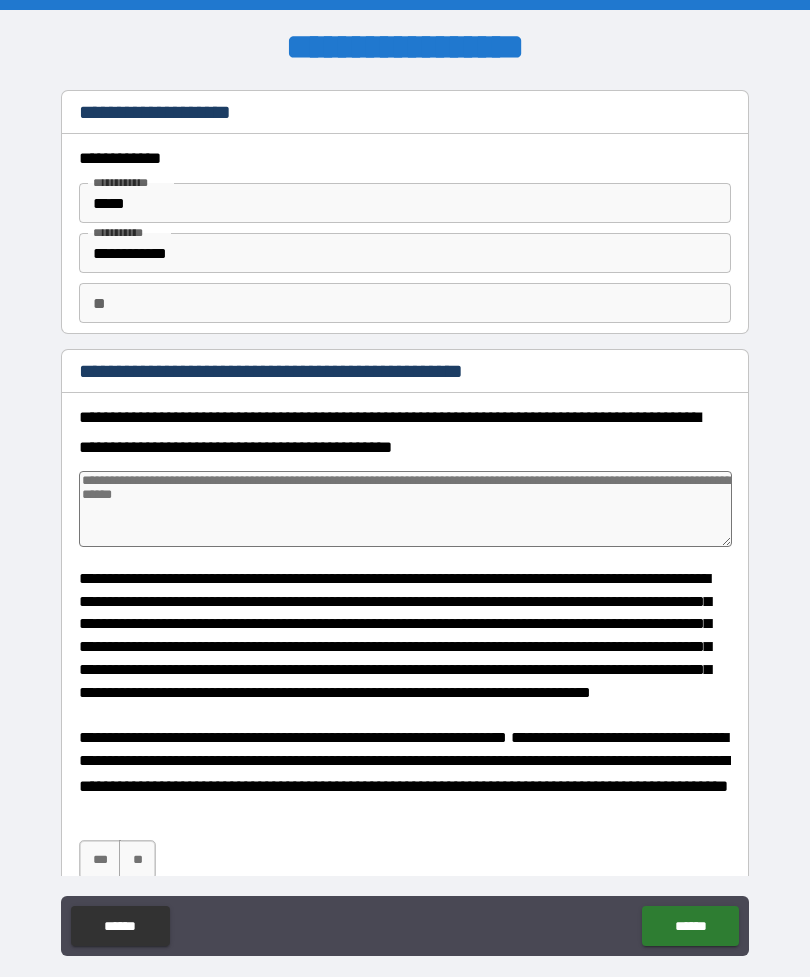 click at bounding box center (405, 509) 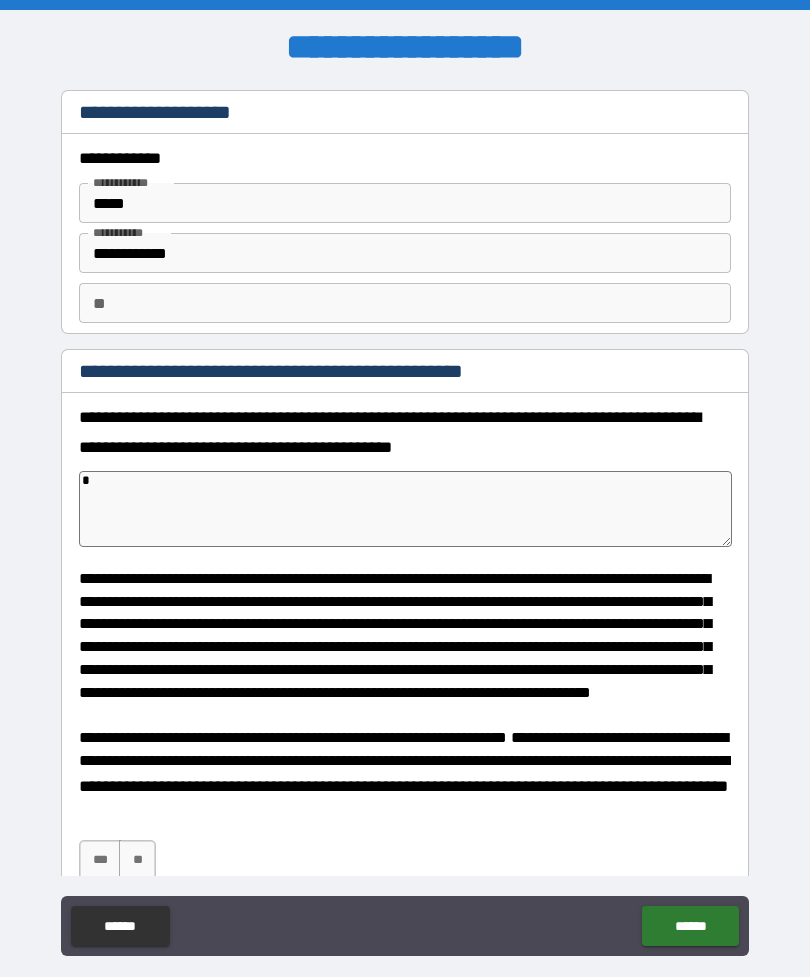type on "*" 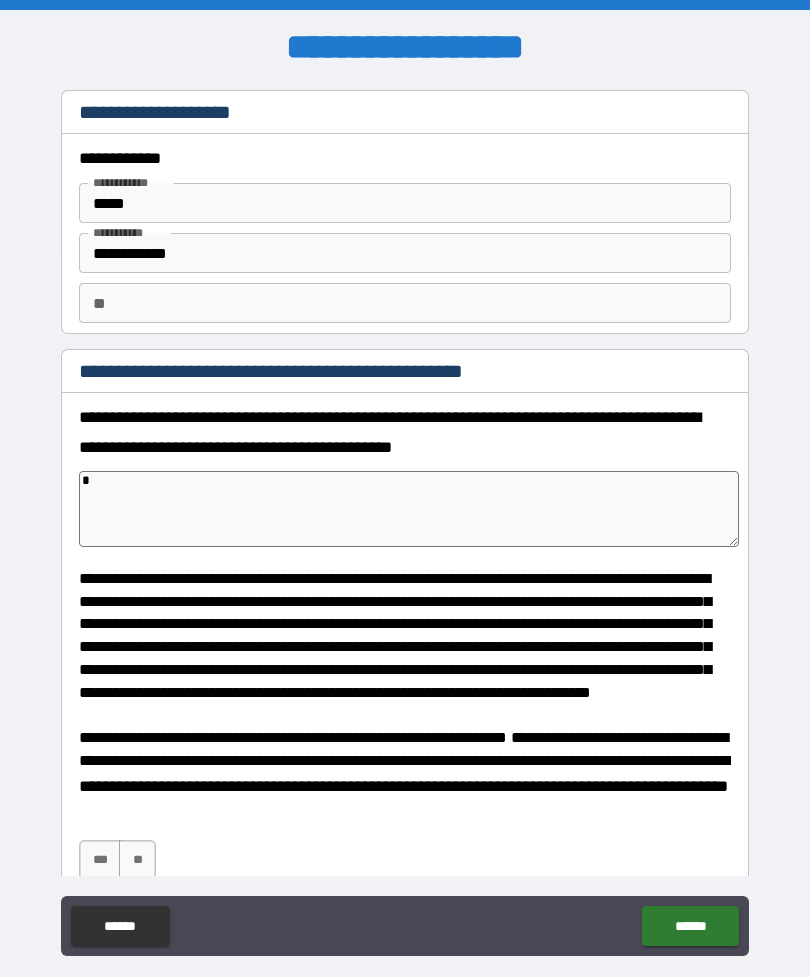 type on "**" 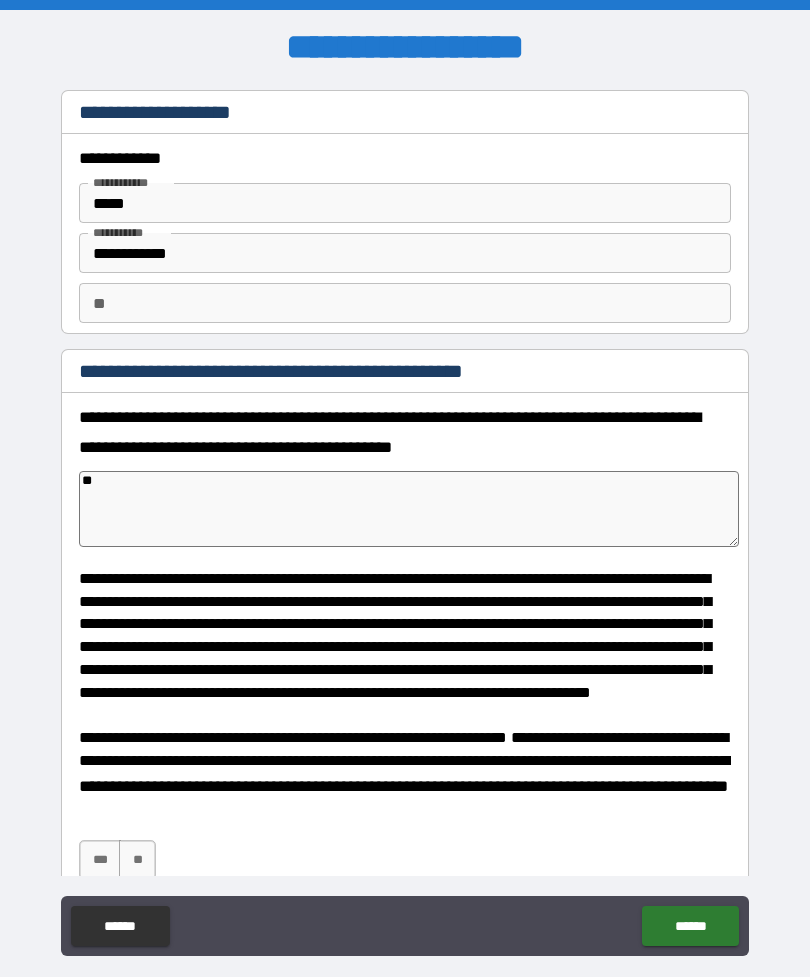 type on "*" 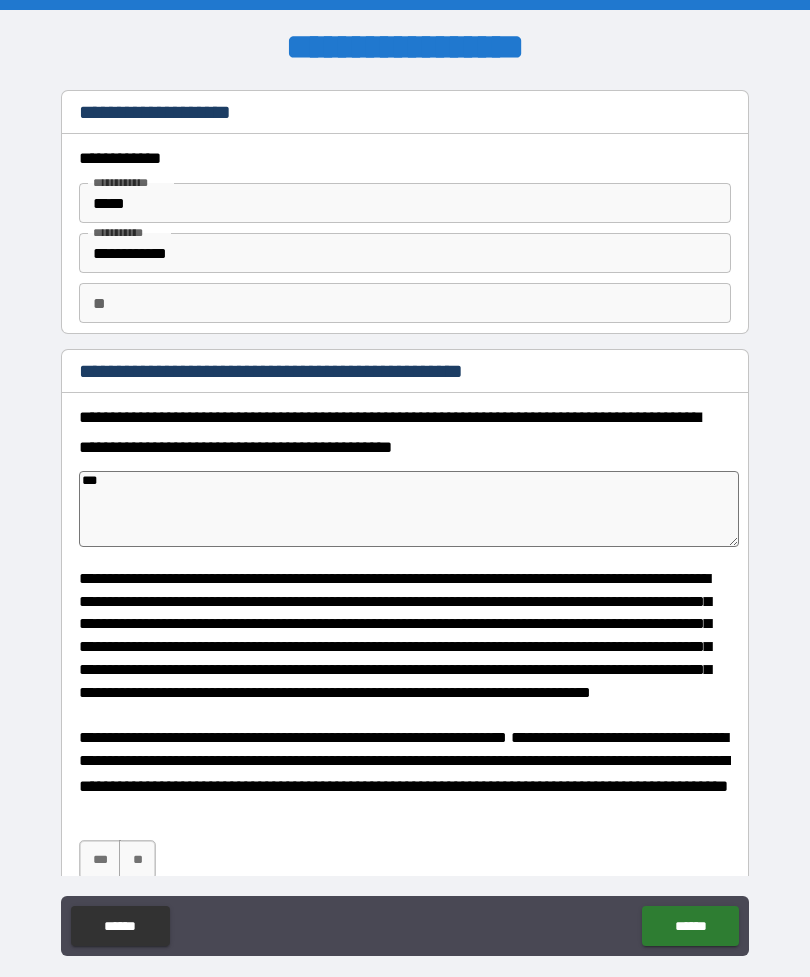 type on "*" 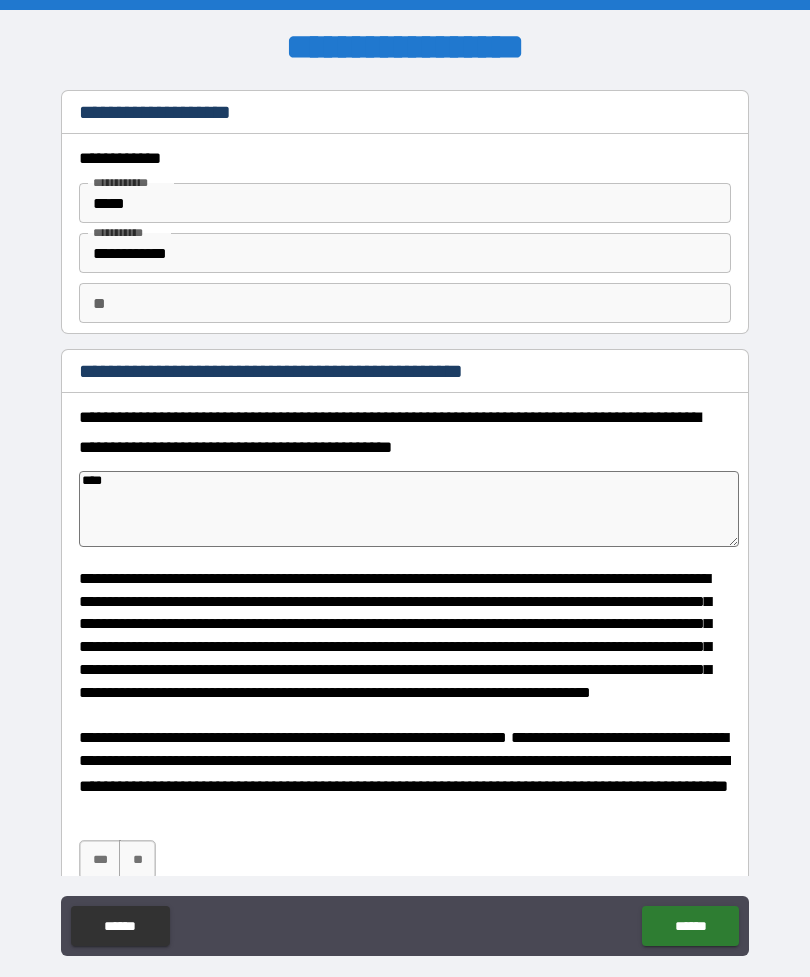 type on "*" 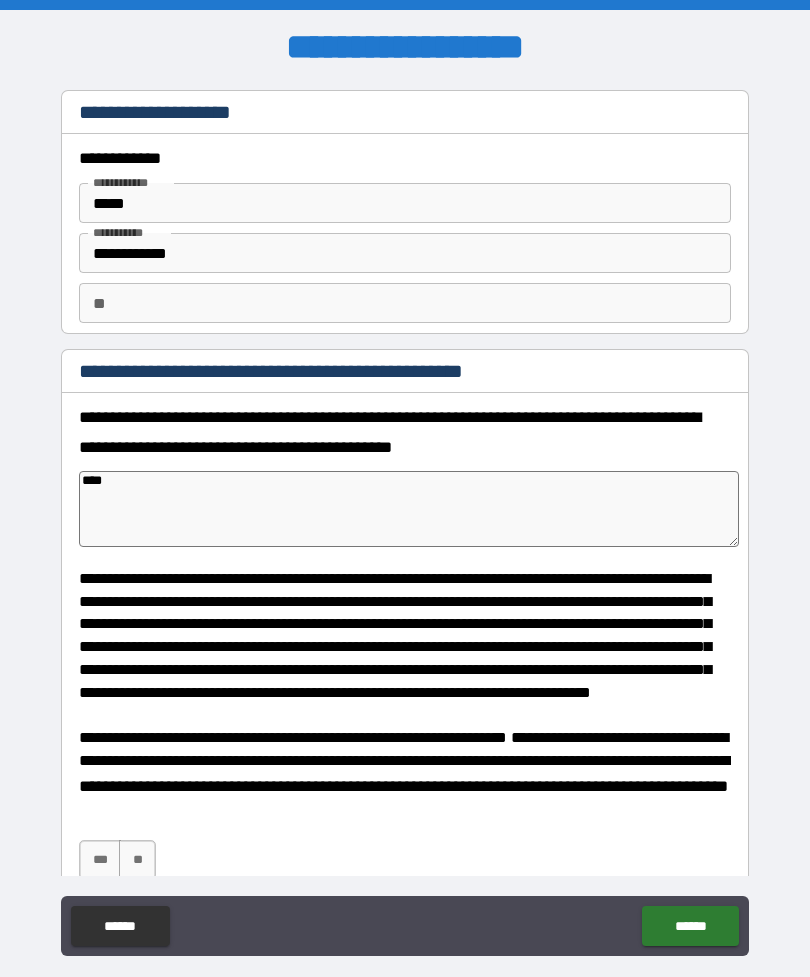 type on "*****" 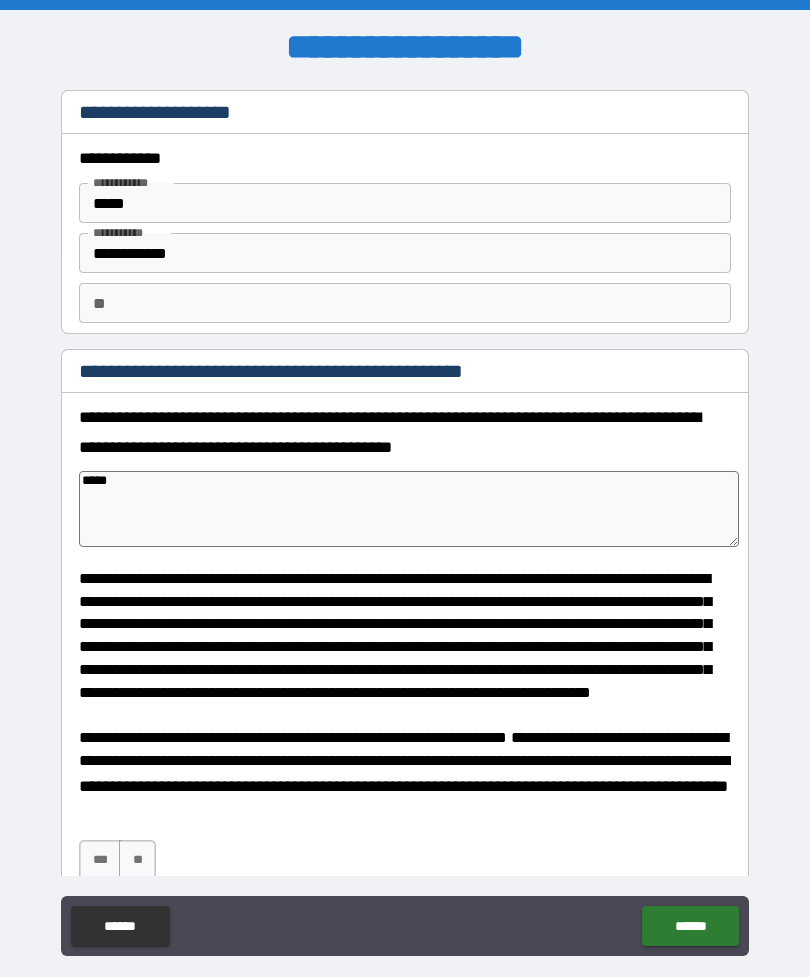 type on "*" 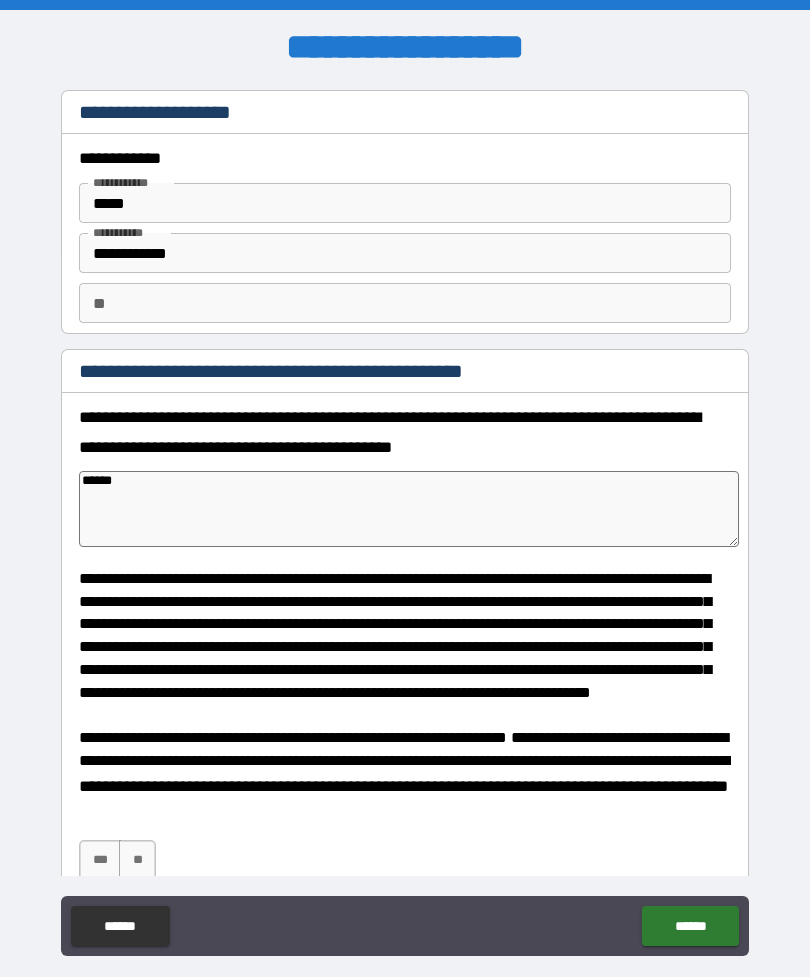 type on "*" 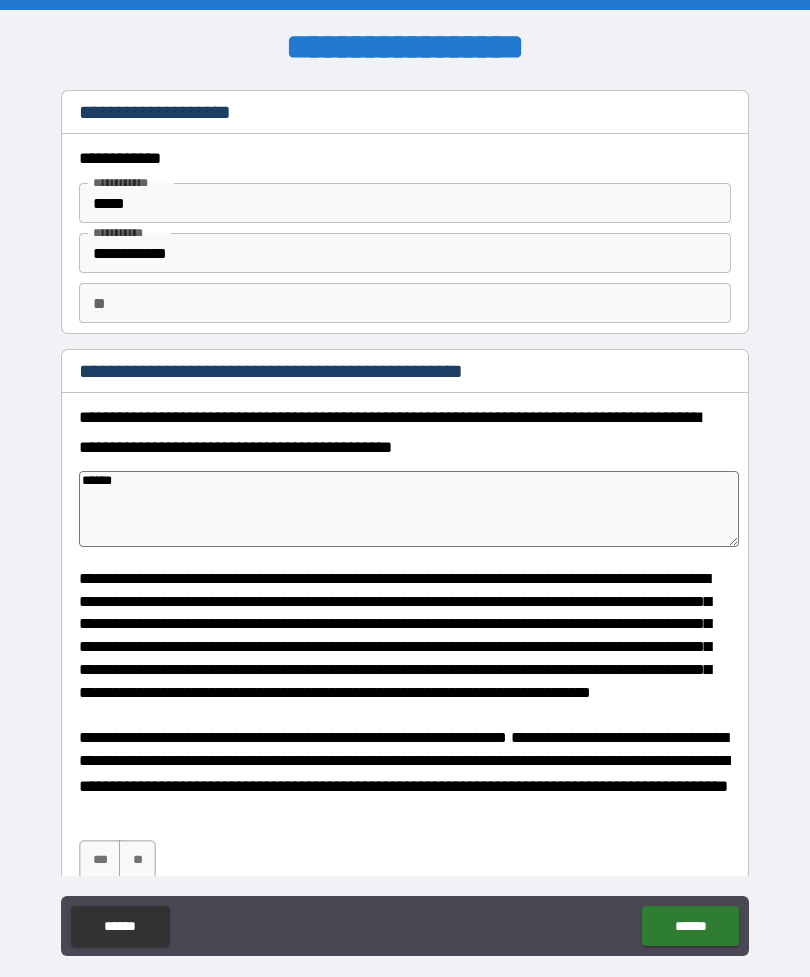 type on "*******" 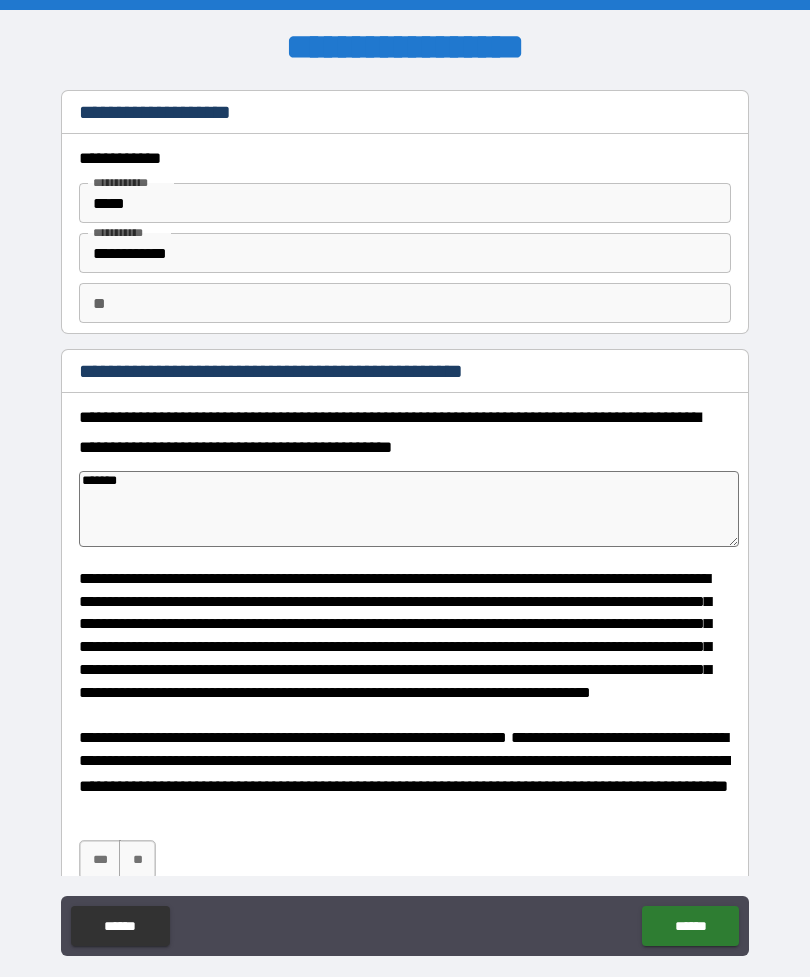 type on "*" 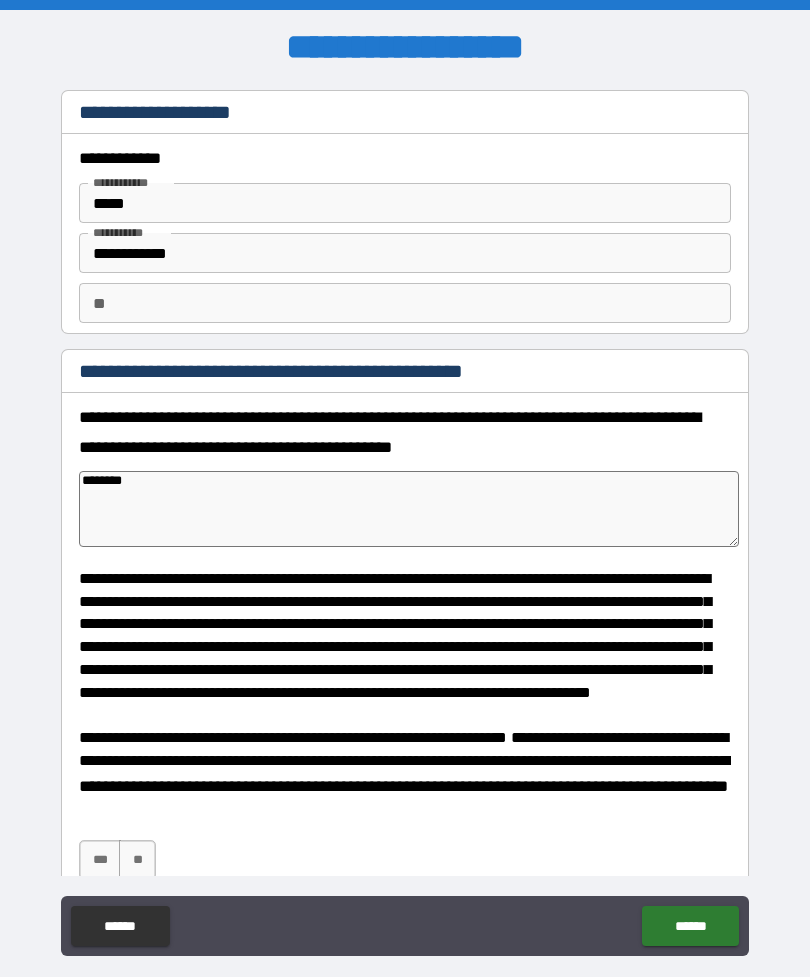 type on "*" 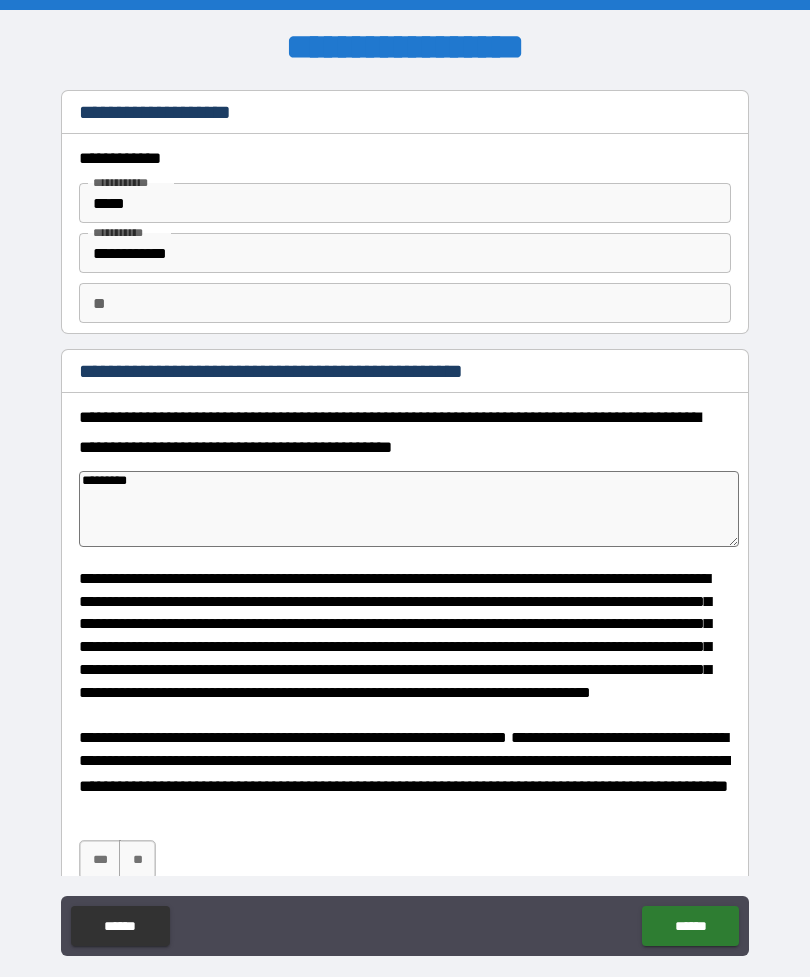 type on "*" 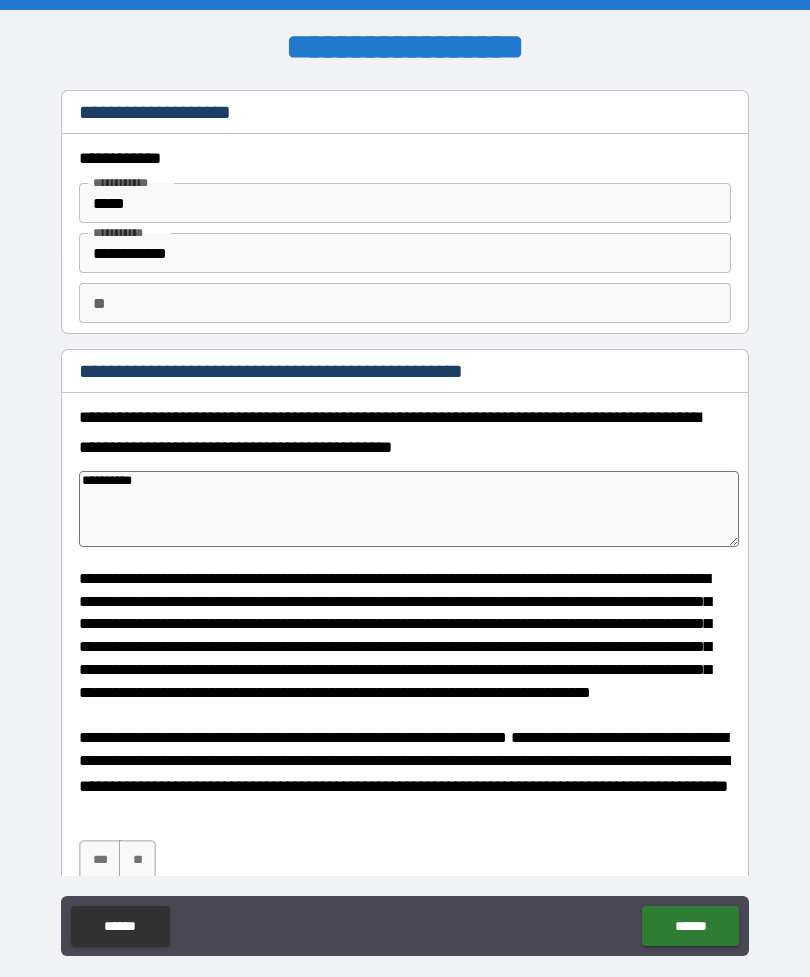 type on "*" 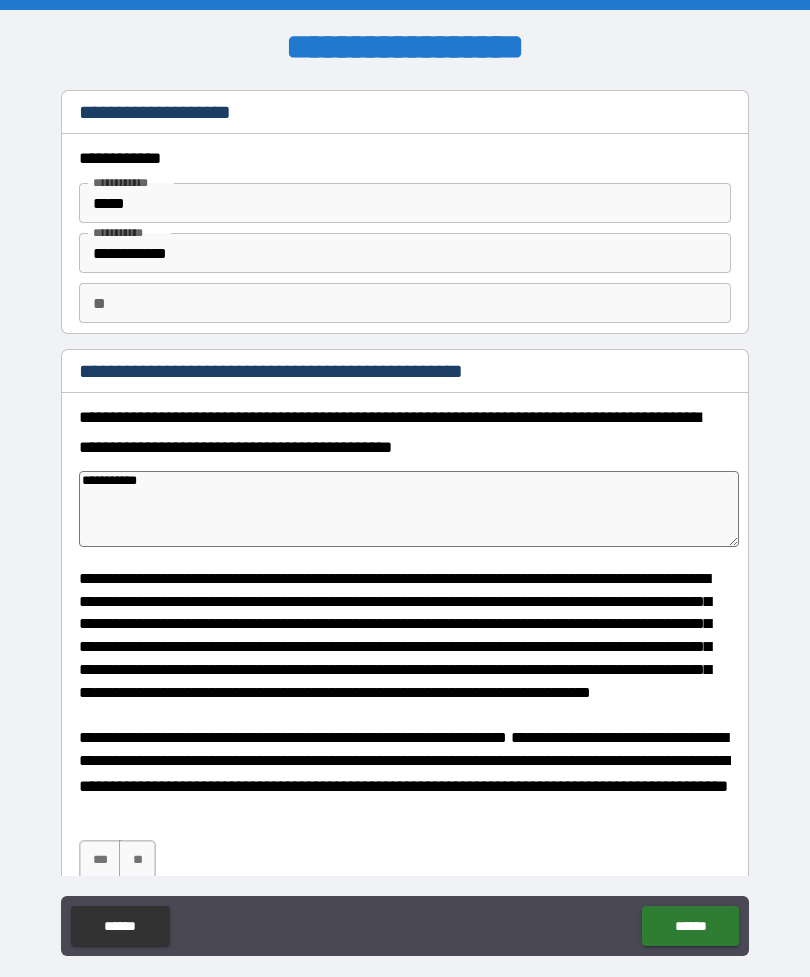 type on "**********" 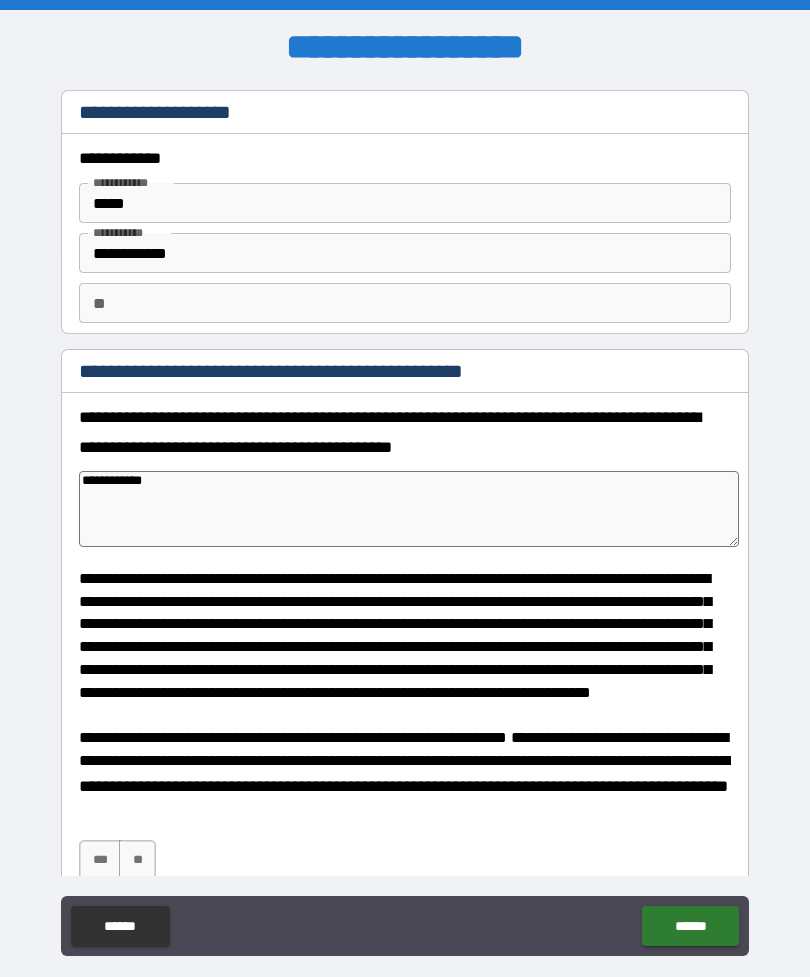 type on "*" 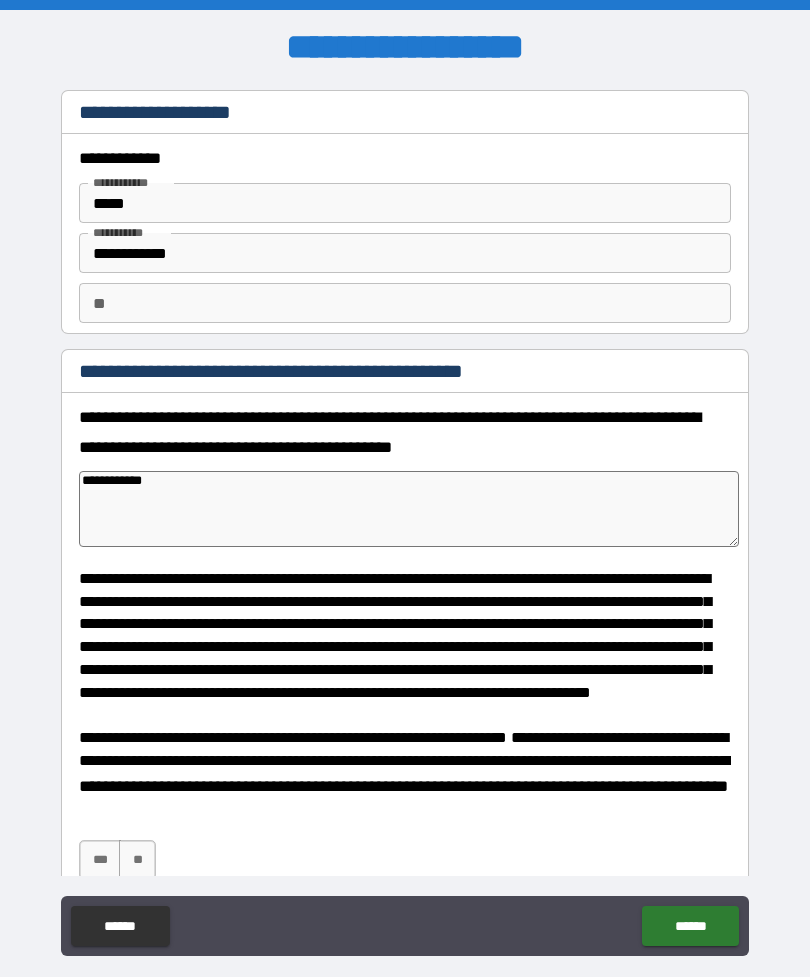 type on "**********" 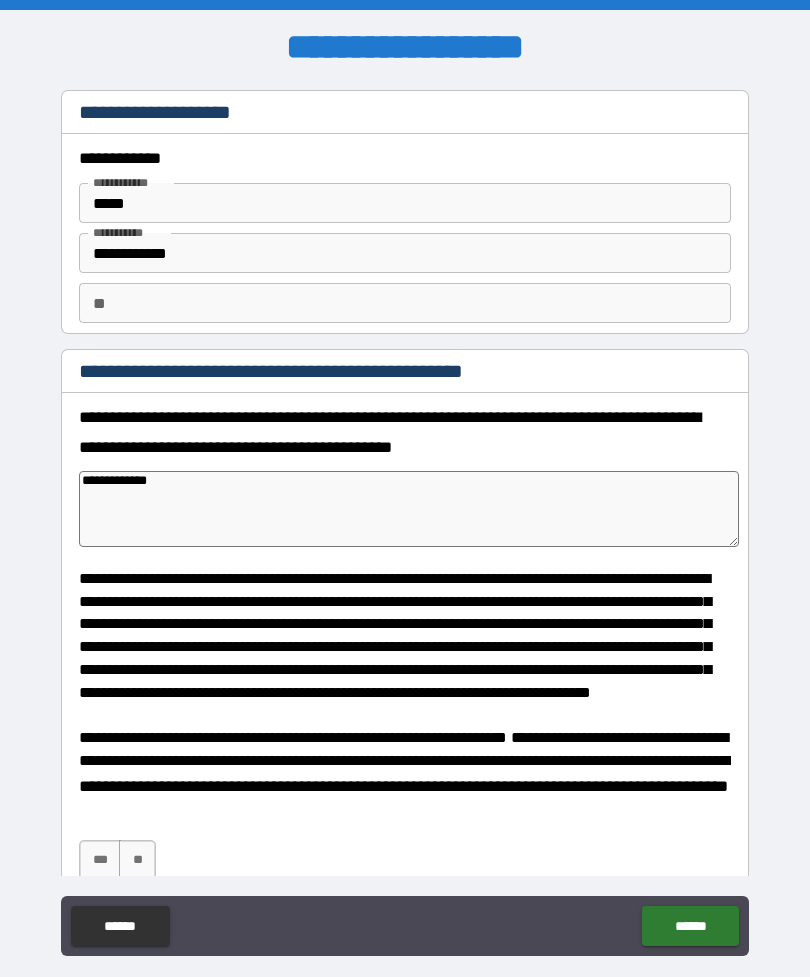 type on "*" 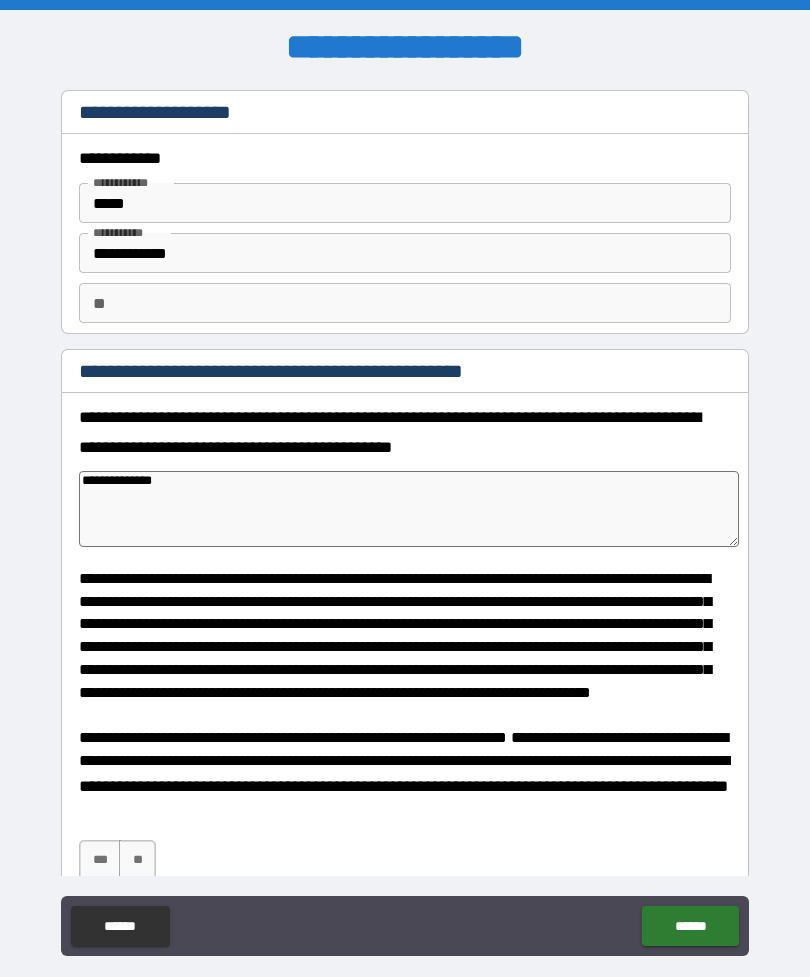 type on "*" 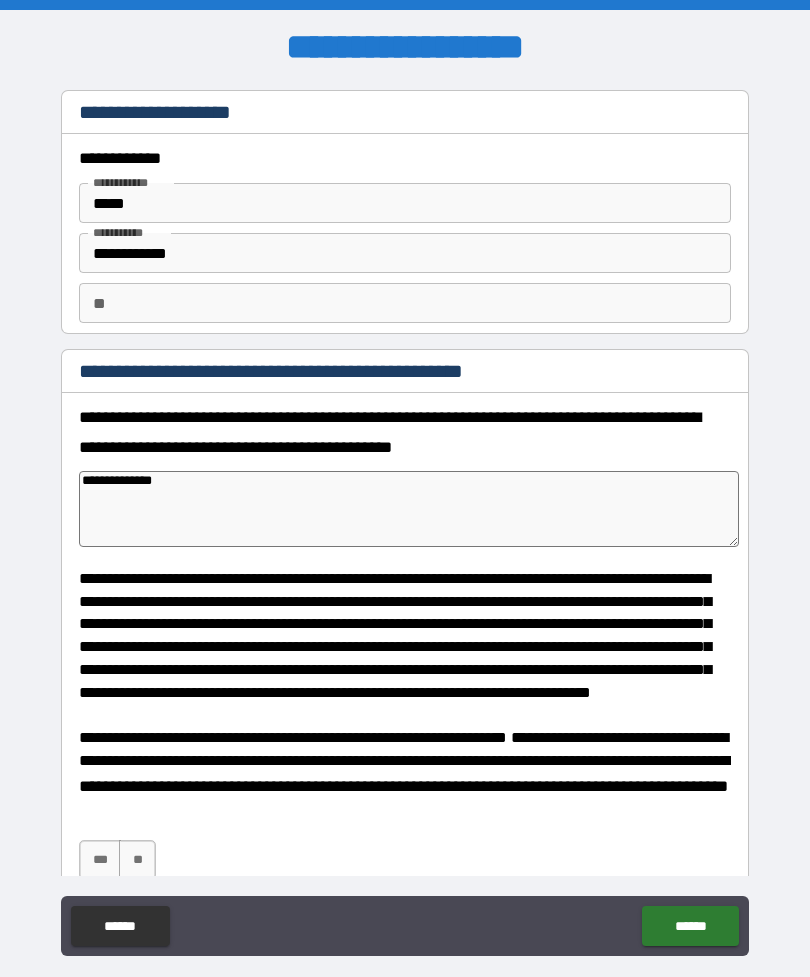 type on "**********" 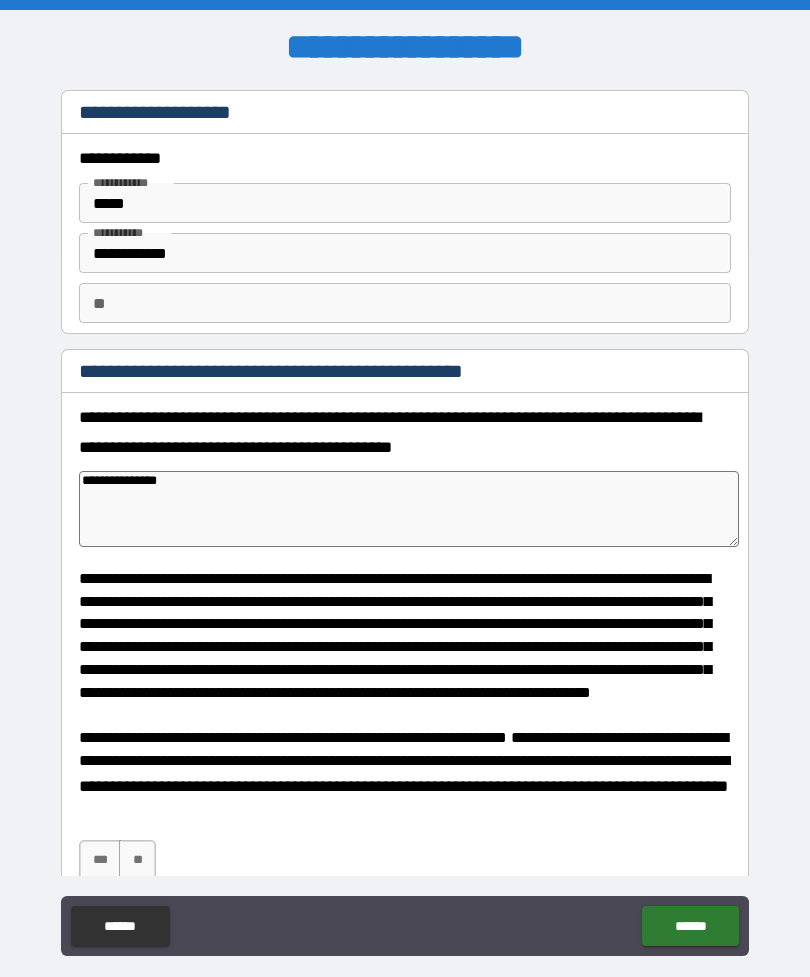 type on "*" 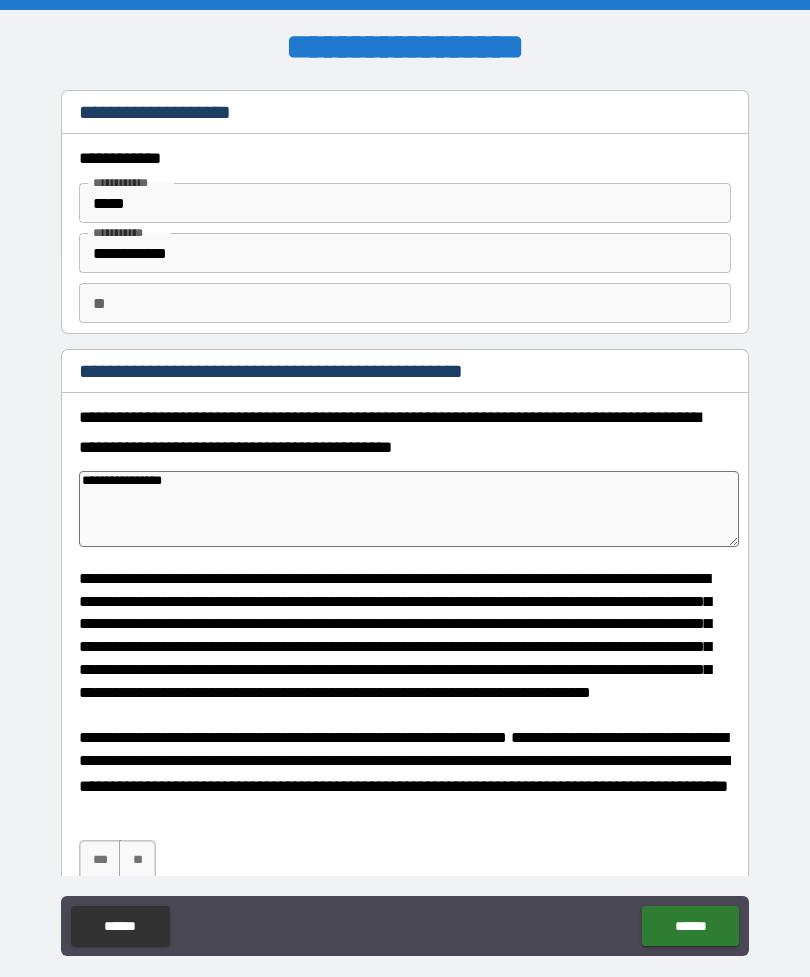 type on "*" 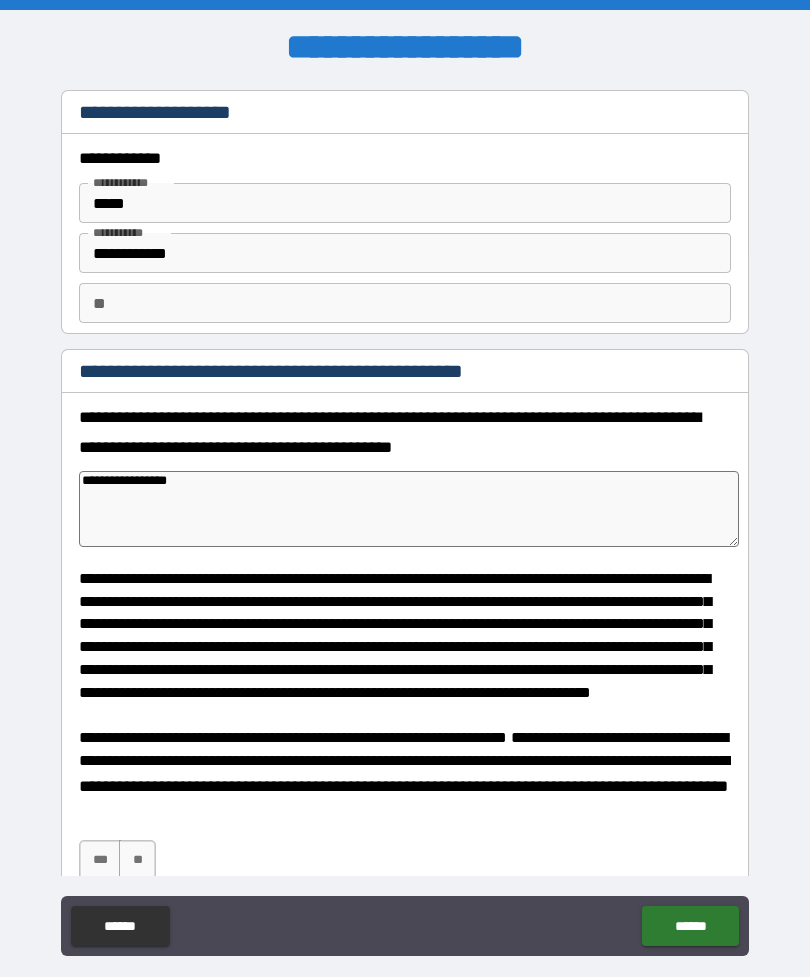 type on "*" 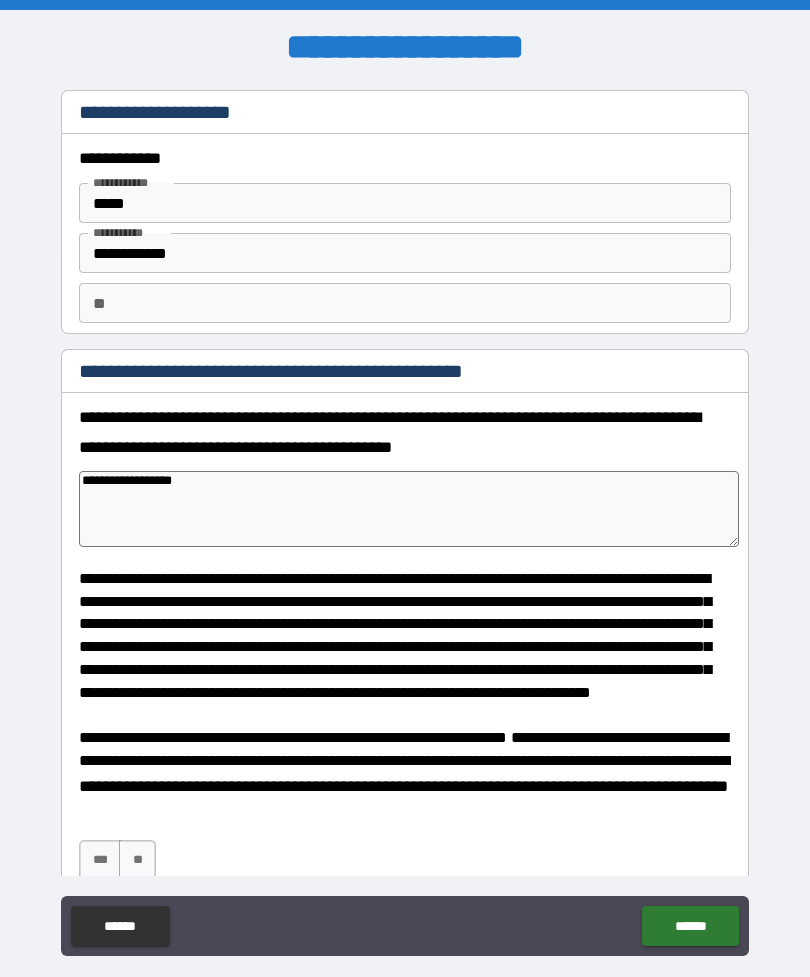 type on "*" 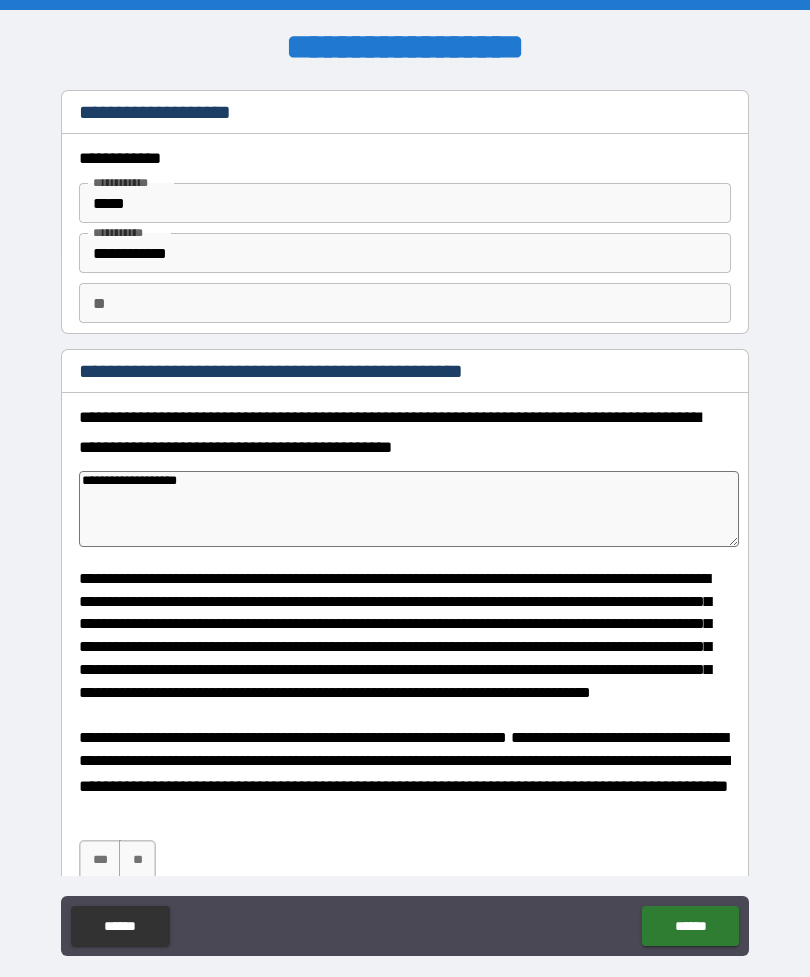 type on "**********" 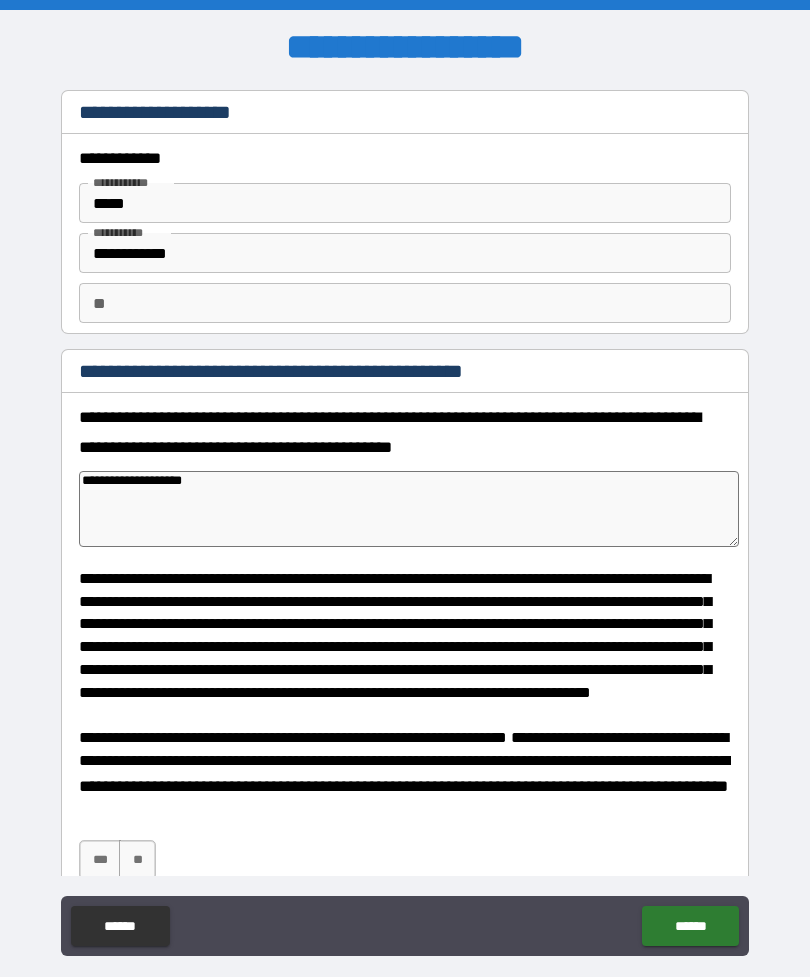 type on "*" 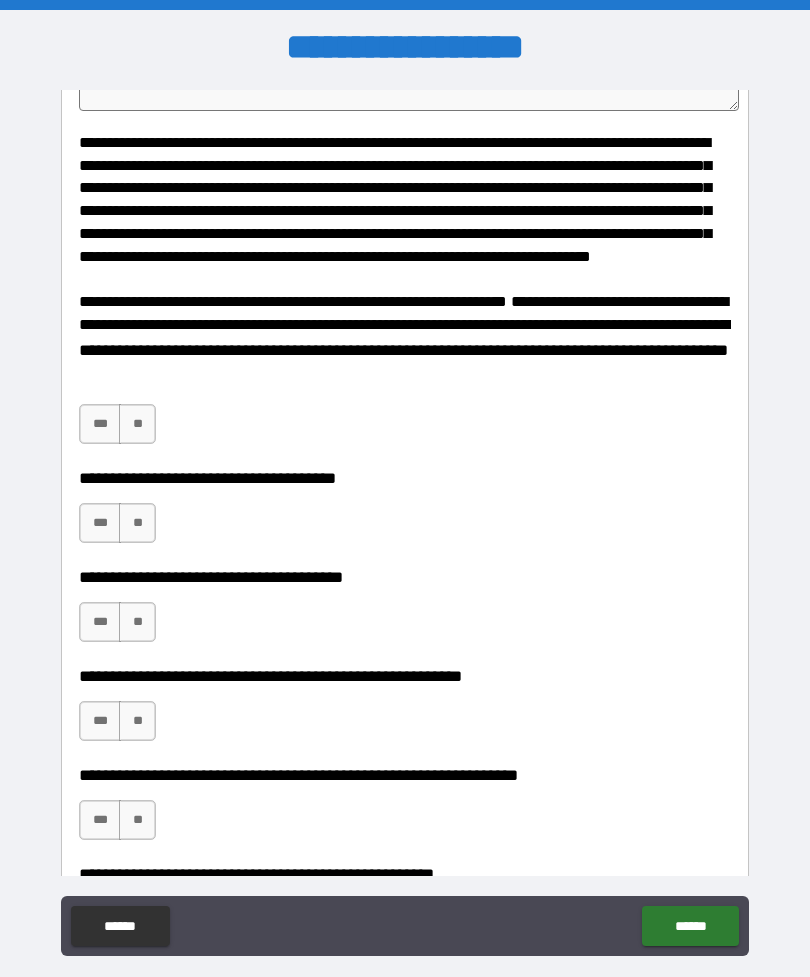scroll, scrollTop: 527, scrollLeft: 0, axis: vertical 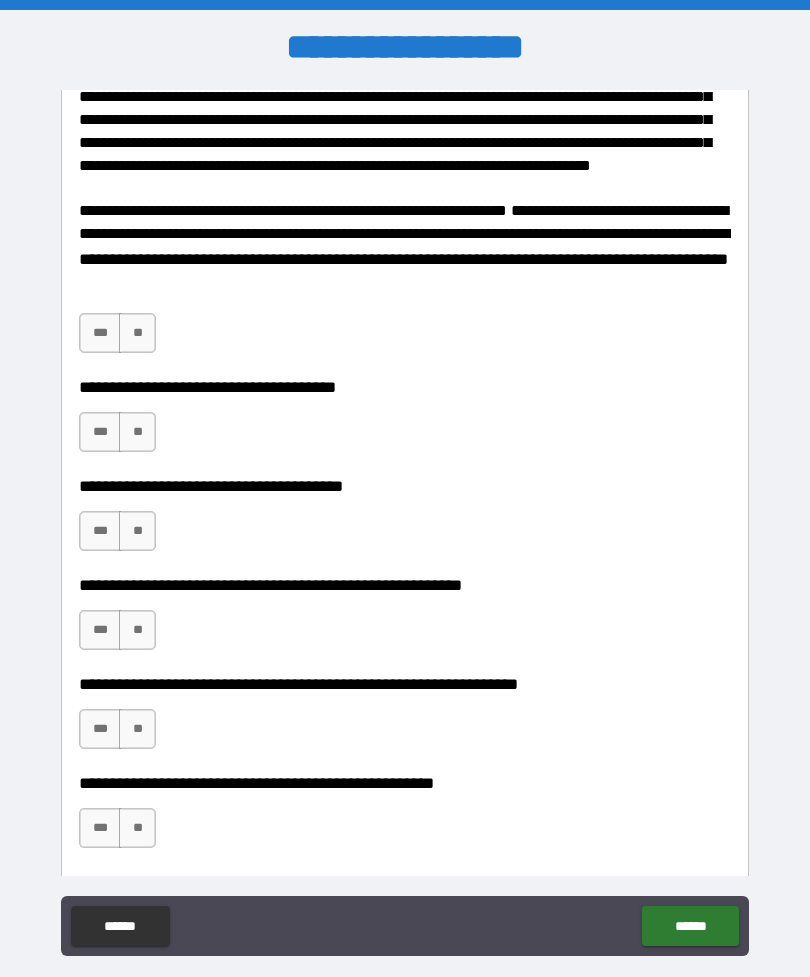 type on "**********" 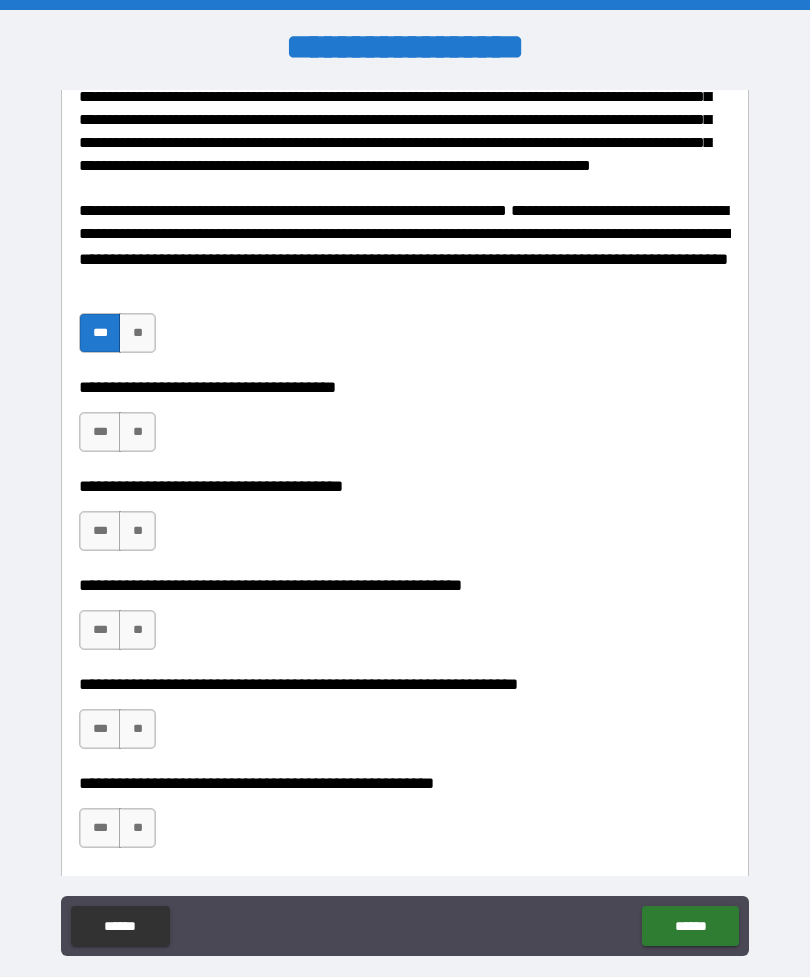 click on "***" at bounding box center [100, 432] 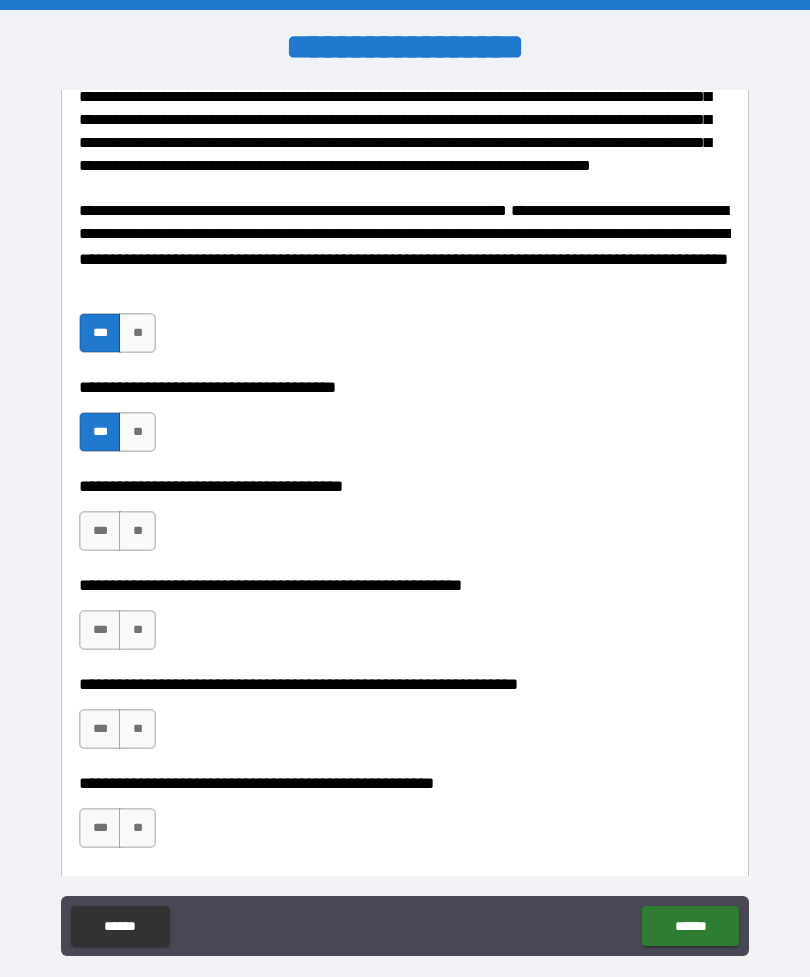 click on "***" at bounding box center [100, 531] 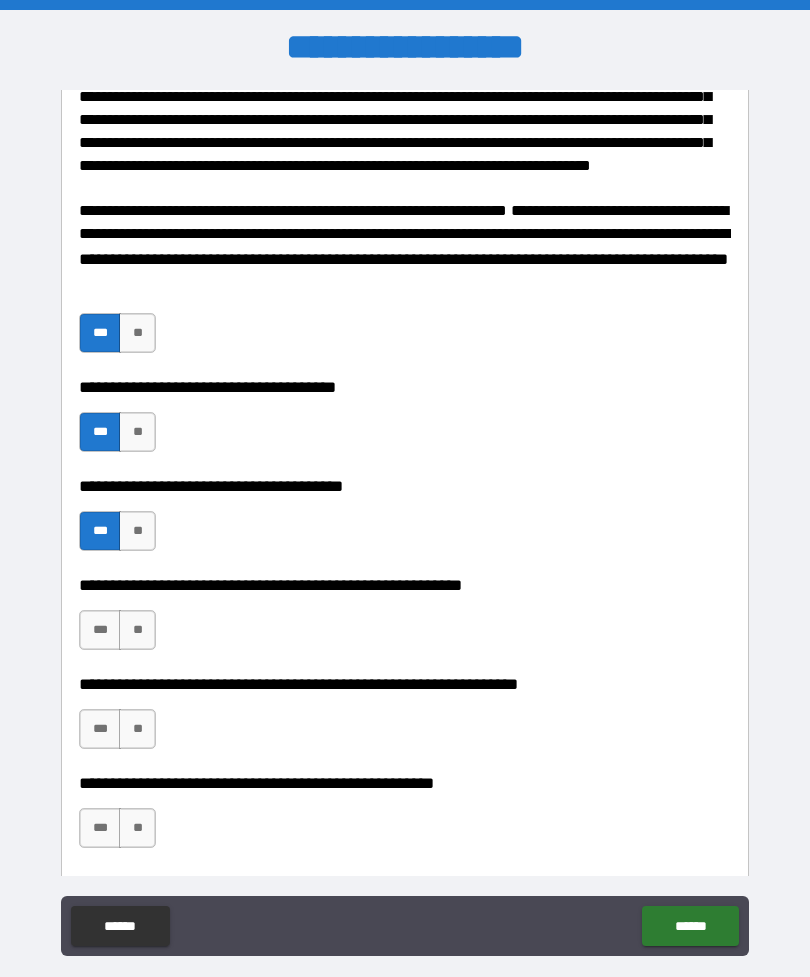 click on "***" at bounding box center [100, 630] 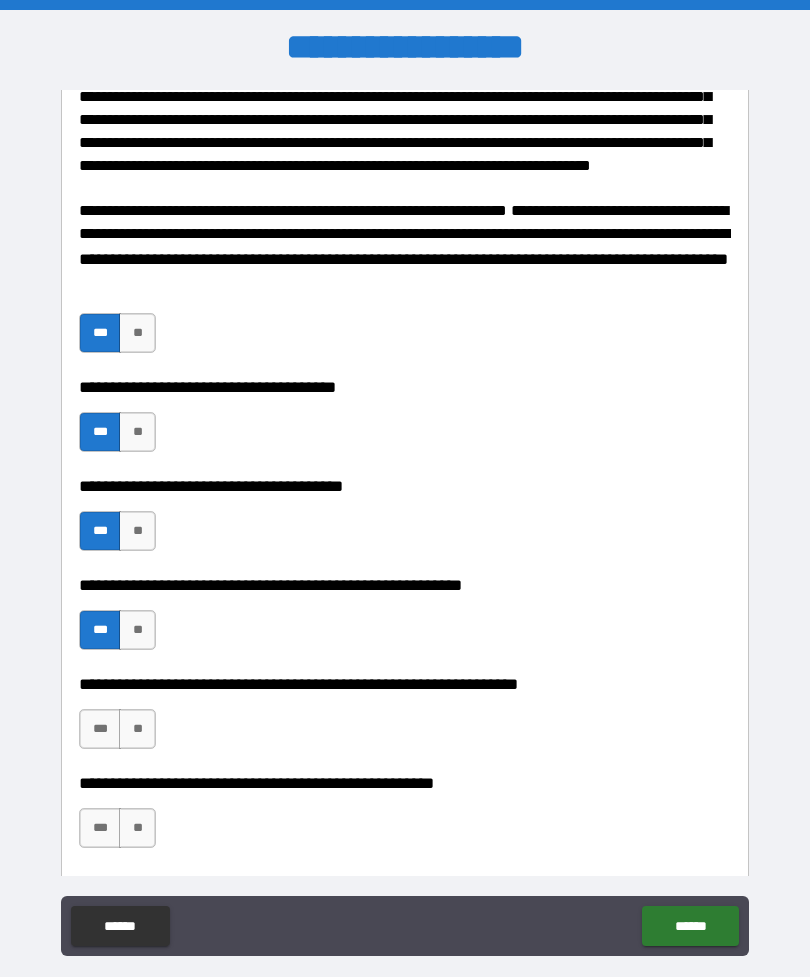 click on "***" at bounding box center [100, 729] 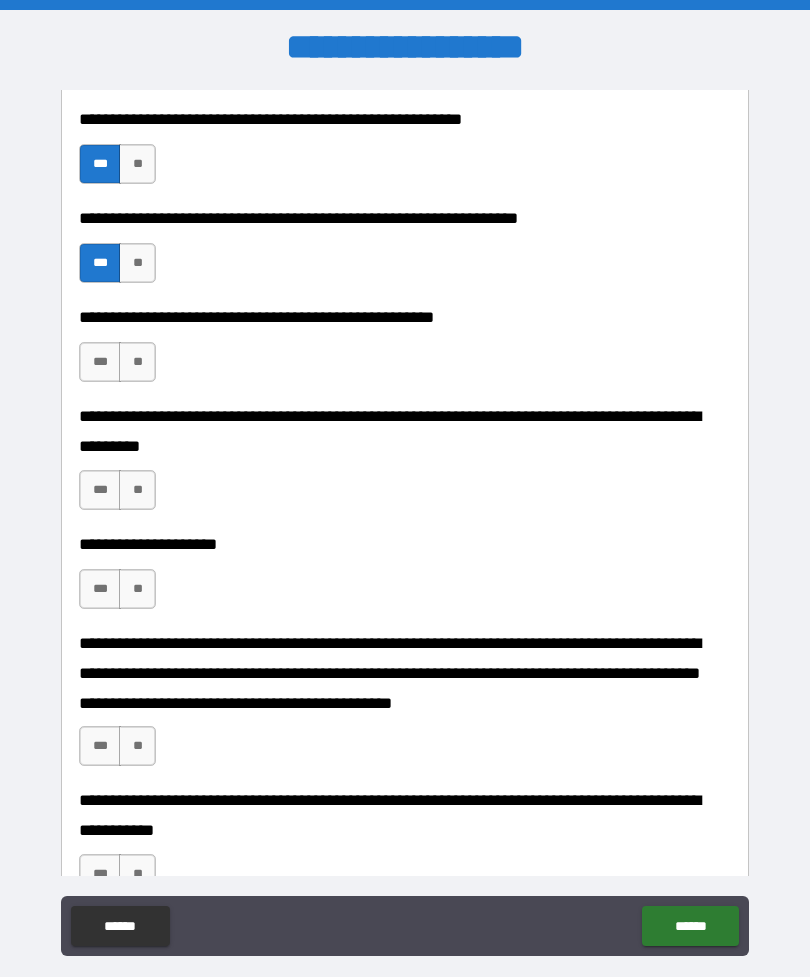 scroll, scrollTop: 1003, scrollLeft: 0, axis: vertical 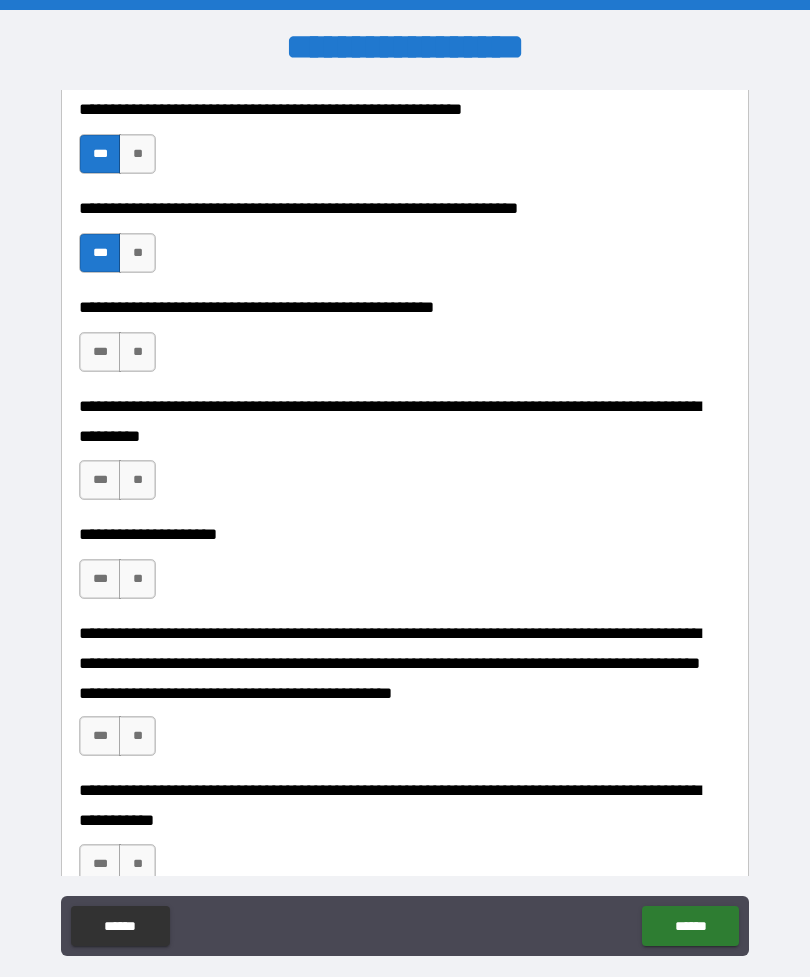 click on "***" at bounding box center (100, 352) 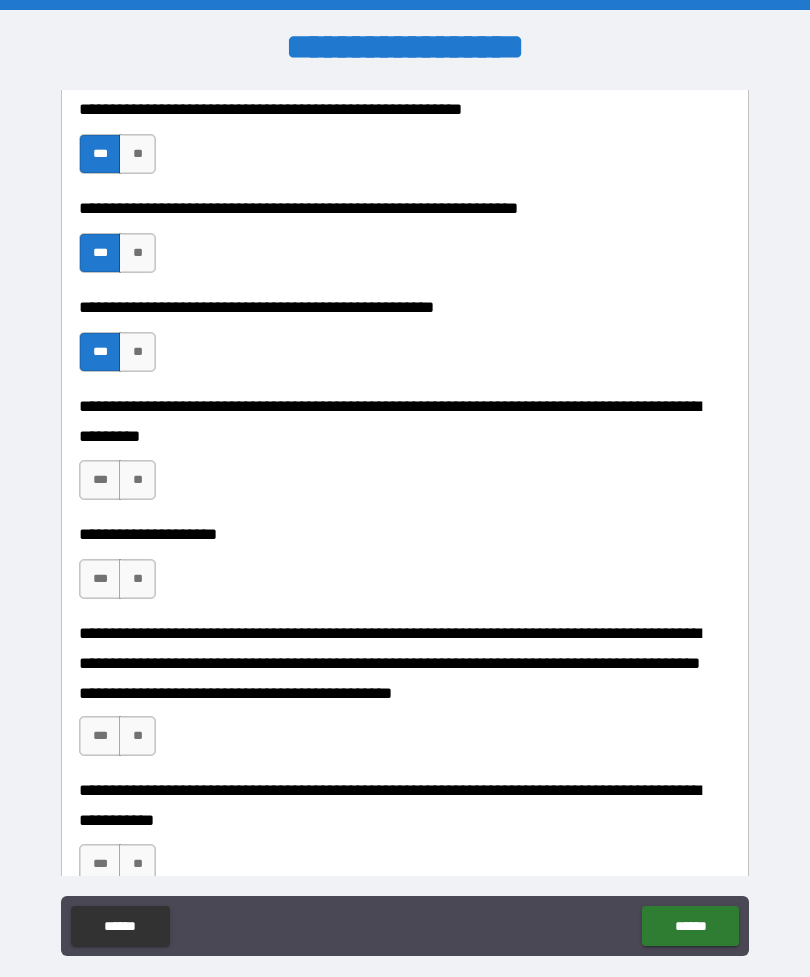 click on "***" at bounding box center [100, 480] 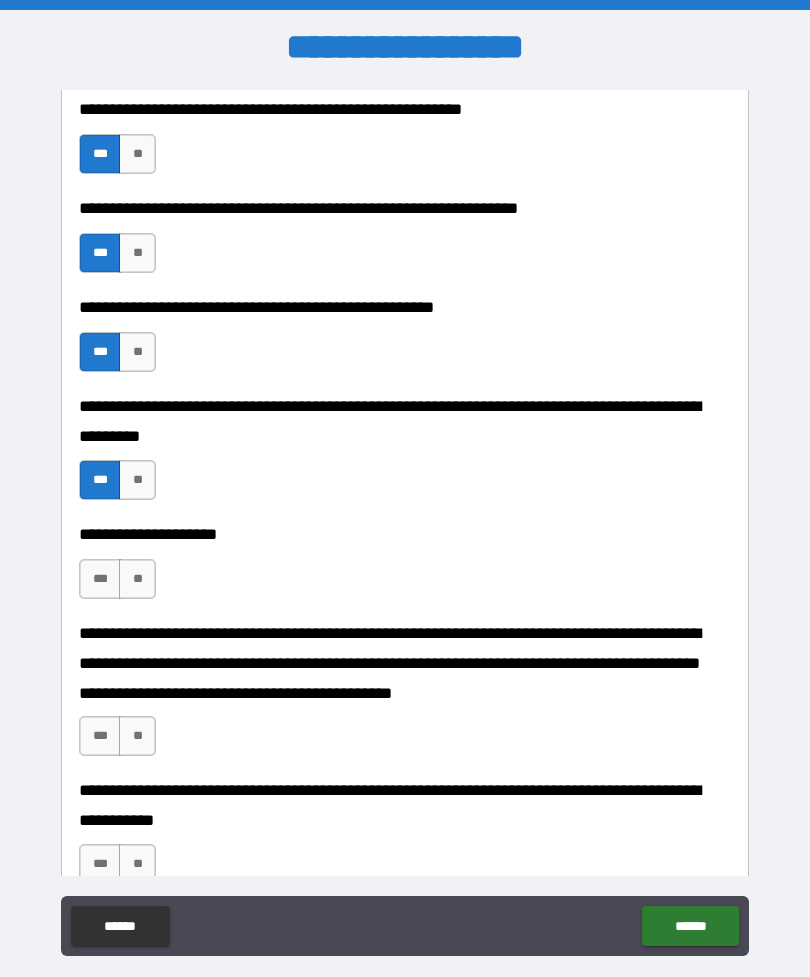 click on "***" at bounding box center (100, 736) 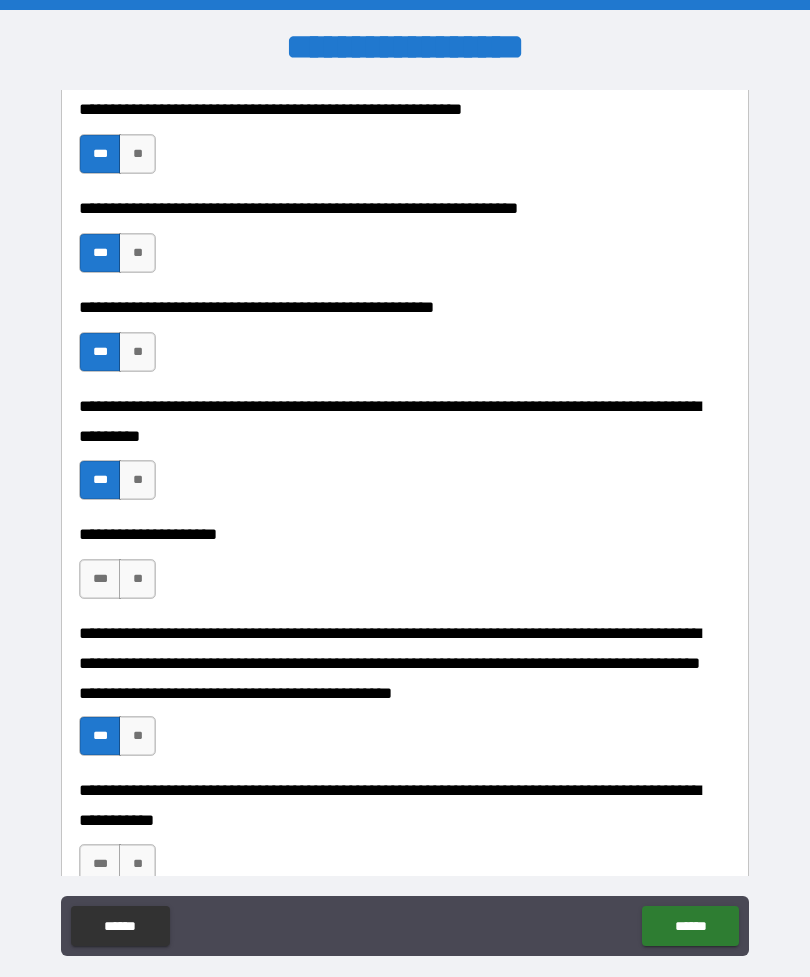 click on "***" at bounding box center (100, 579) 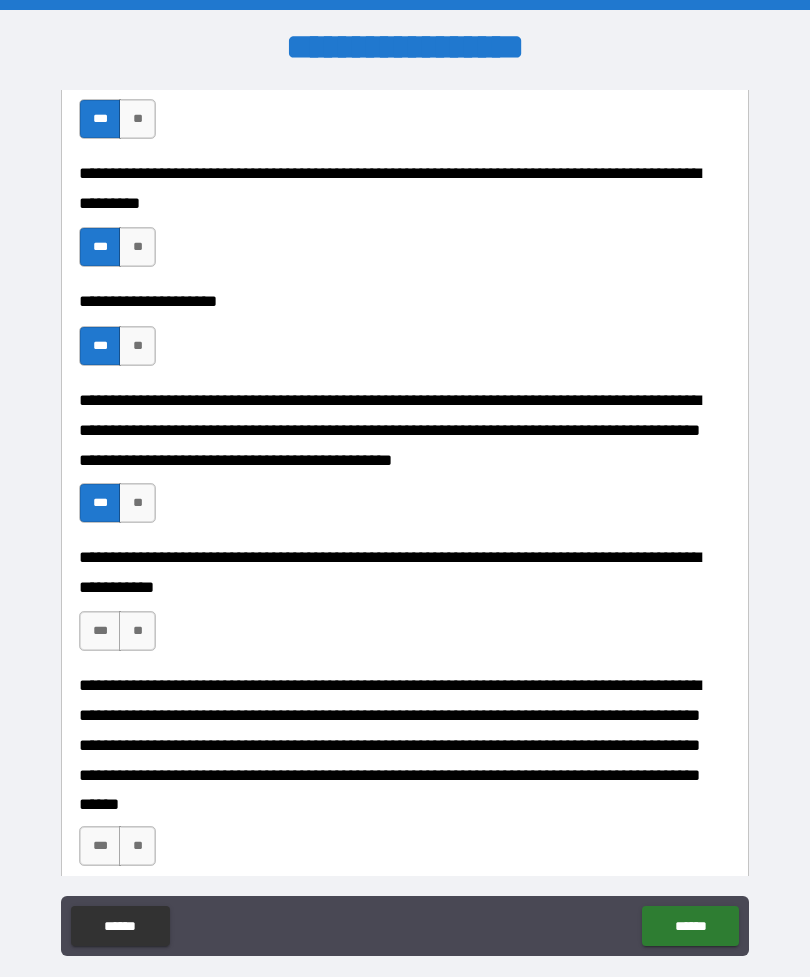 scroll, scrollTop: 1533, scrollLeft: 0, axis: vertical 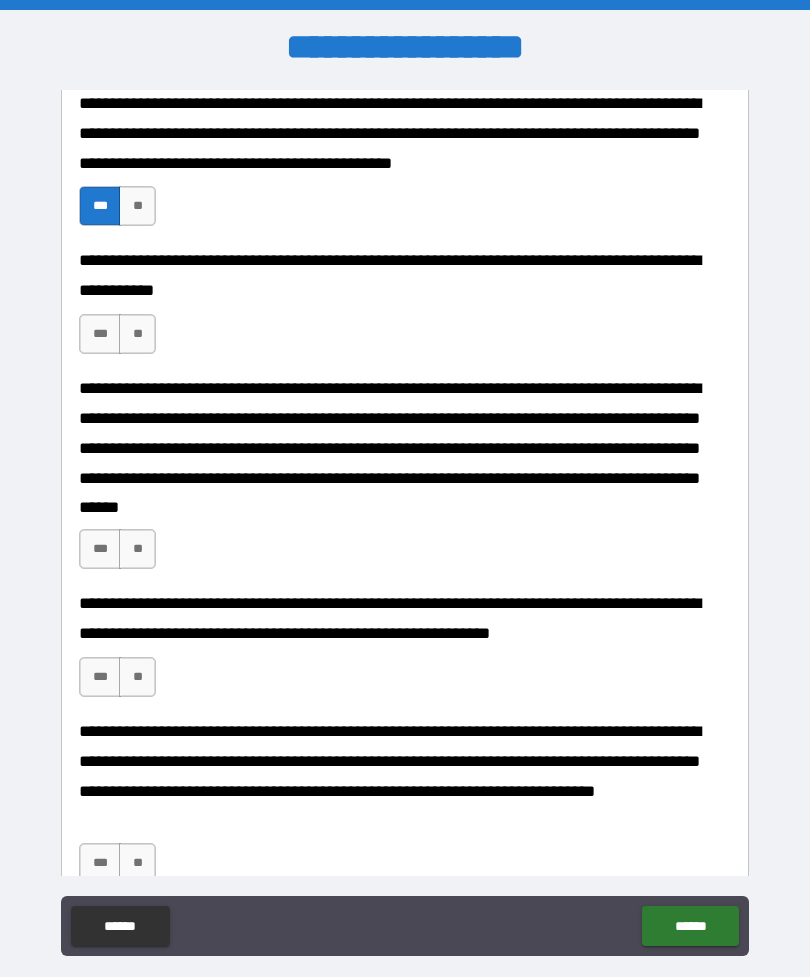 click on "***" at bounding box center (100, 334) 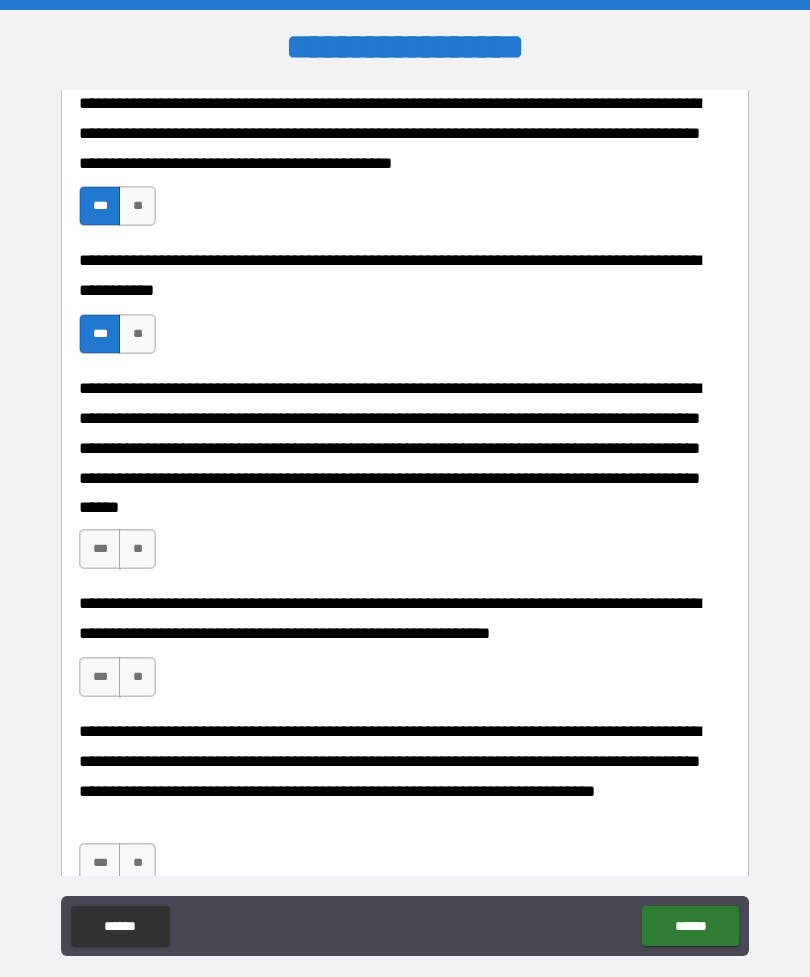 click on "***" at bounding box center (100, 549) 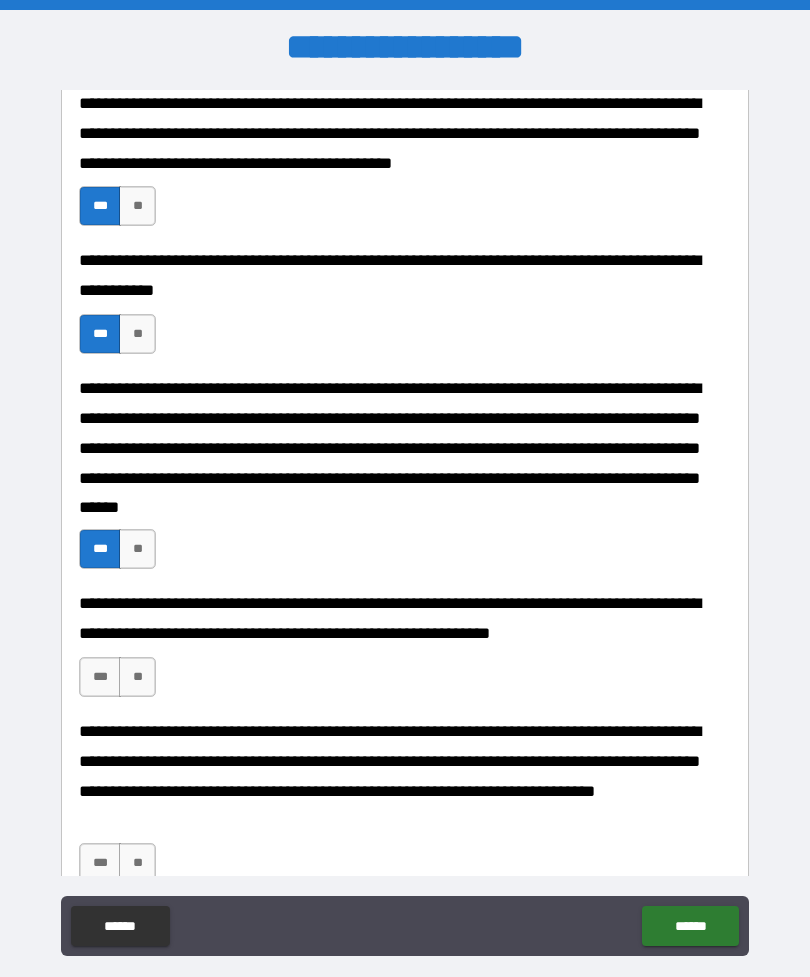 click on "***" at bounding box center [100, 677] 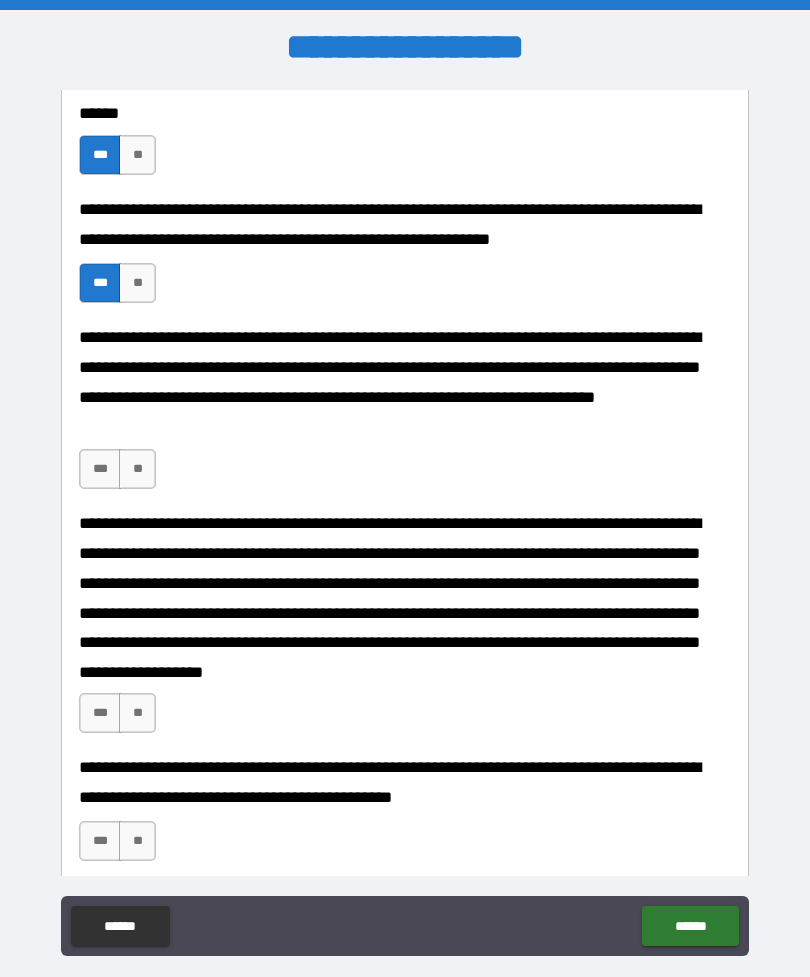 scroll, scrollTop: 1930, scrollLeft: 0, axis: vertical 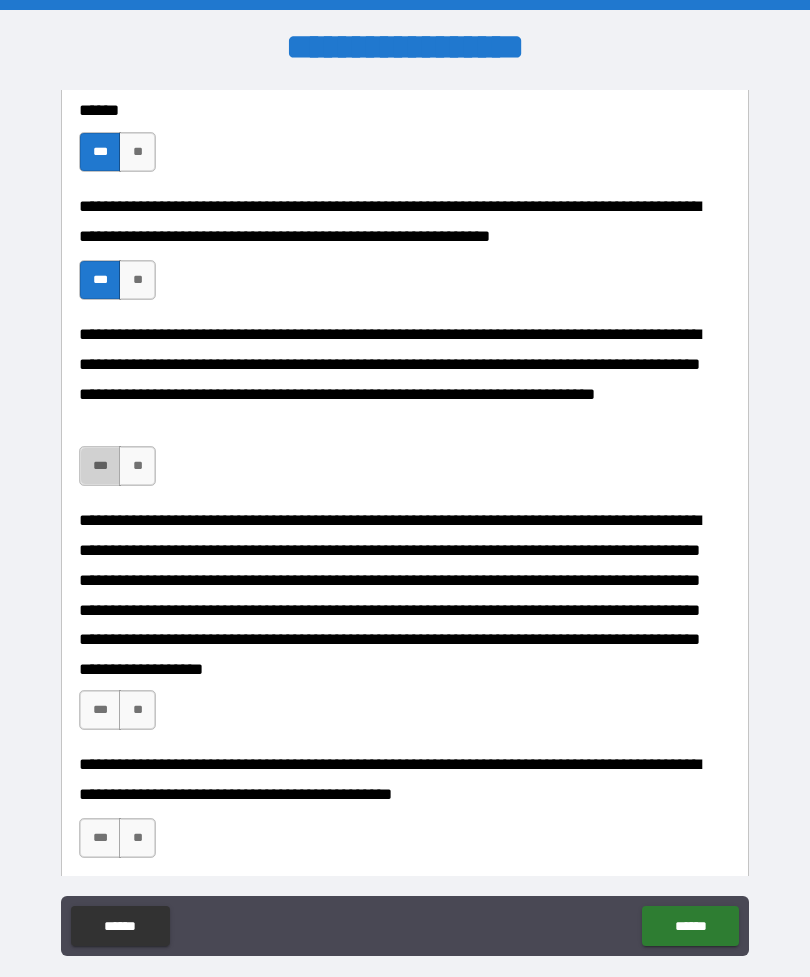 click on "***" at bounding box center (100, 466) 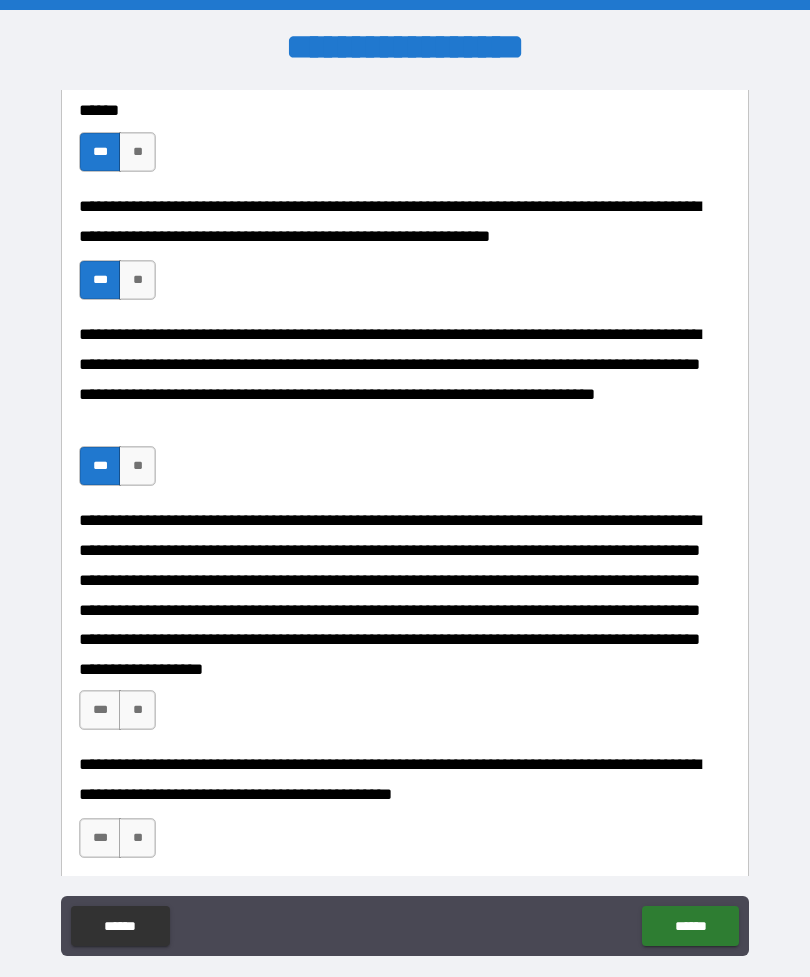 click on "***" at bounding box center [100, 710] 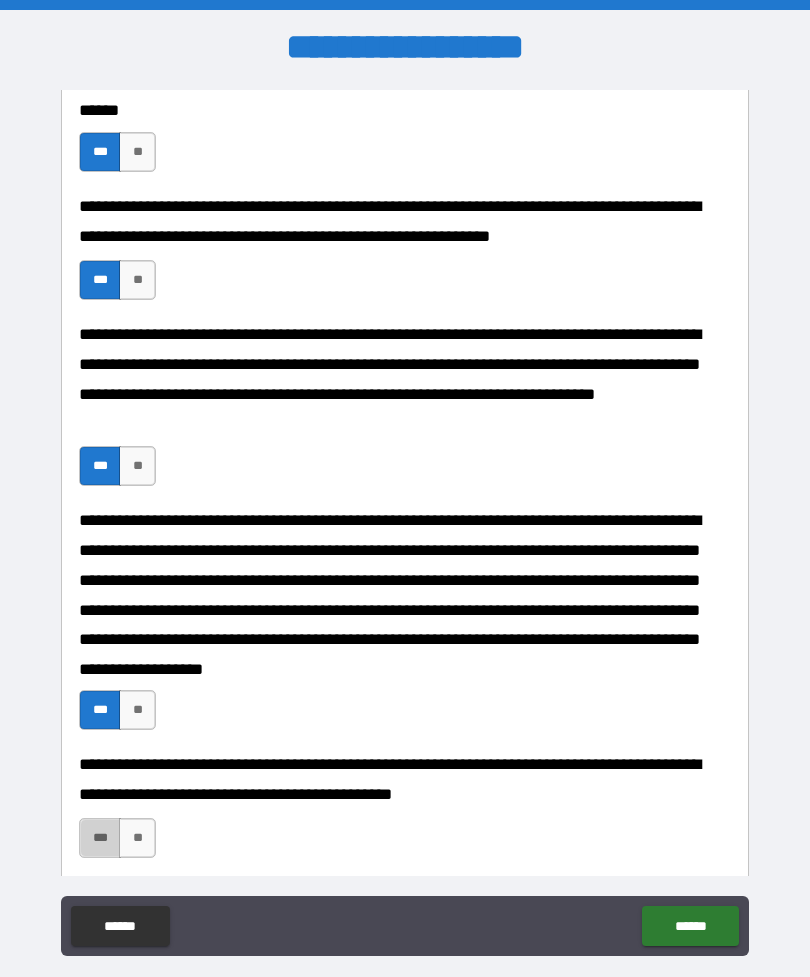 click on "***" at bounding box center [100, 838] 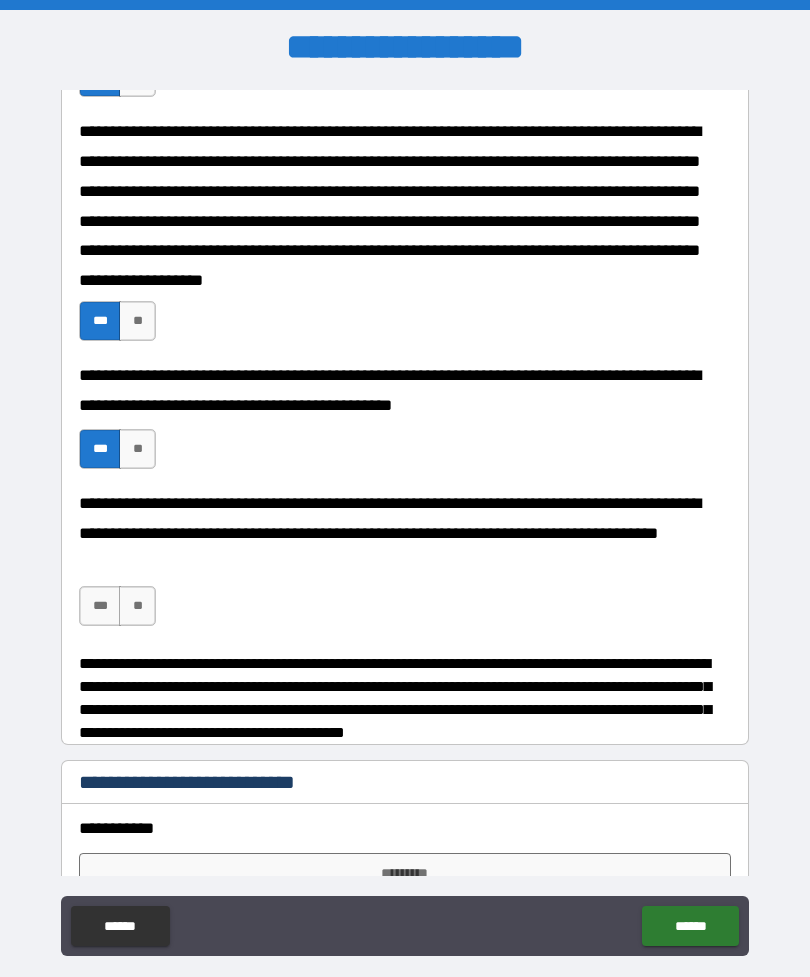 click on "***" at bounding box center (100, 606) 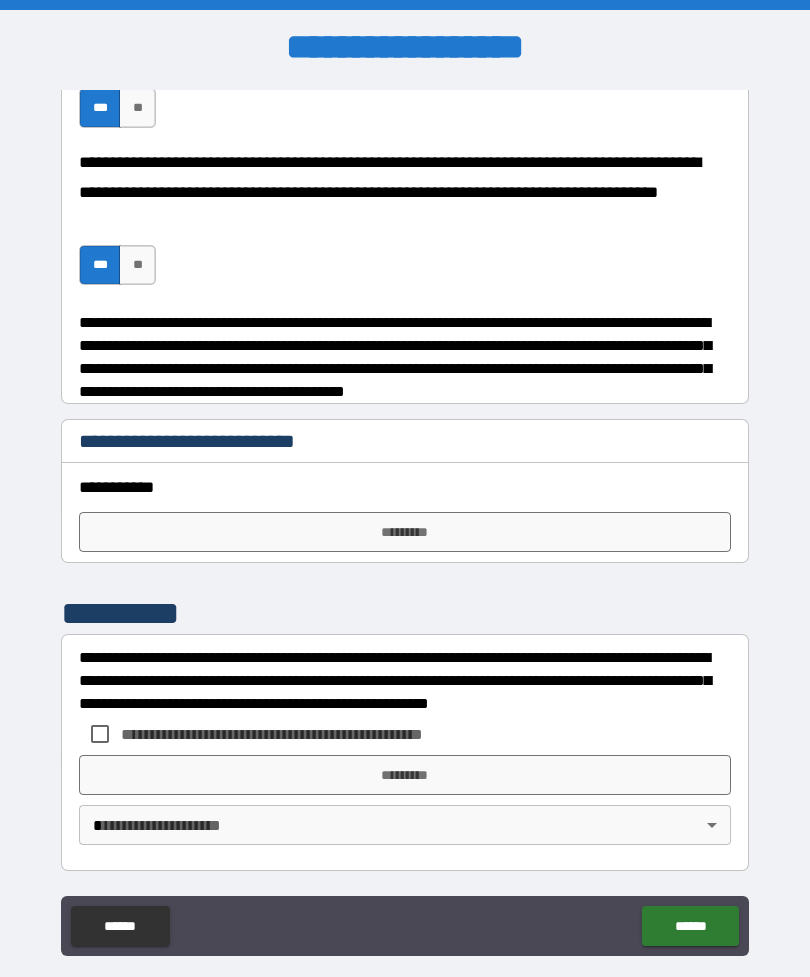 scroll, scrollTop: 2679, scrollLeft: 0, axis: vertical 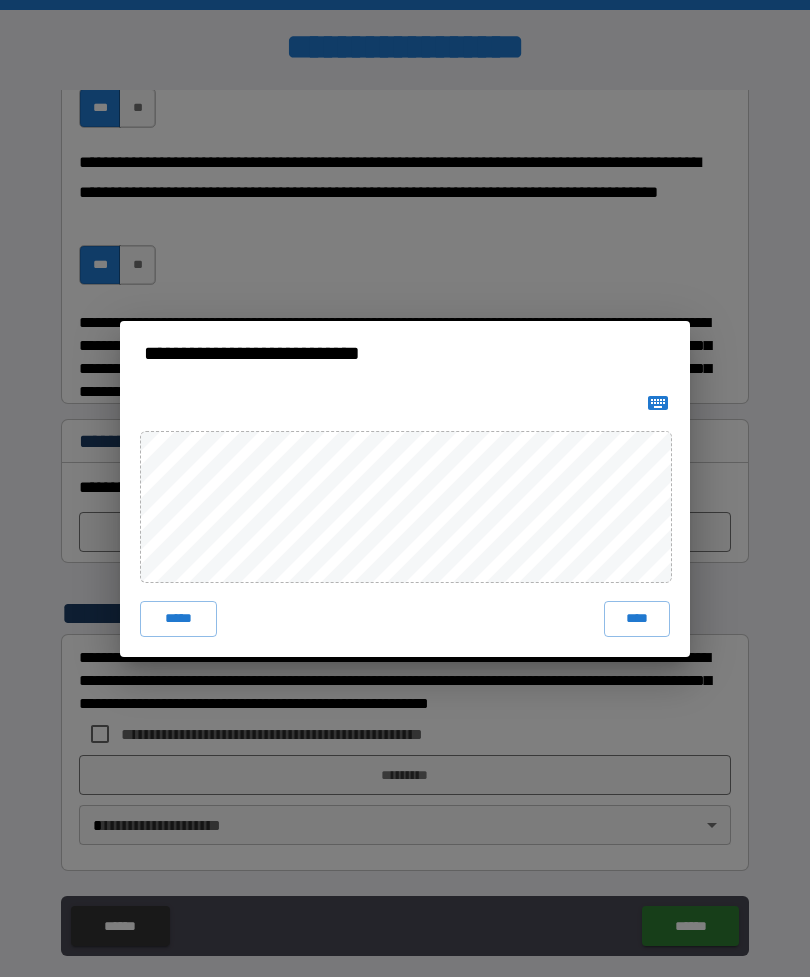 click on "**********" at bounding box center [405, 488] 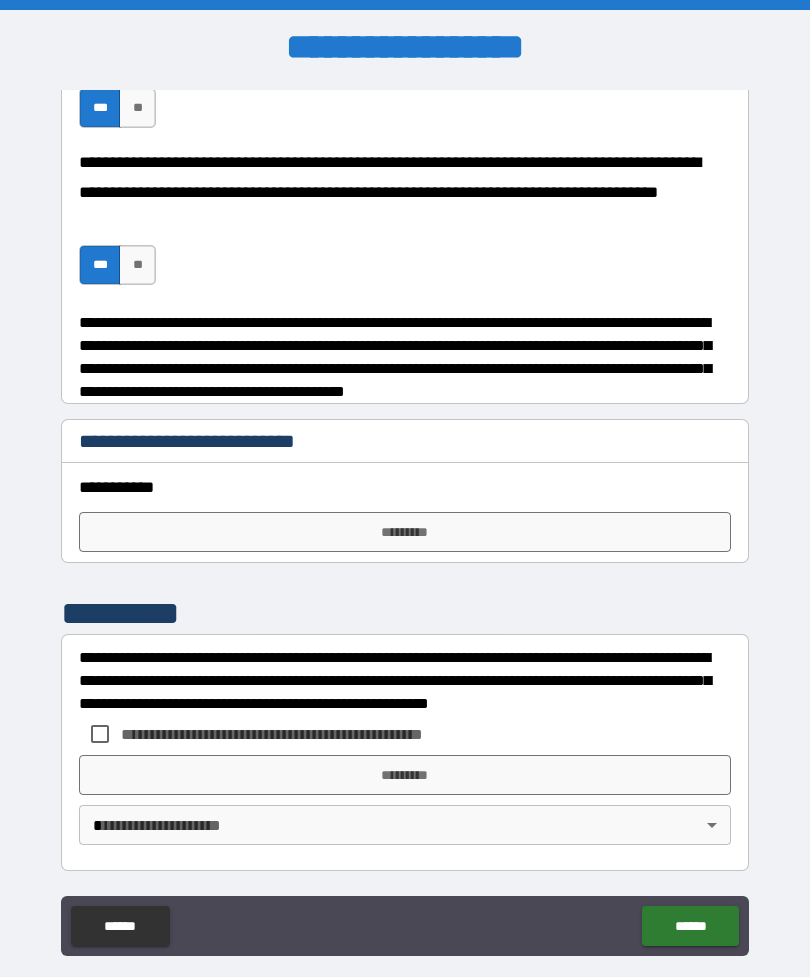 scroll, scrollTop: 2739, scrollLeft: 0, axis: vertical 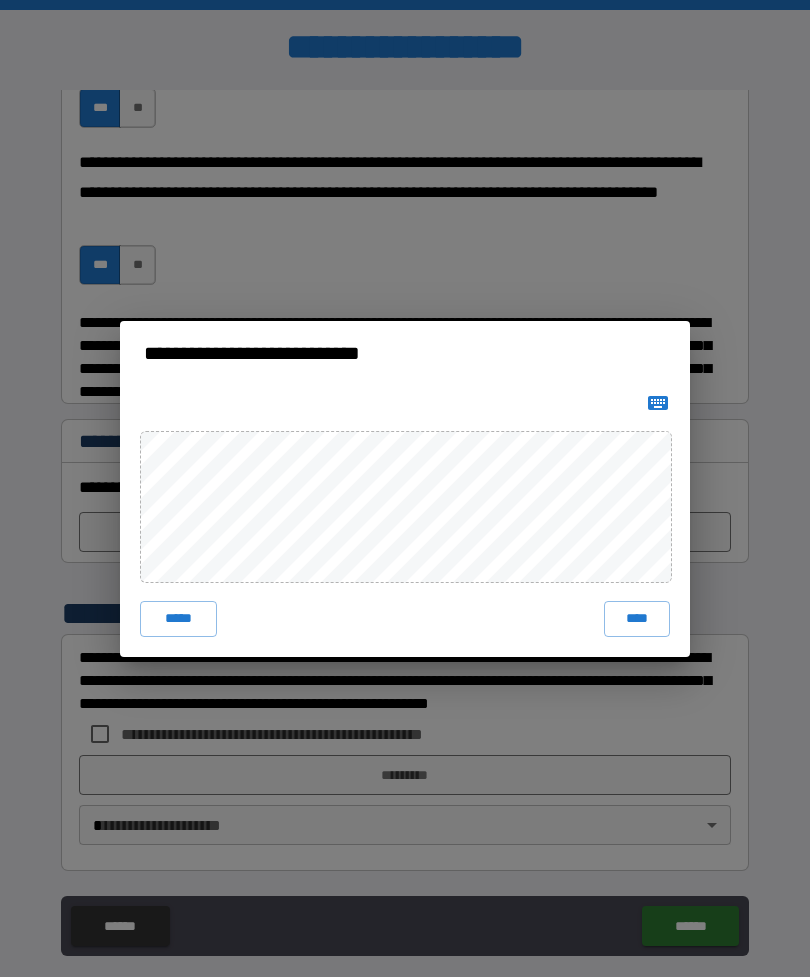 click on "****" at bounding box center [637, 619] 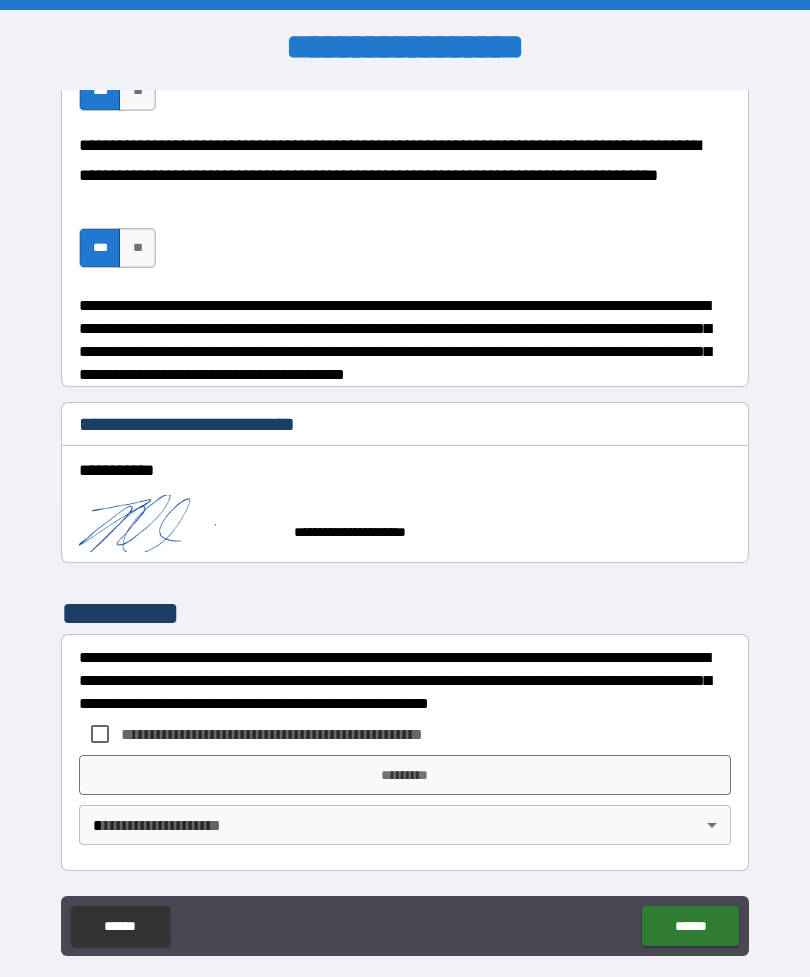 scroll, scrollTop: 2756, scrollLeft: 0, axis: vertical 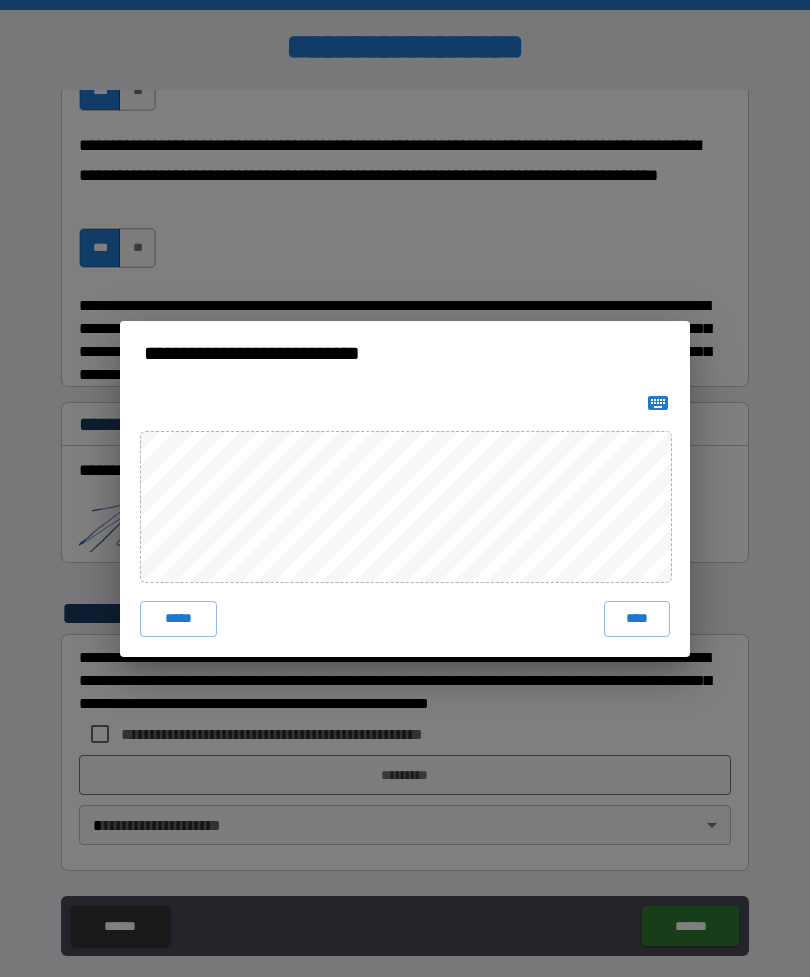click on "****" at bounding box center [637, 619] 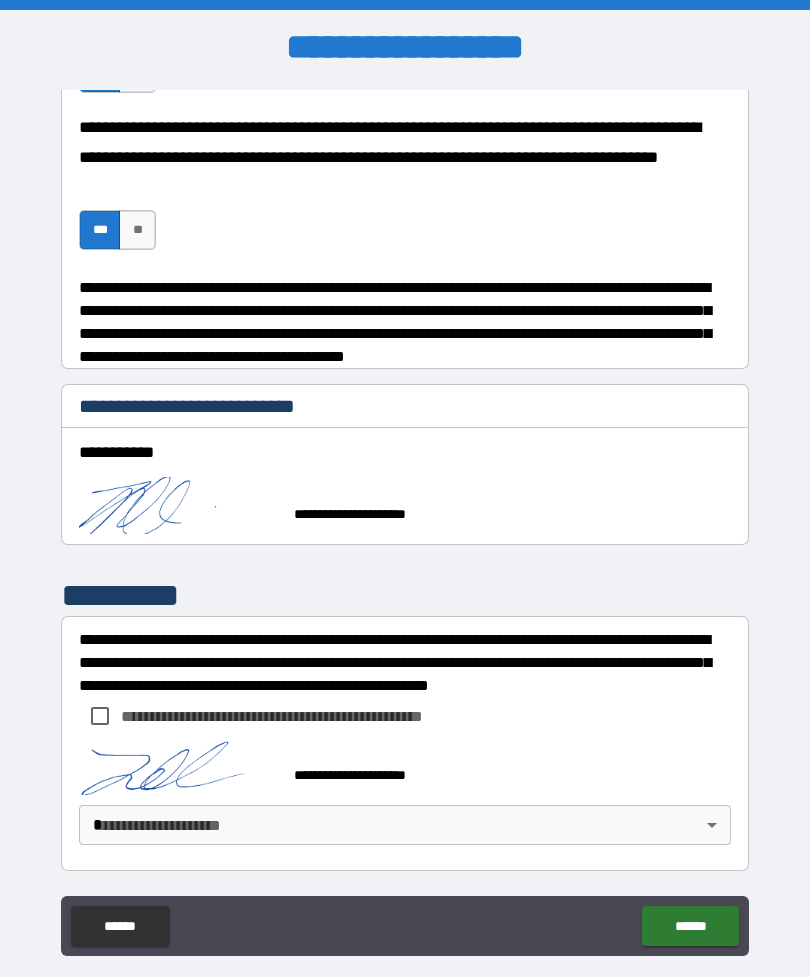 scroll, scrollTop: 2773, scrollLeft: 0, axis: vertical 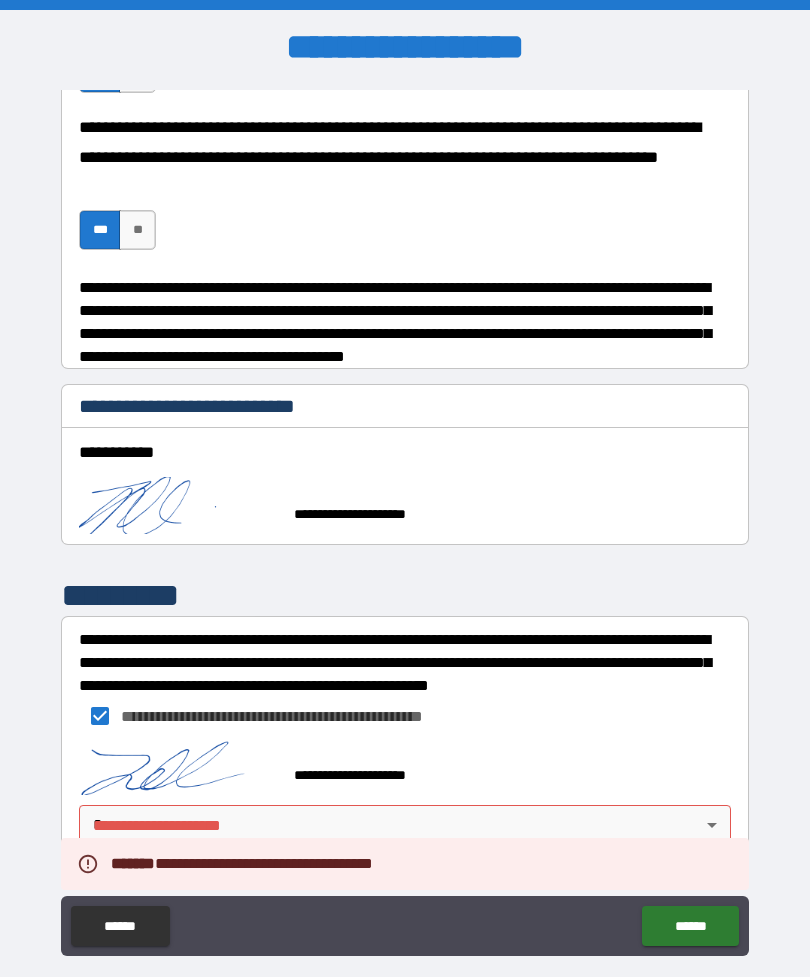 click on "******" at bounding box center [690, 926] 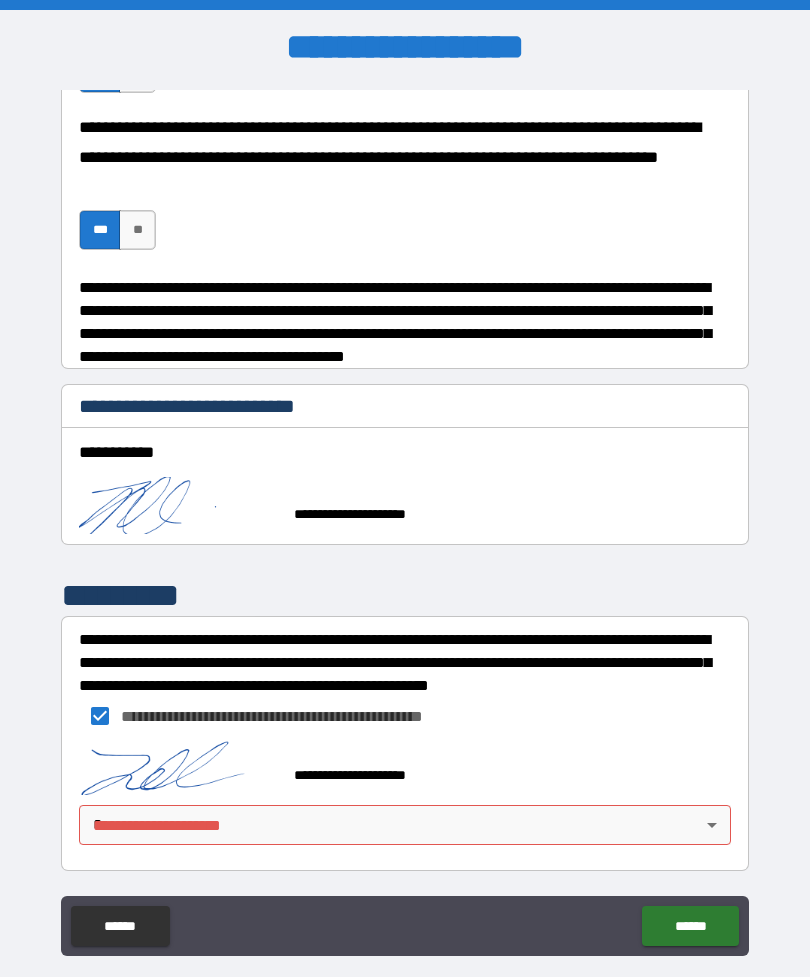 click on "**********" at bounding box center [405, 520] 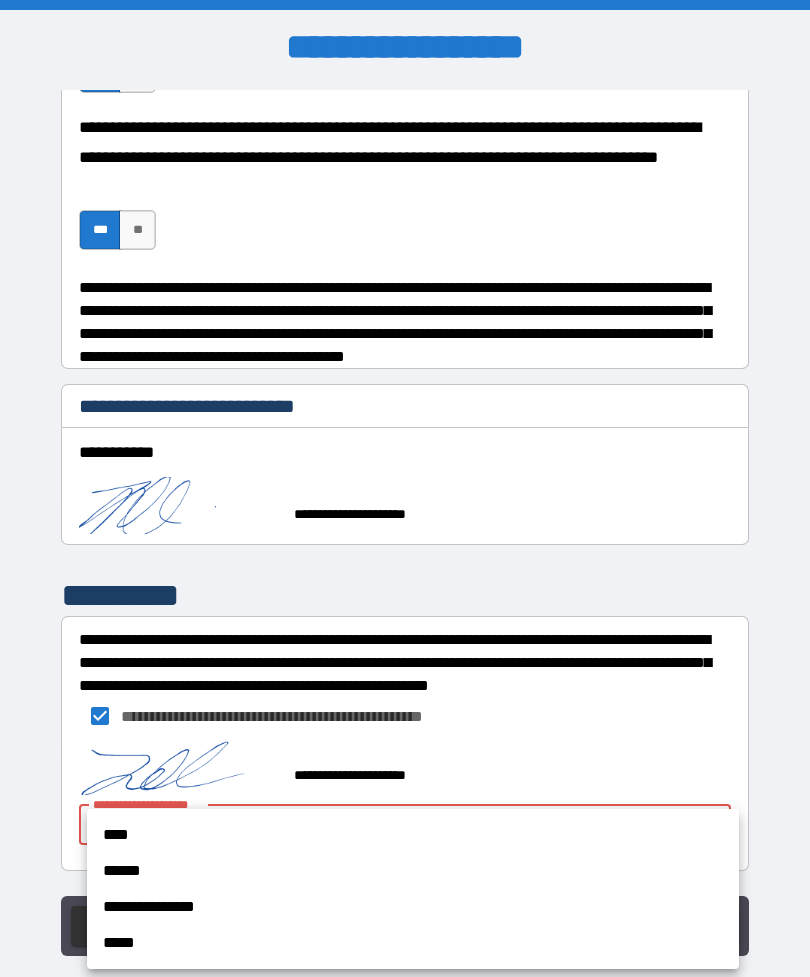 click on "****" at bounding box center [413, 835] 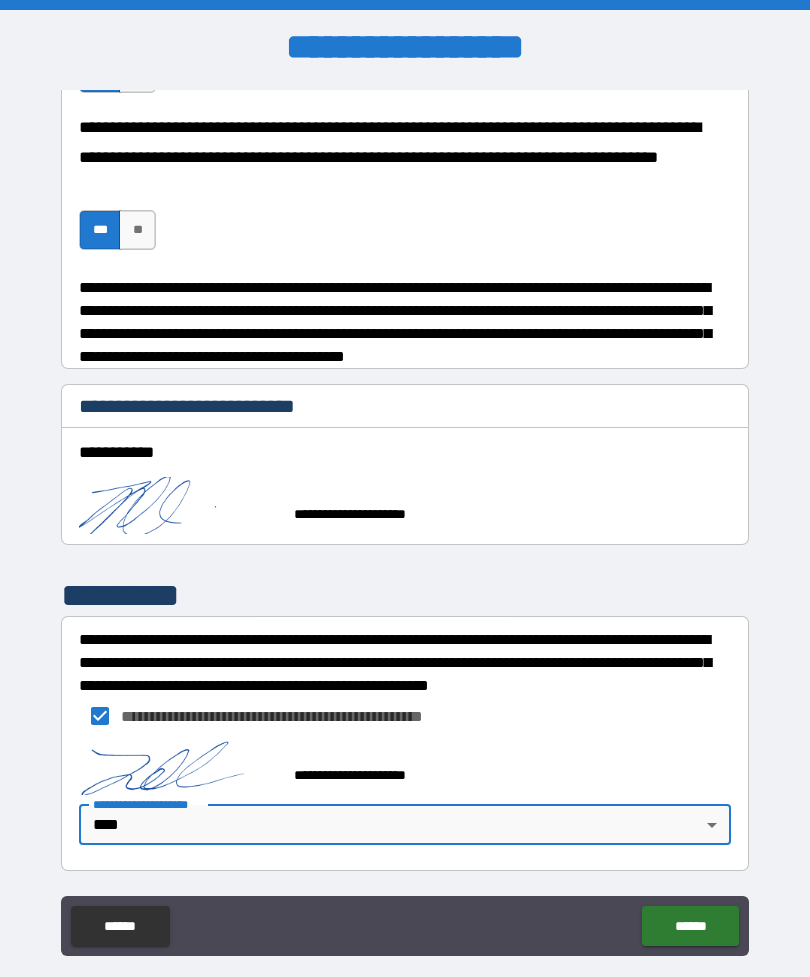 type on "*" 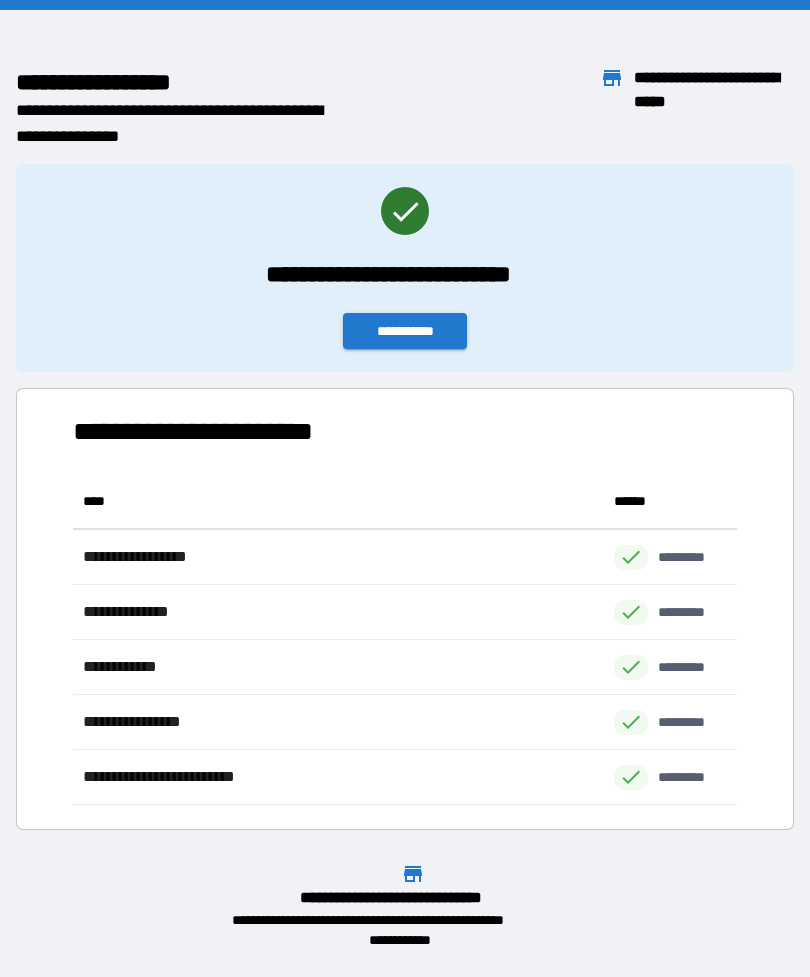 scroll, scrollTop: 1, scrollLeft: 1, axis: both 